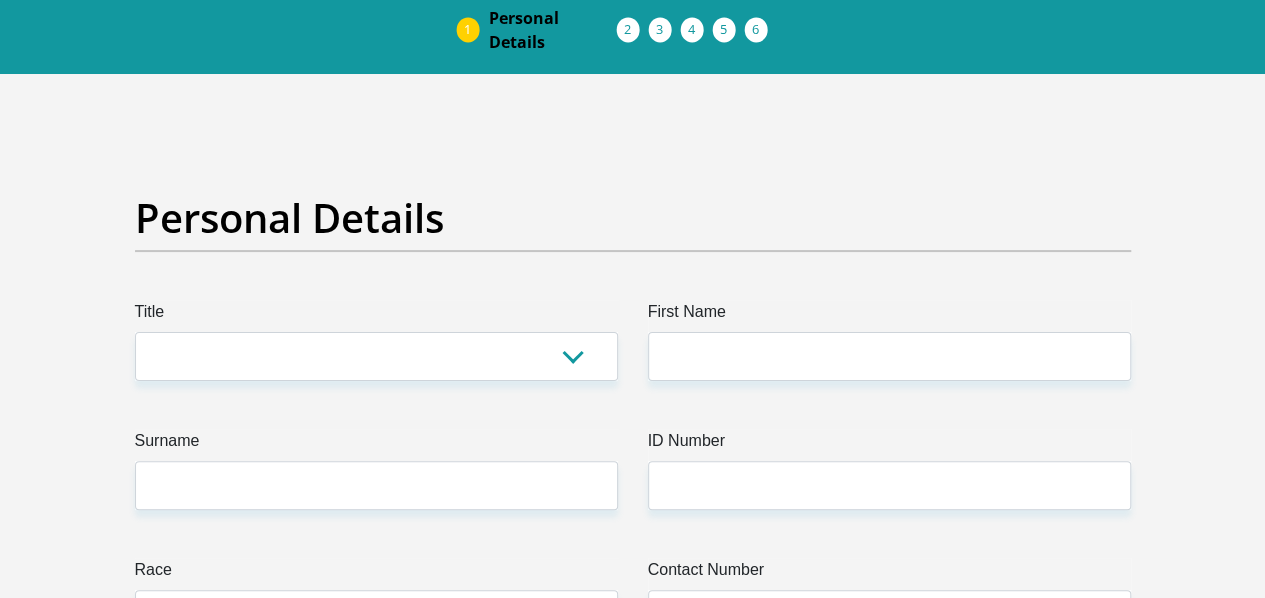 scroll, scrollTop: 0, scrollLeft: 0, axis: both 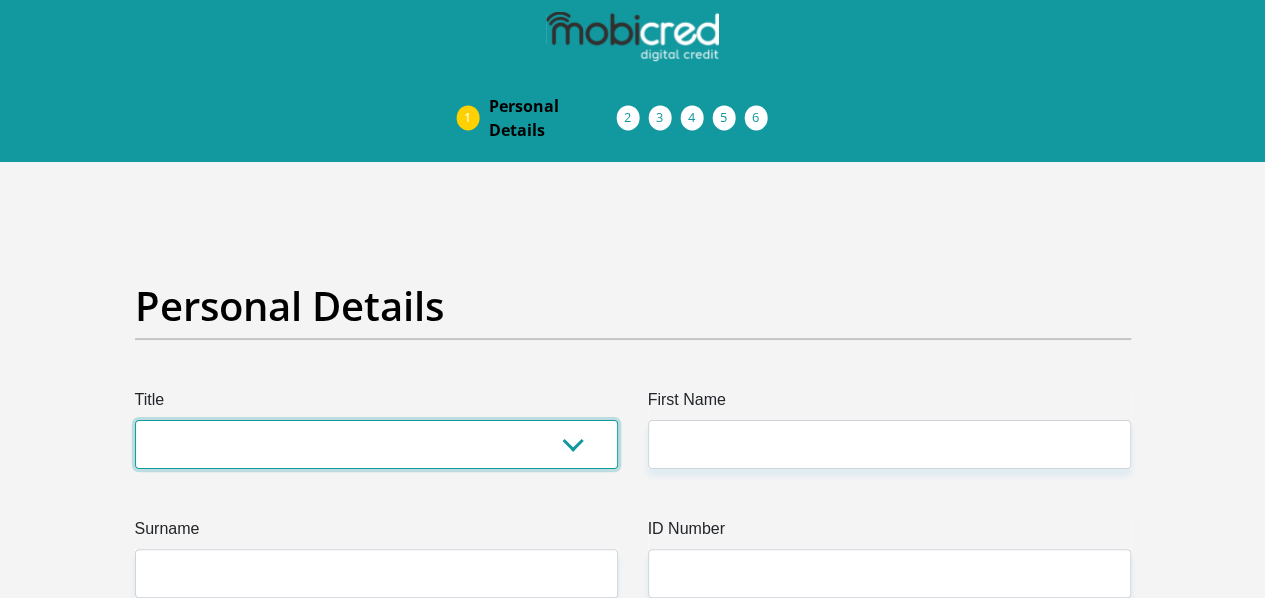click on "Mr
Ms
Mrs
Dr
[PERSON_NAME]" at bounding box center (376, 444) 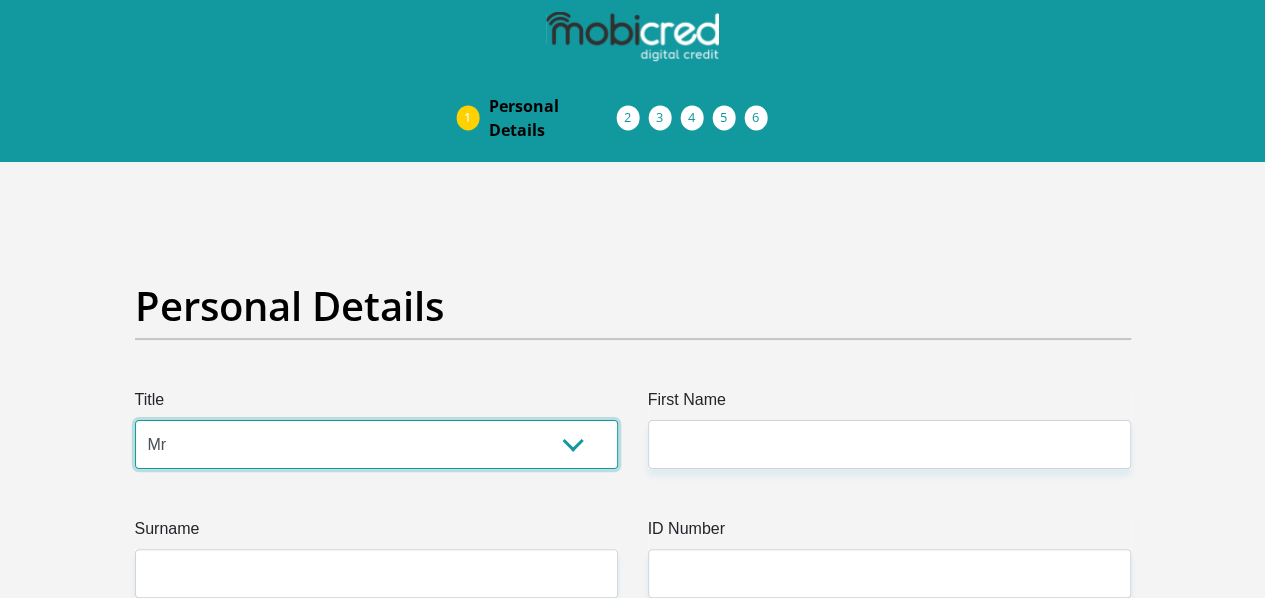 click on "Mr
Ms
Mrs
Dr
Other" at bounding box center (376, 444) 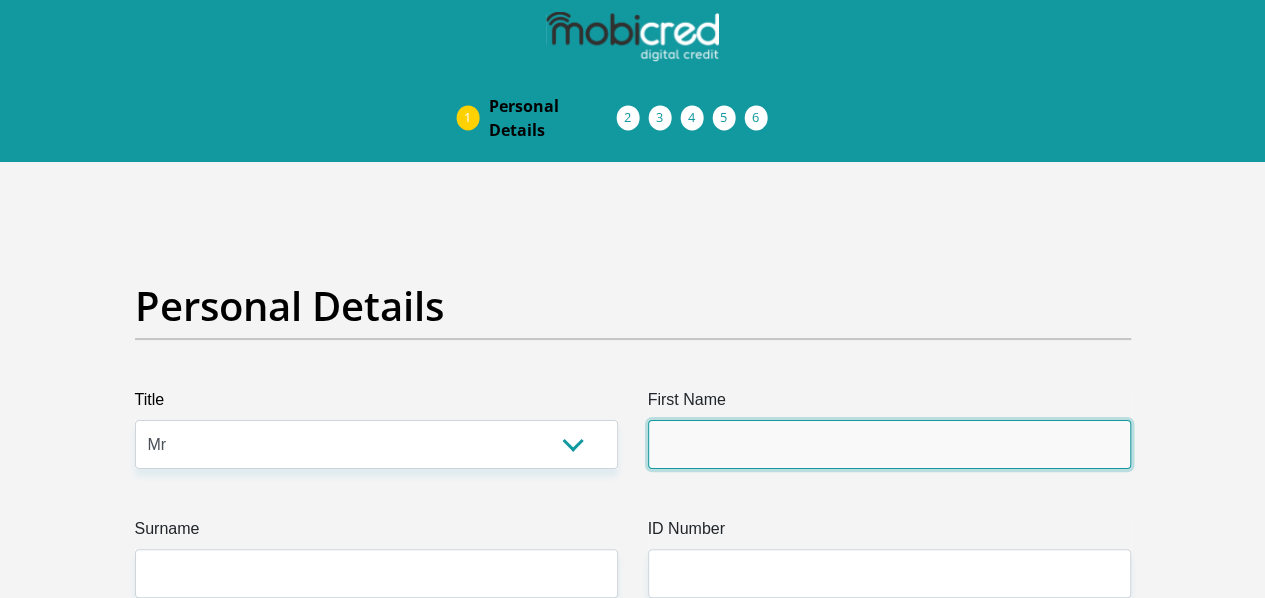 click on "First Name" at bounding box center (889, 444) 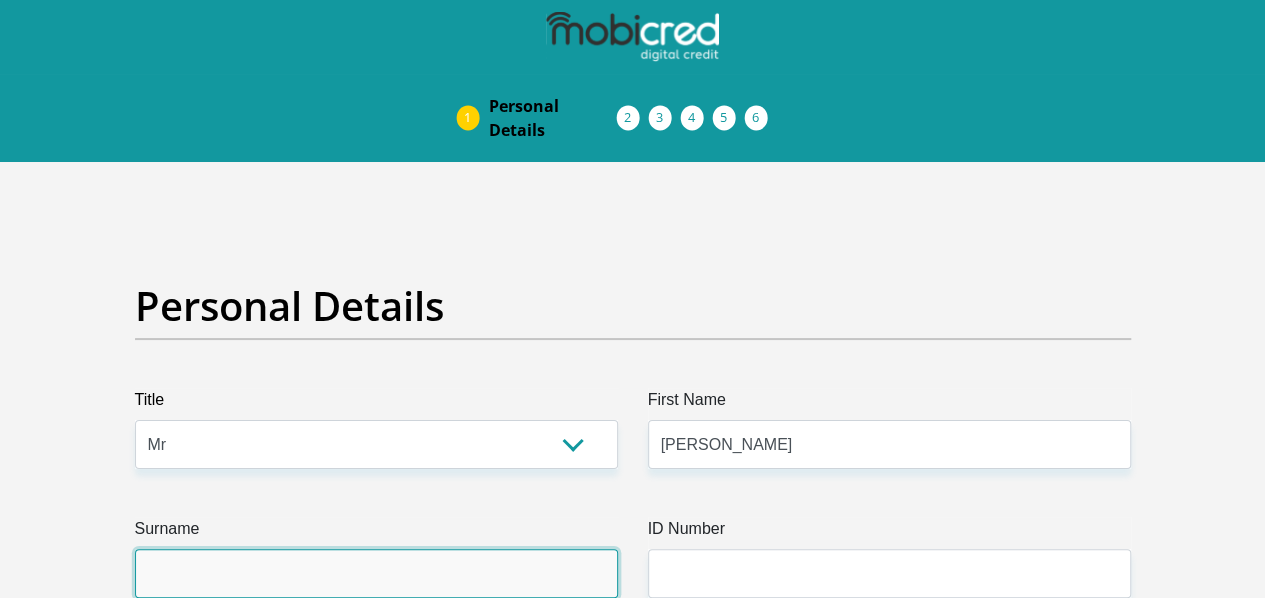 type on "Taylor" 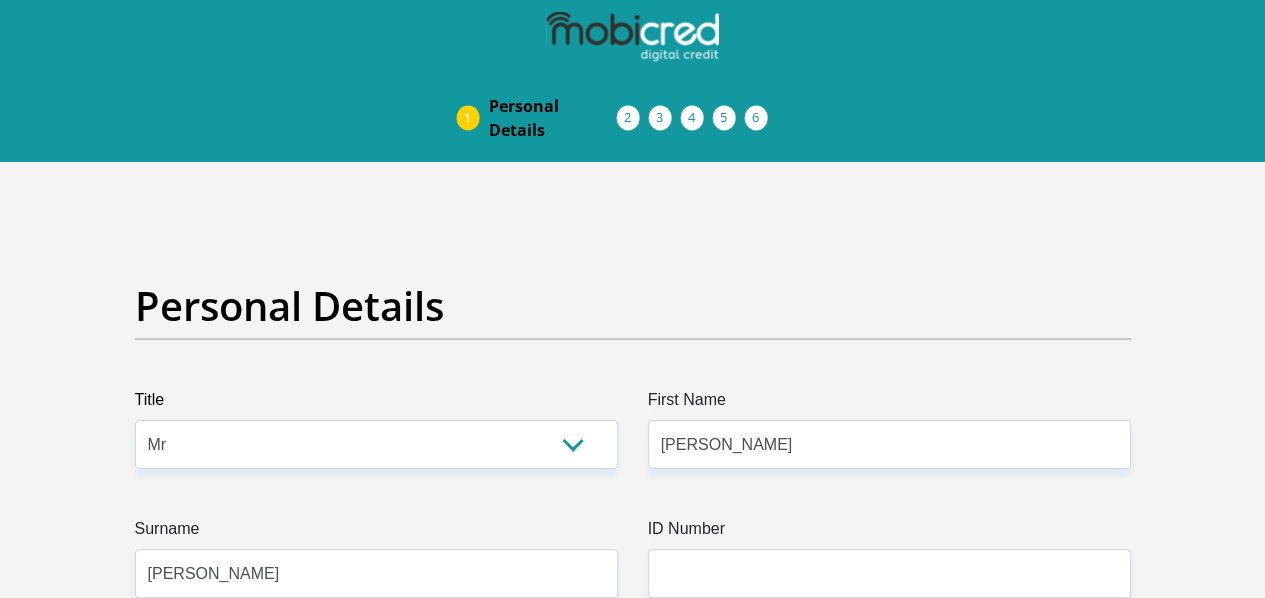 type on "0761369924" 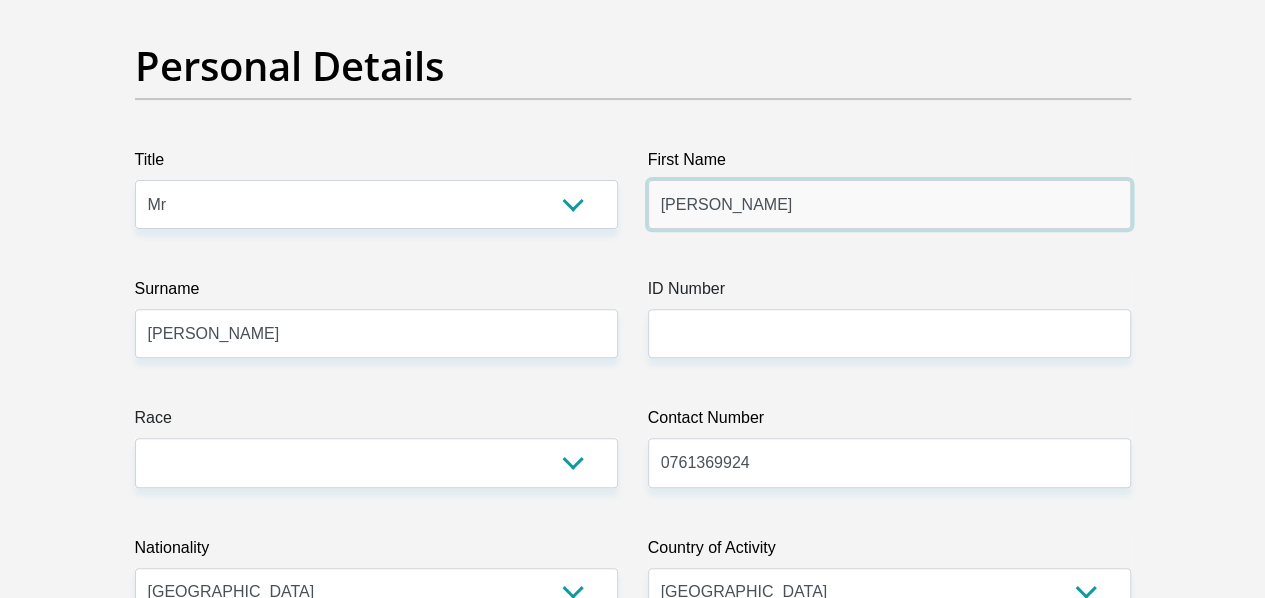 scroll, scrollTop: 300, scrollLeft: 0, axis: vertical 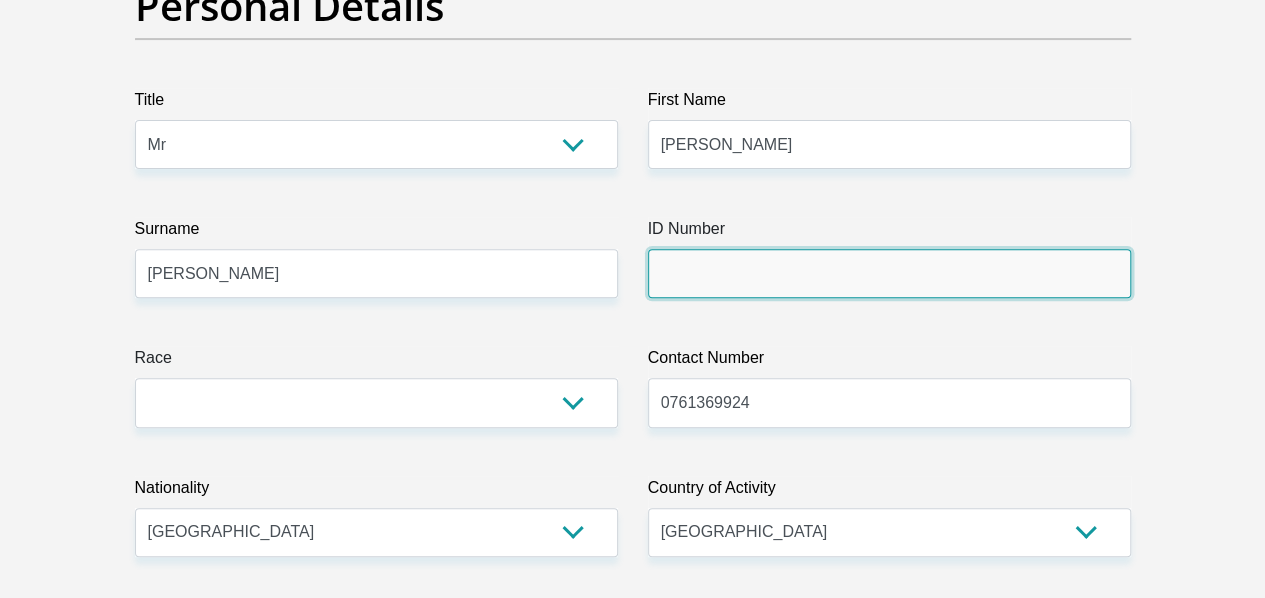 click on "ID Number" at bounding box center (889, 273) 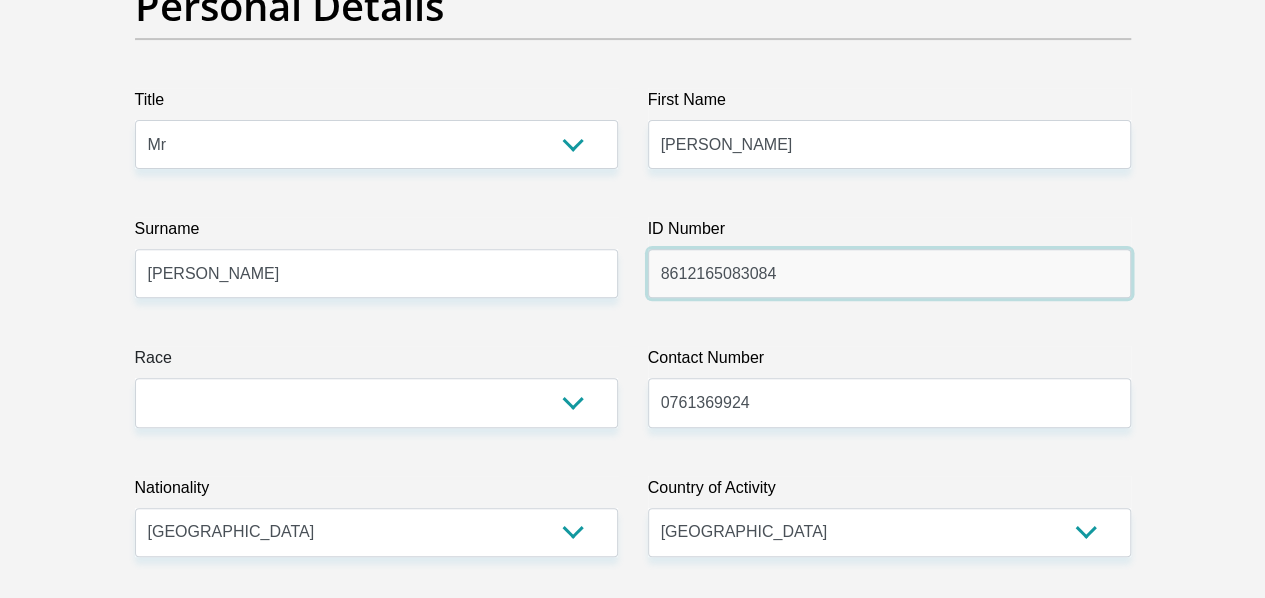 type on "8612165083084" 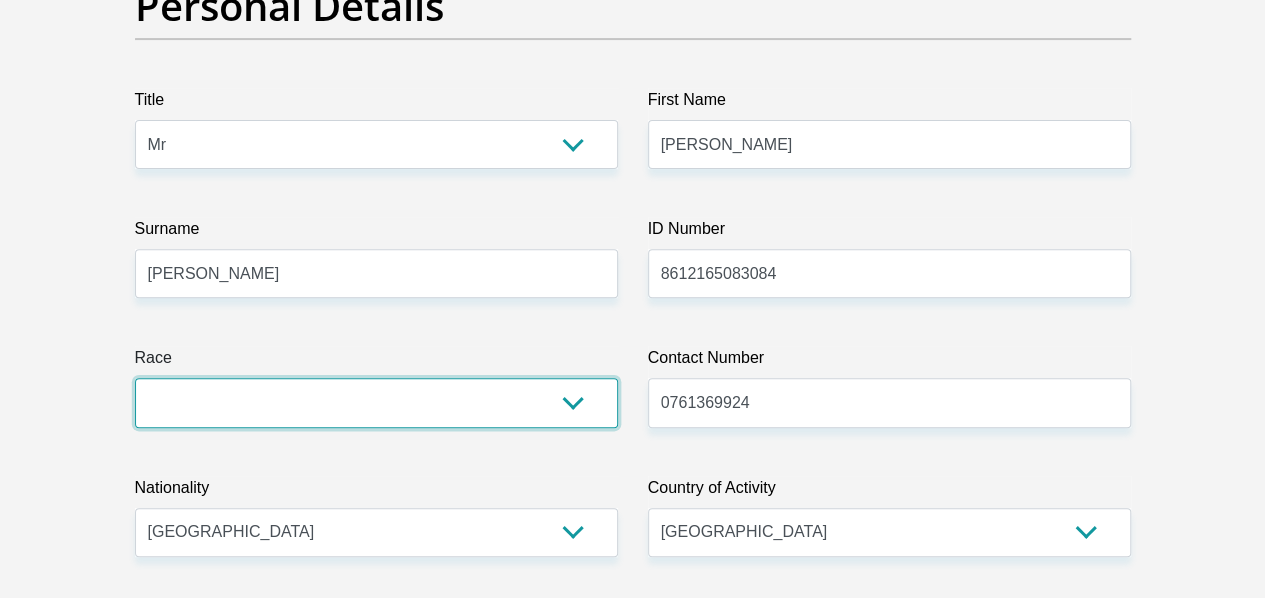 click on "Black
Coloured
Indian
White
Other" at bounding box center (376, 402) 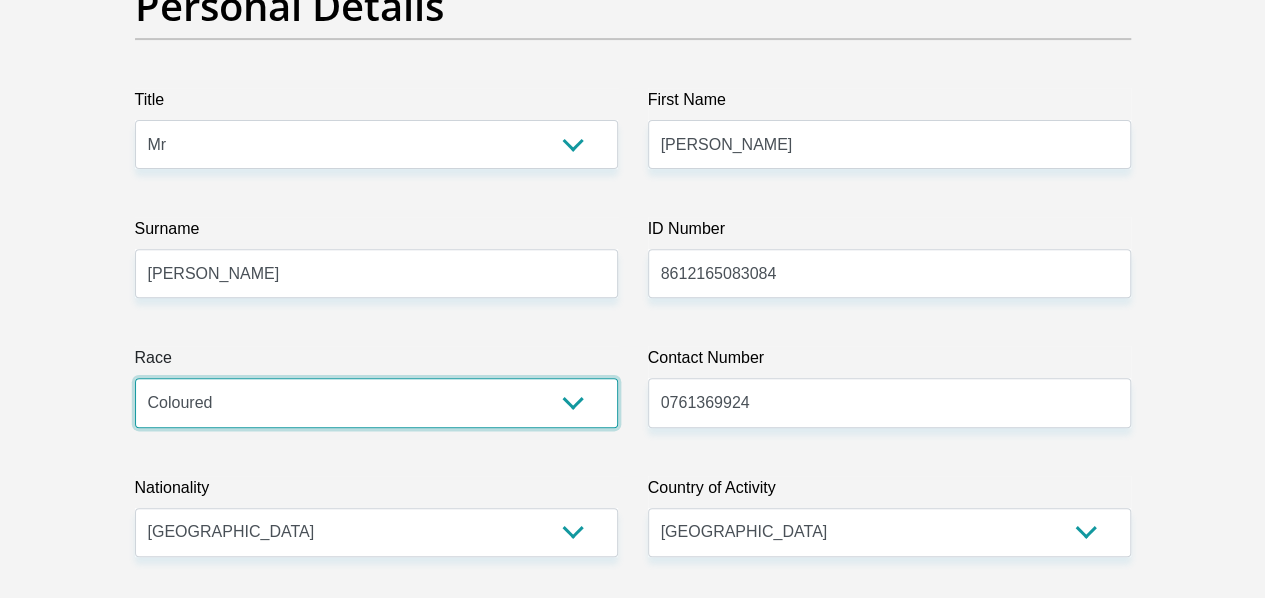 click on "Black
Coloured
Indian
White
Other" at bounding box center (376, 402) 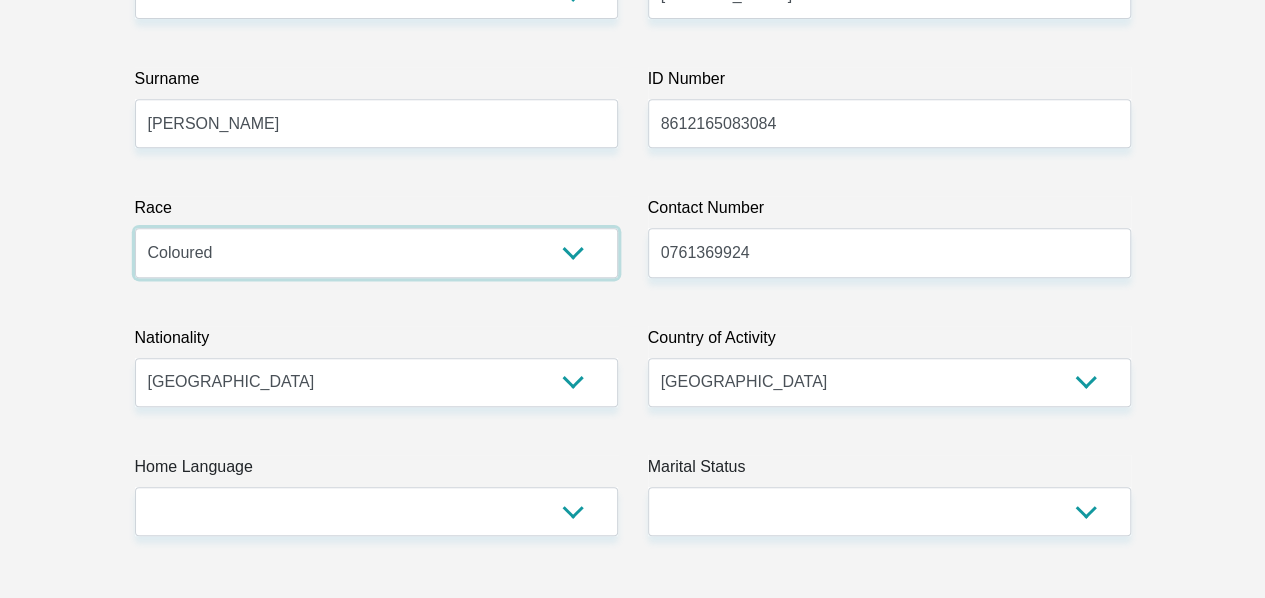 scroll, scrollTop: 600, scrollLeft: 0, axis: vertical 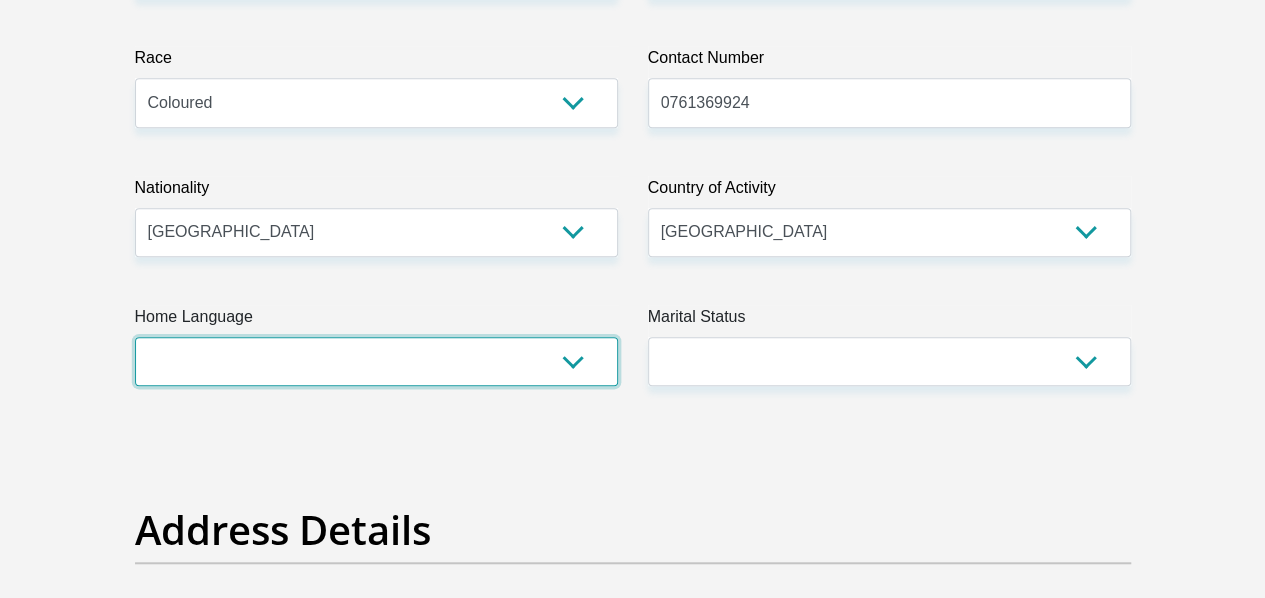 click on "Afrikaans
English
Sepedi
South Ndebele
Southern Sotho
Swati
Tsonga
Tswana
Venda
Xhosa
Zulu
Other" at bounding box center (376, 361) 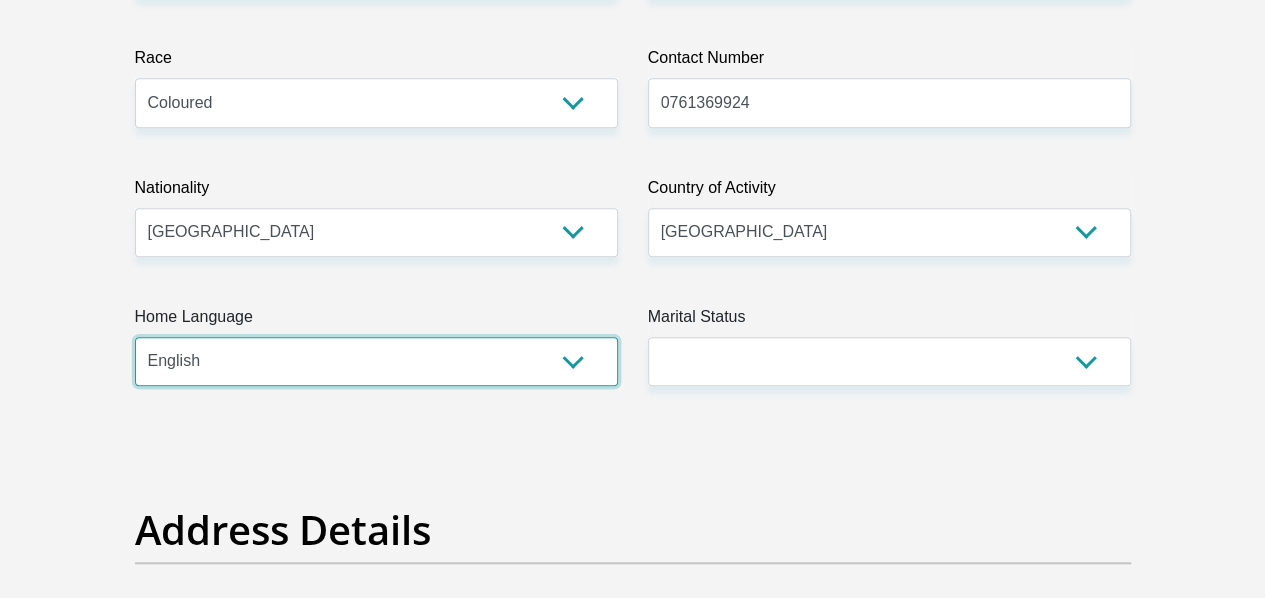 click on "Afrikaans
English
Sepedi
South Ndebele
Southern Sotho
Swati
Tsonga
Tswana
Venda
Xhosa
Zulu
Other" at bounding box center [376, 361] 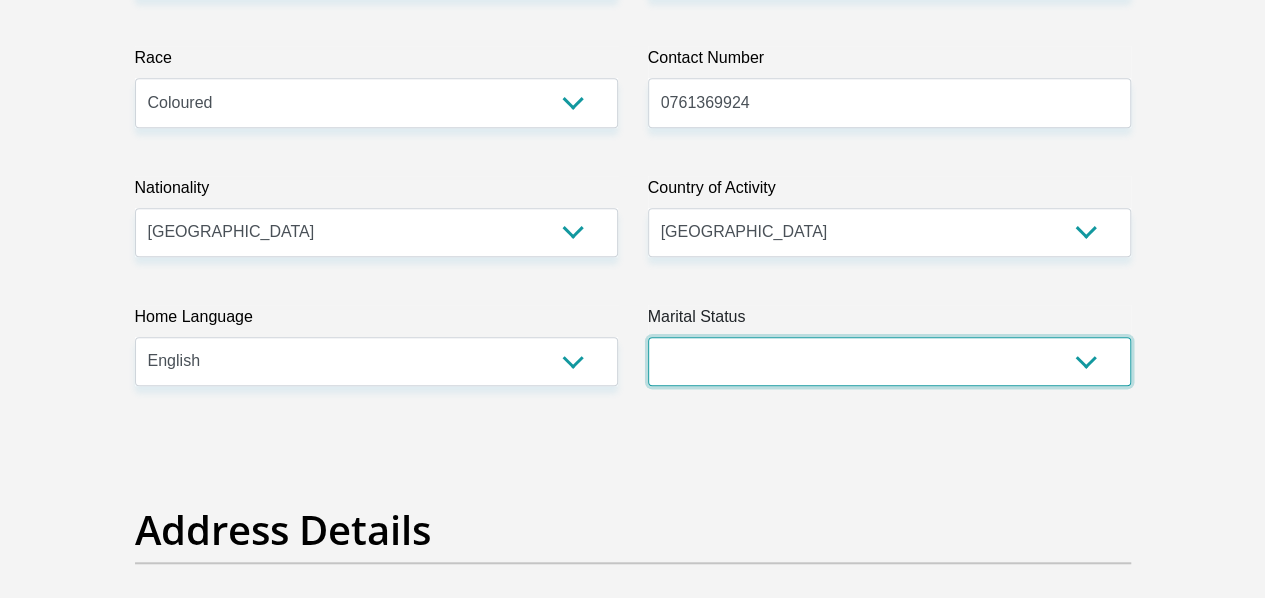 click on "Married ANC
Single
Divorced
Widowed
Married COP or Customary Law" at bounding box center (889, 361) 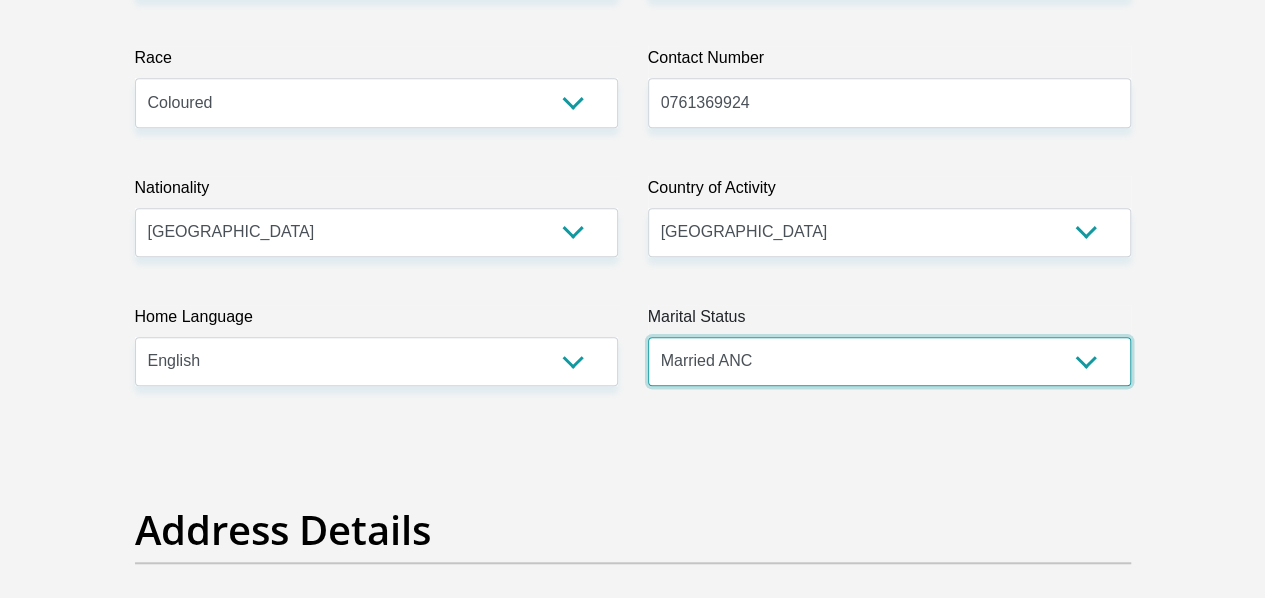 click on "Married ANC
Single
Divorced
Widowed
Married COP or Customary Law" at bounding box center [889, 361] 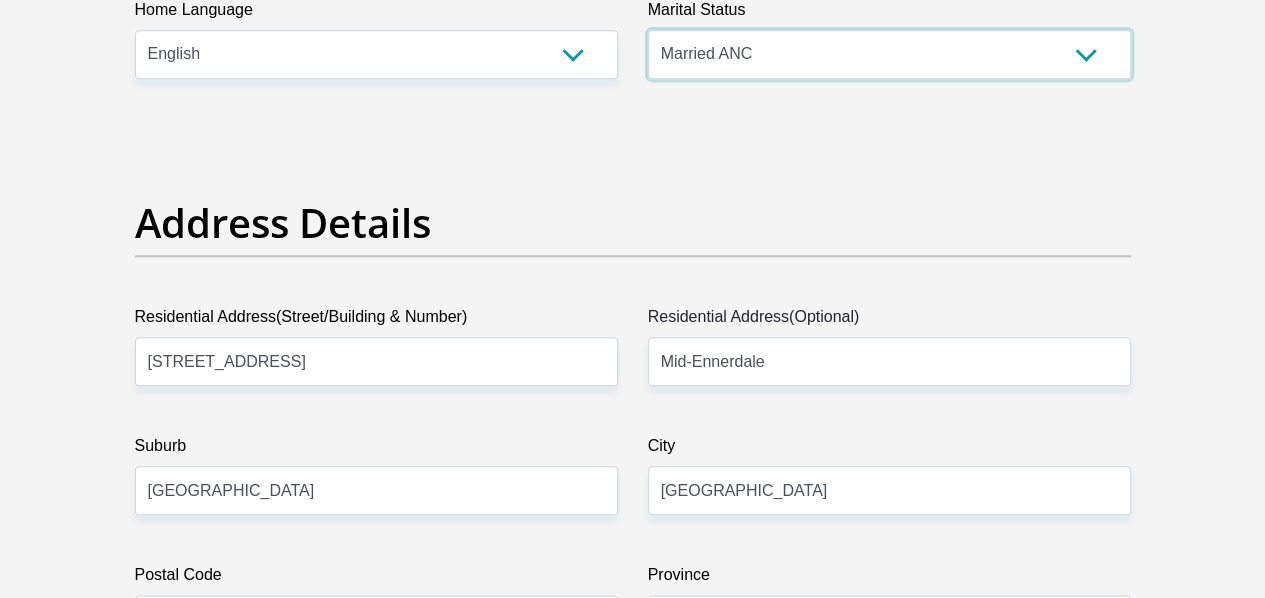 scroll, scrollTop: 900, scrollLeft: 0, axis: vertical 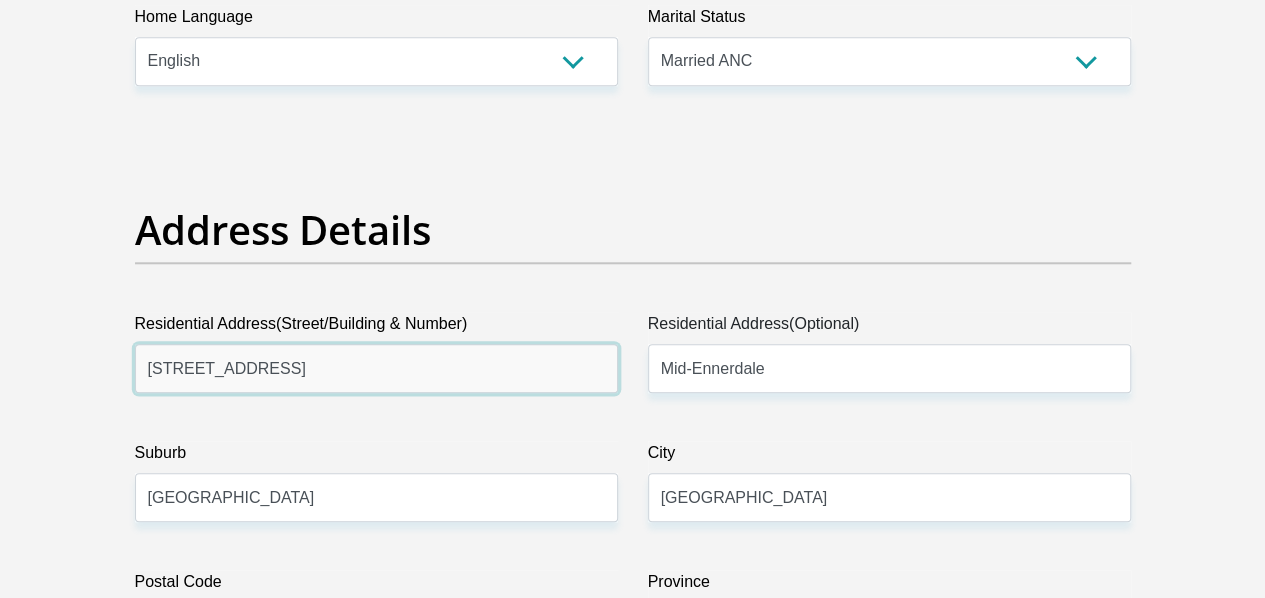 click on "4-478 2nd Avenue" at bounding box center (376, 368) 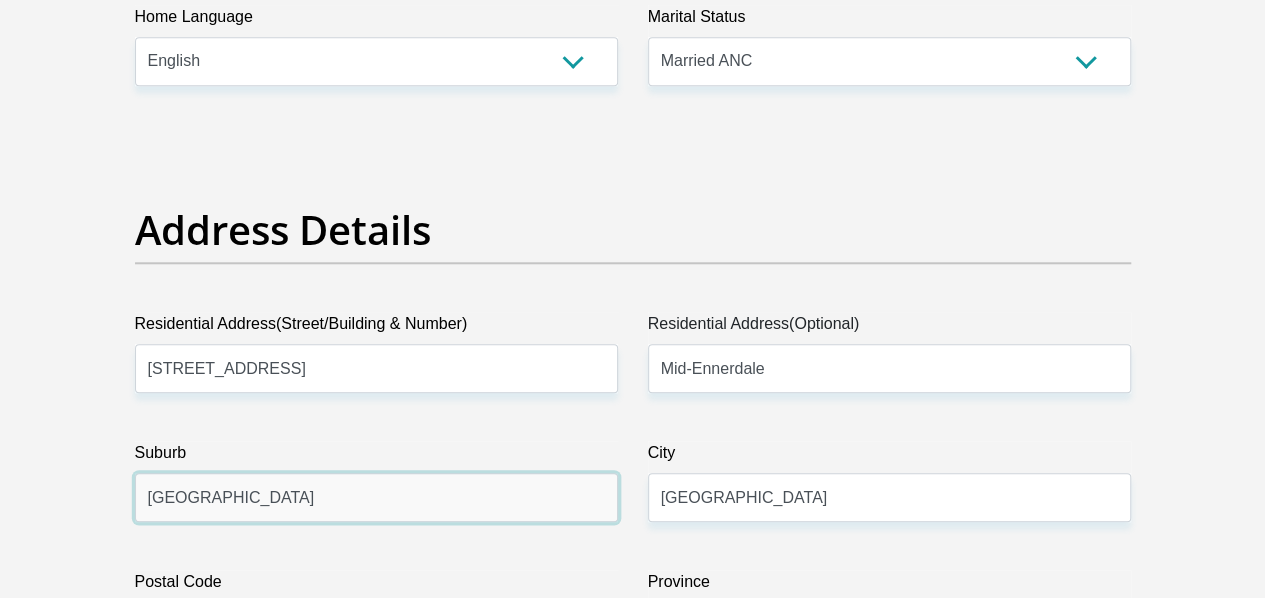 click on "JOHANNESBURG" at bounding box center [376, 497] 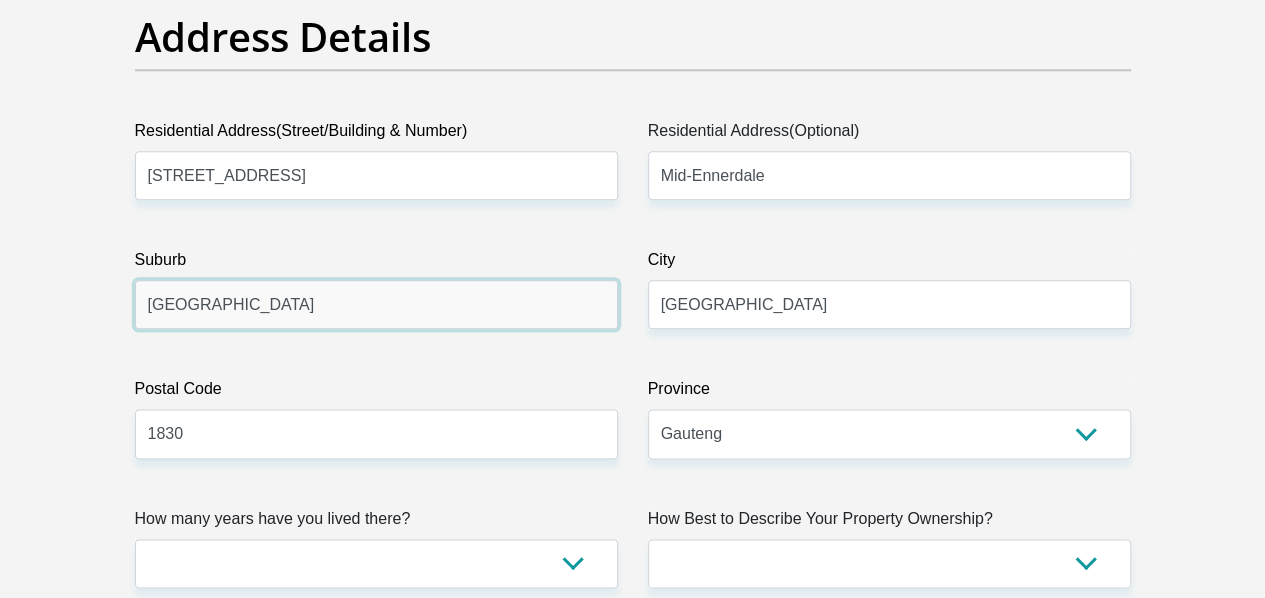 scroll, scrollTop: 1100, scrollLeft: 0, axis: vertical 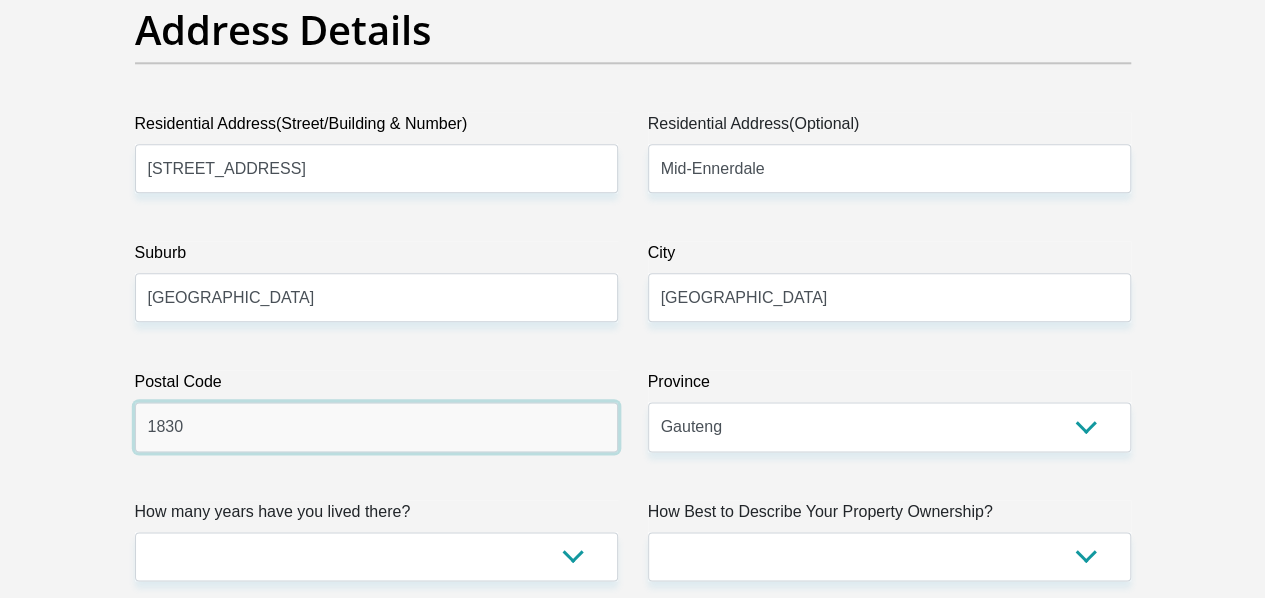 click on "1830" at bounding box center (376, 426) 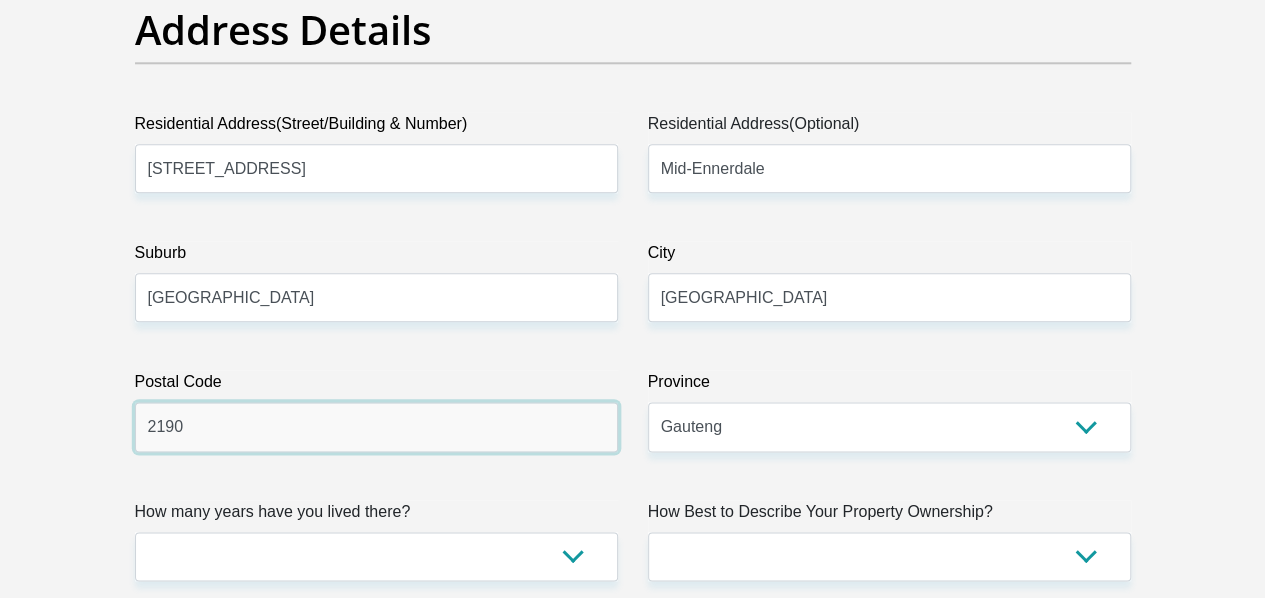 scroll, scrollTop: 1000, scrollLeft: 0, axis: vertical 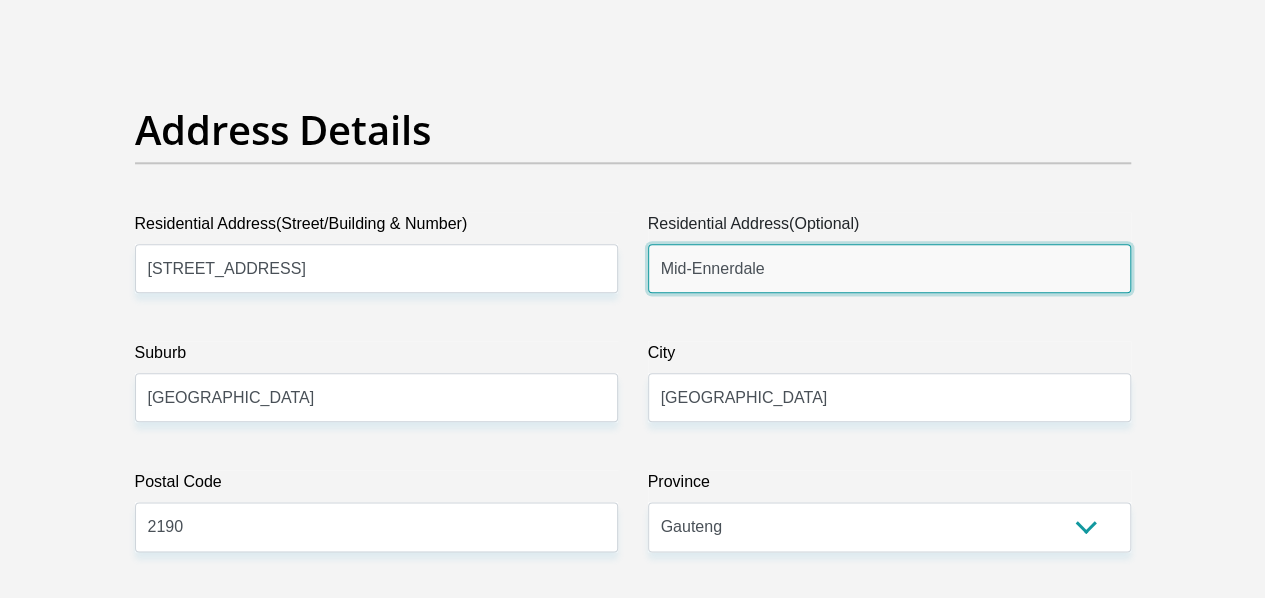click on "Mid-Ennerdale" at bounding box center (889, 268) 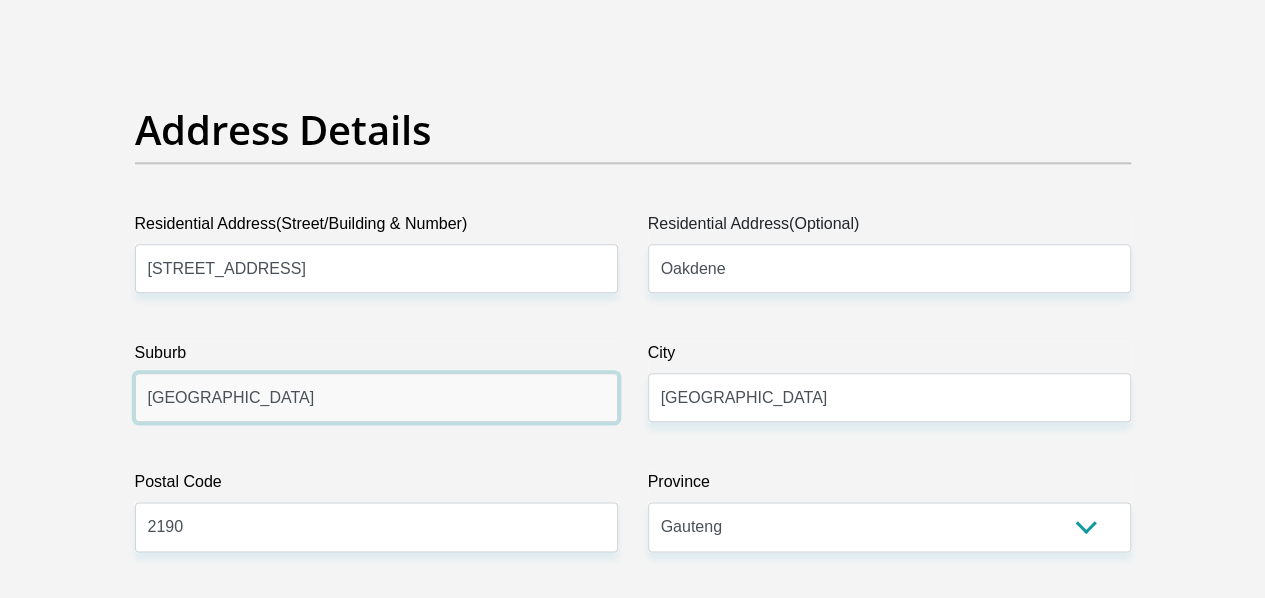 click on "JOHANNESBURG" at bounding box center [376, 397] 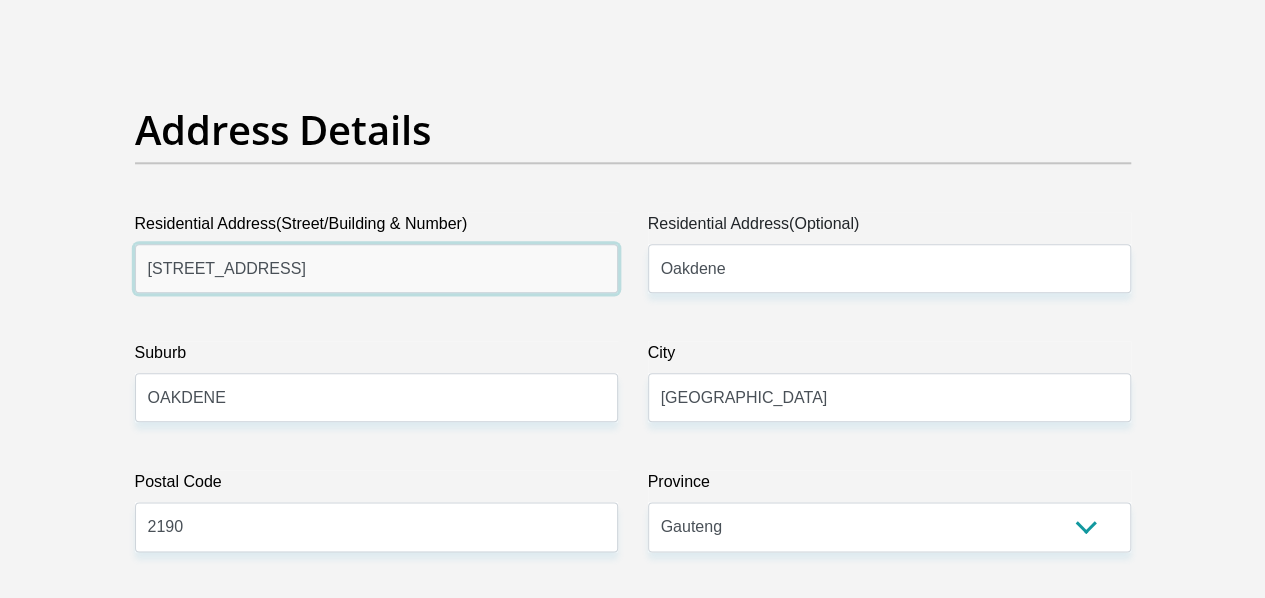 drag, startPoint x: 340, startPoint y: 201, endPoint x: 128, endPoint y: 192, distance: 212.19095 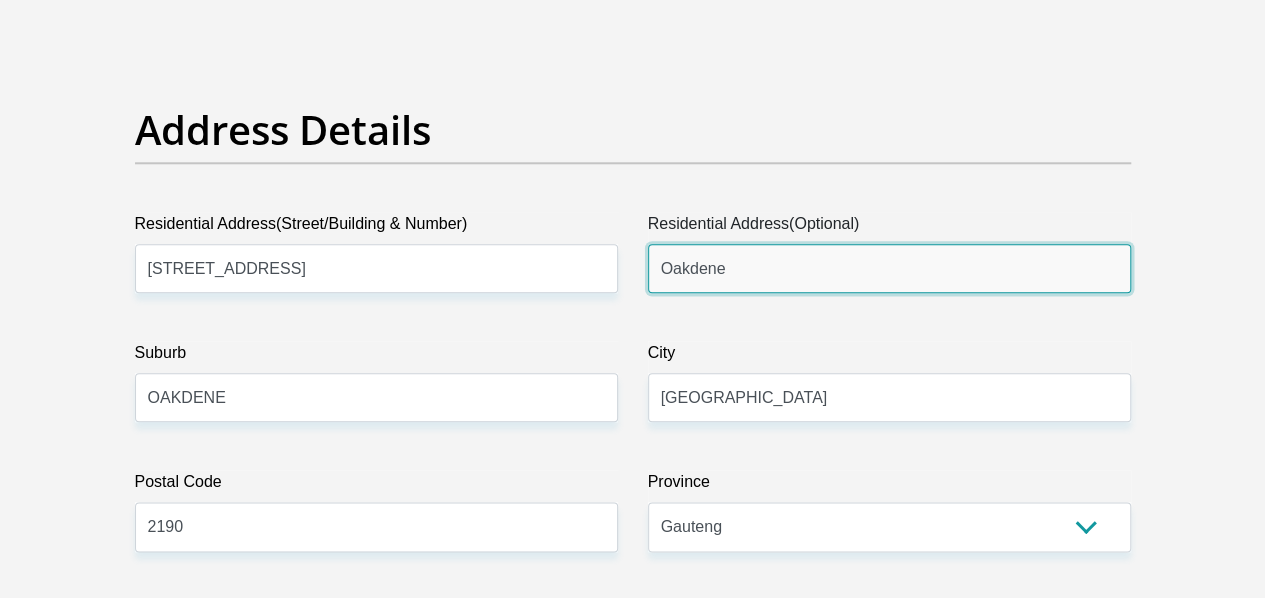 click on "Oakdene" at bounding box center (889, 268) 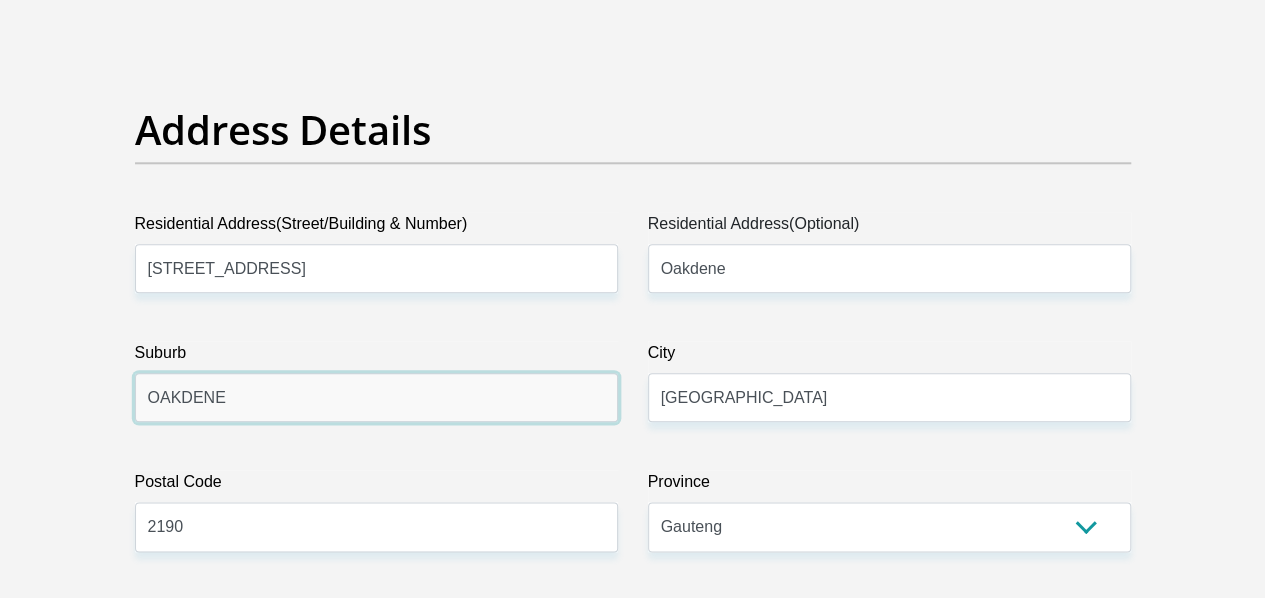 click on "OAKDENE" at bounding box center [376, 397] 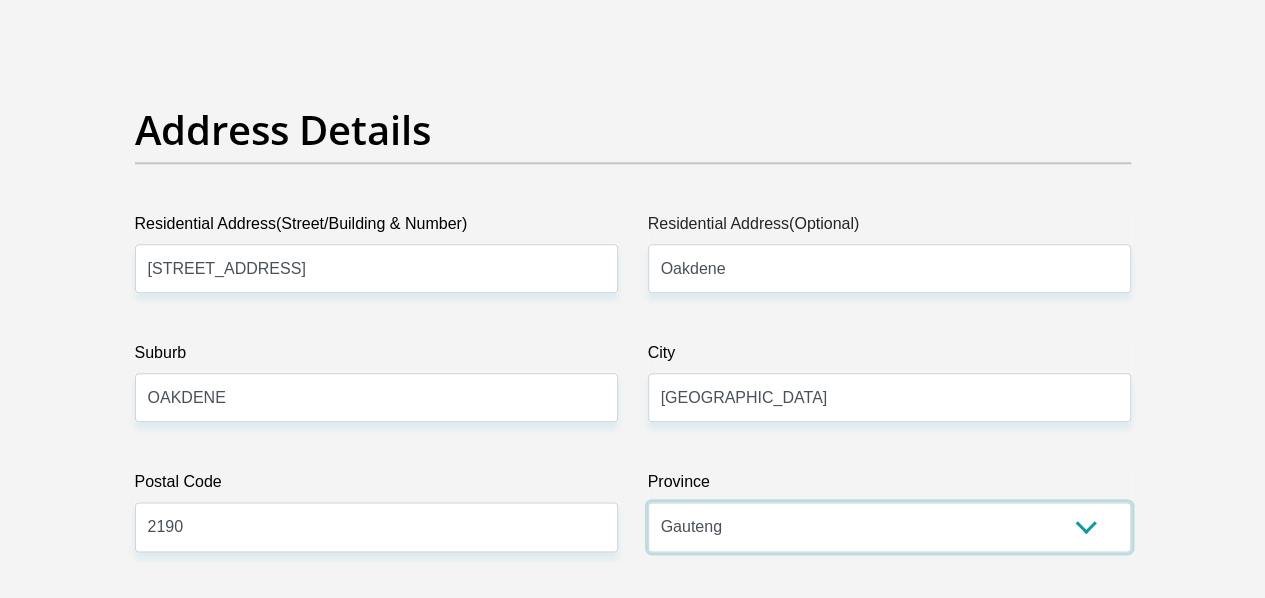 click on "Eastern Cape
Free State
Gauteng
KwaZulu-Natal
Limpopo
Mpumalanga
Northern Cape
North West
Western Cape" at bounding box center [889, 526] 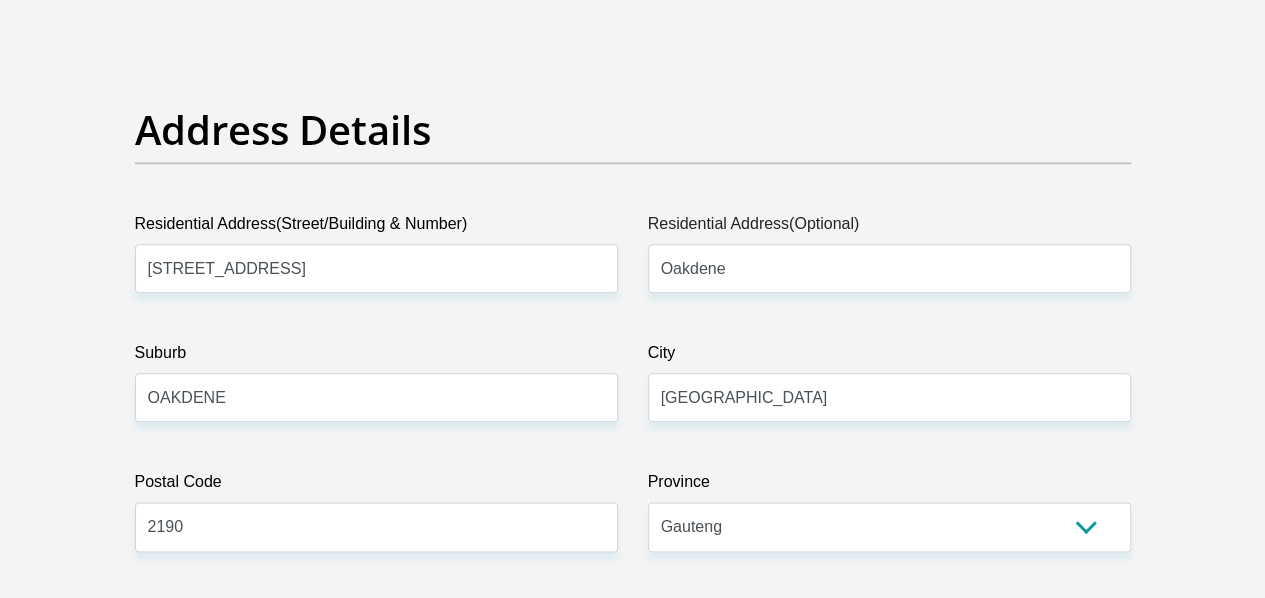 click on "Title
Mr
Ms
Mrs
Dr
Other
First Name
Bernard
Surname
Taylor
ID Number
8612165083084
Please input valid ID number
Race
Black
Coloured
Indian
White
Other
Contact Number
0761369924
Please input valid contact number
Nationality
South Africa
Afghanistan
Aland Islands  Albania  Algeria" at bounding box center (633, 2641) 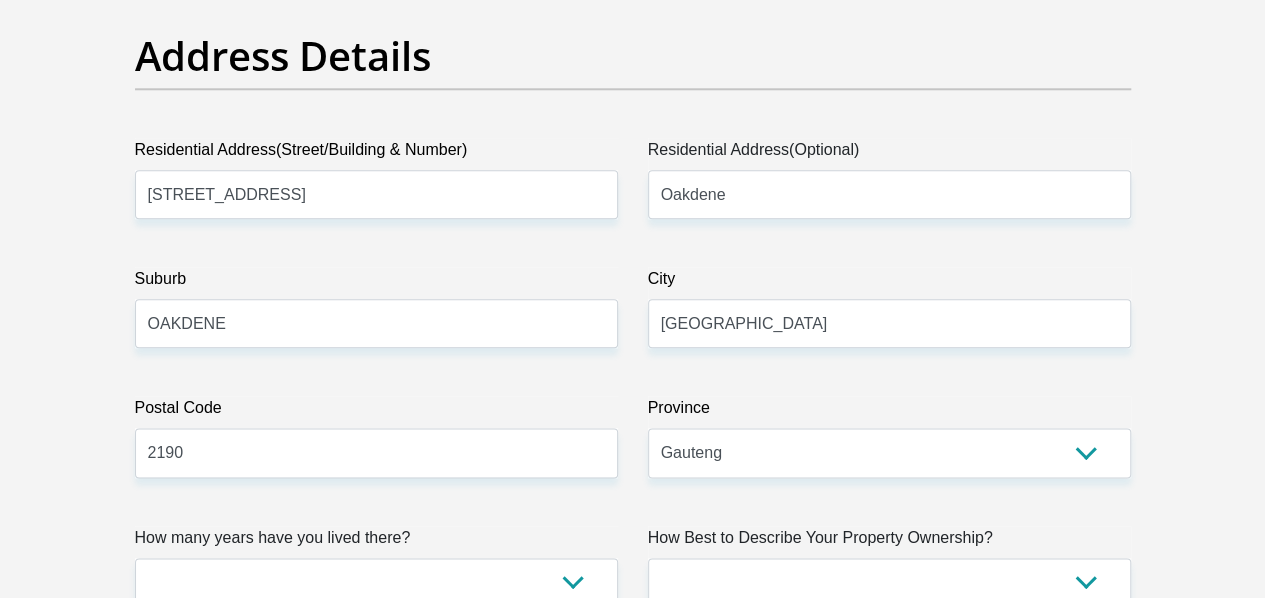 scroll, scrollTop: 1200, scrollLeft: 0, axis: vertical 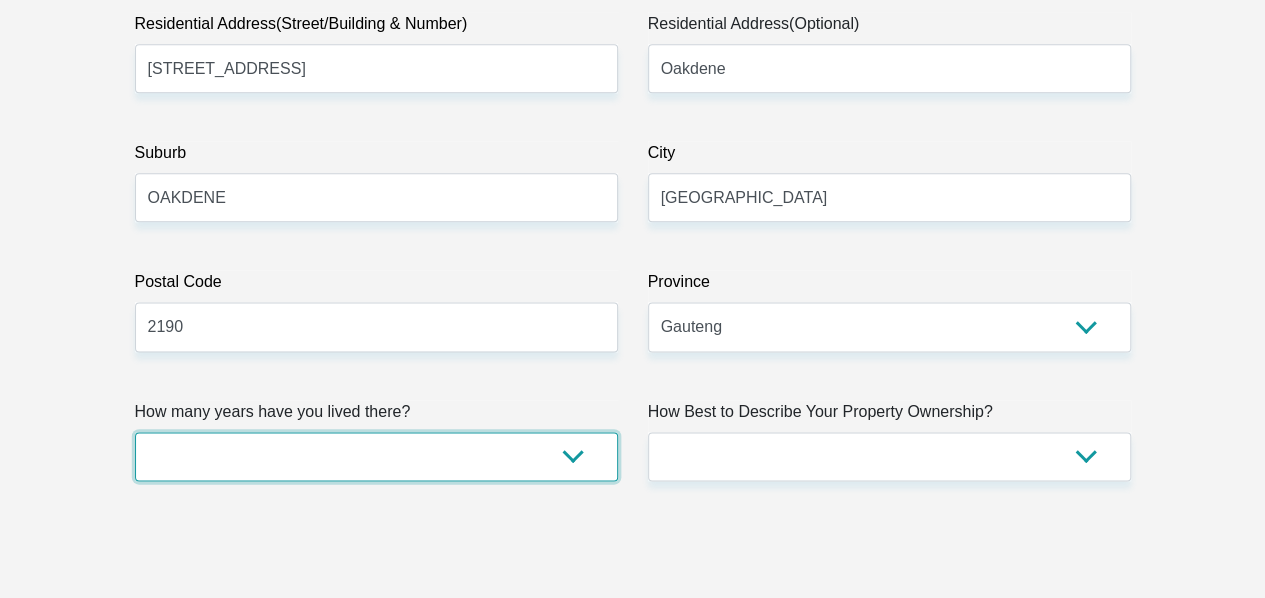 click on "less than 1 year
1-3 years
3-5 years
5+ years" at bounding box center (376, 456) 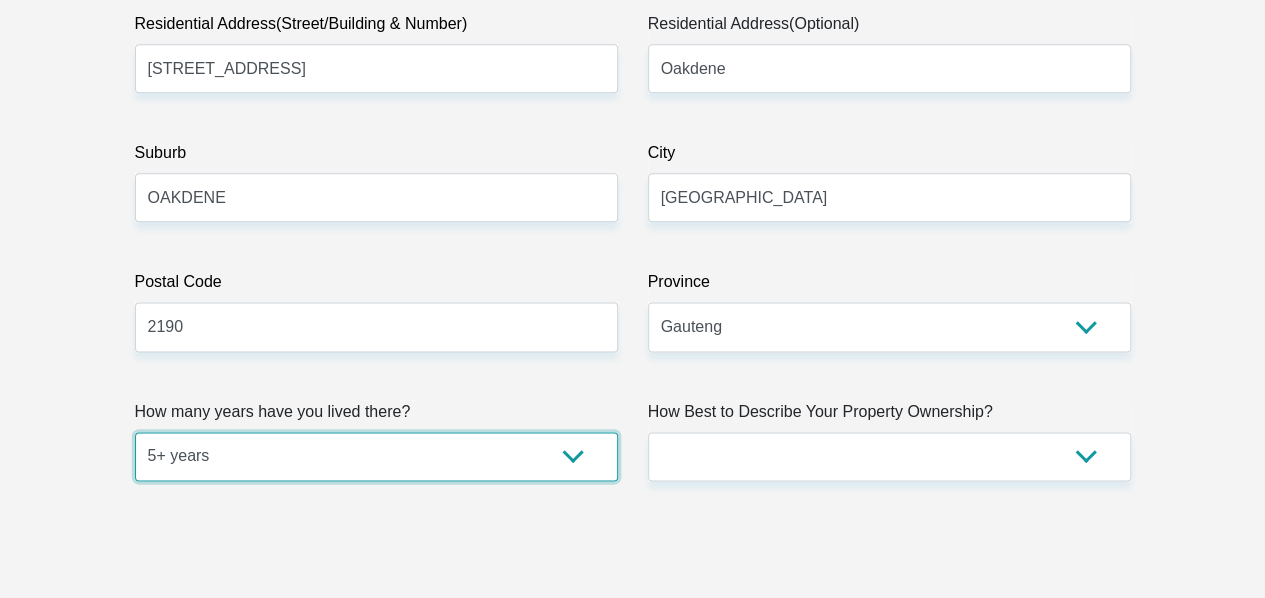 click on "less than 1 year
1-3 years
3-5 years
5+ years" at bounding box center (376, 456) 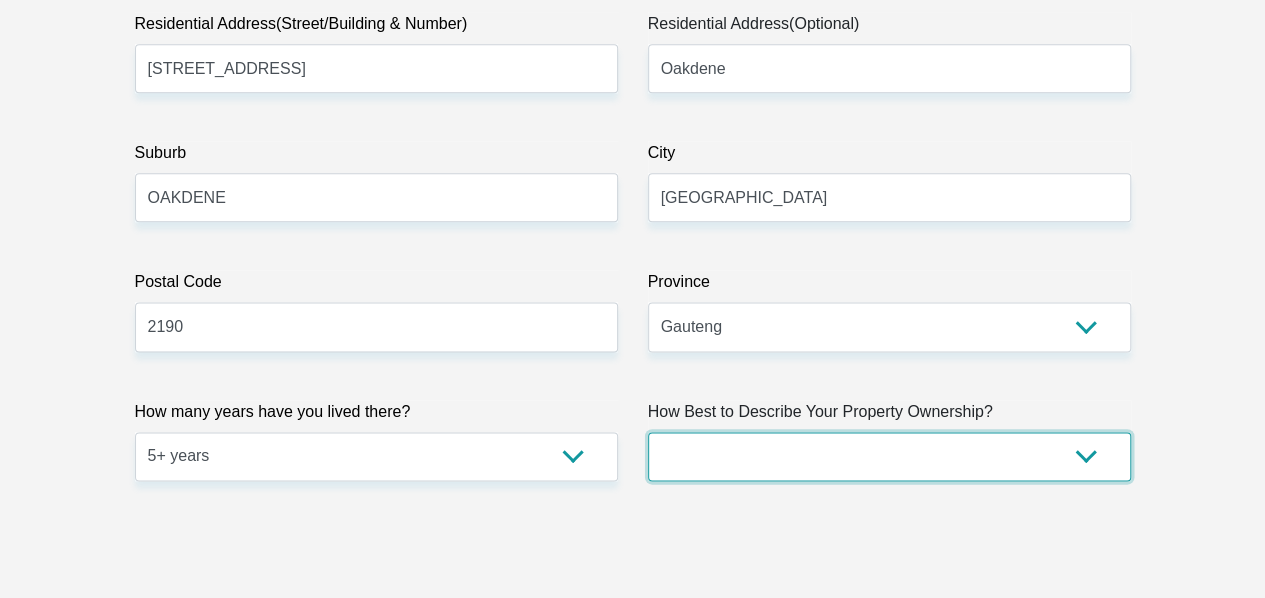 click on "Owned
Rented
Family Owned
Company Dwelling" at bounding box center (889, 456) 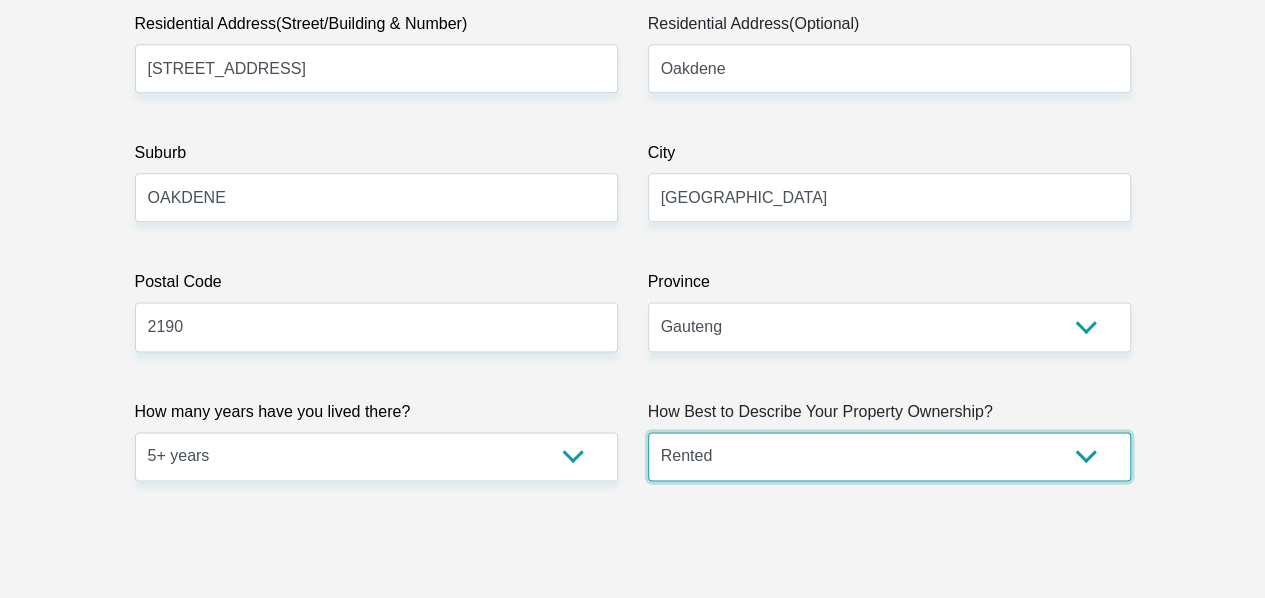 click on "Owned
Rented
Family Owned
Company Dwelling" at bounding box center [889, 456] 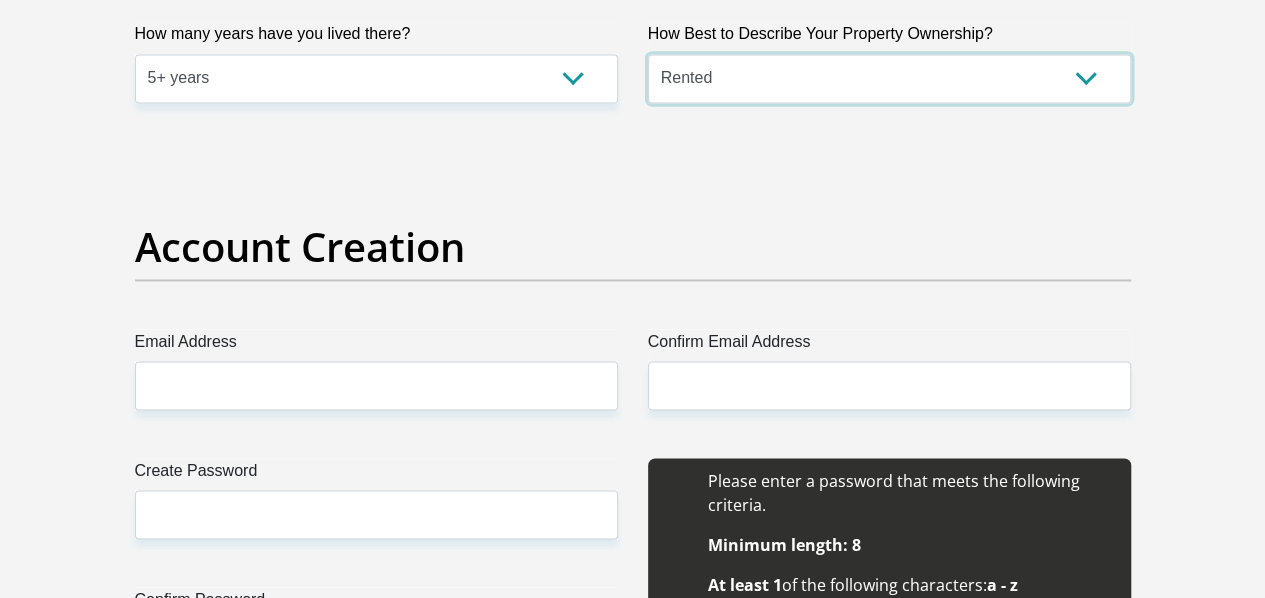 scroll, scrollTop: 1600, scrollLeft: 0, axis: vertical 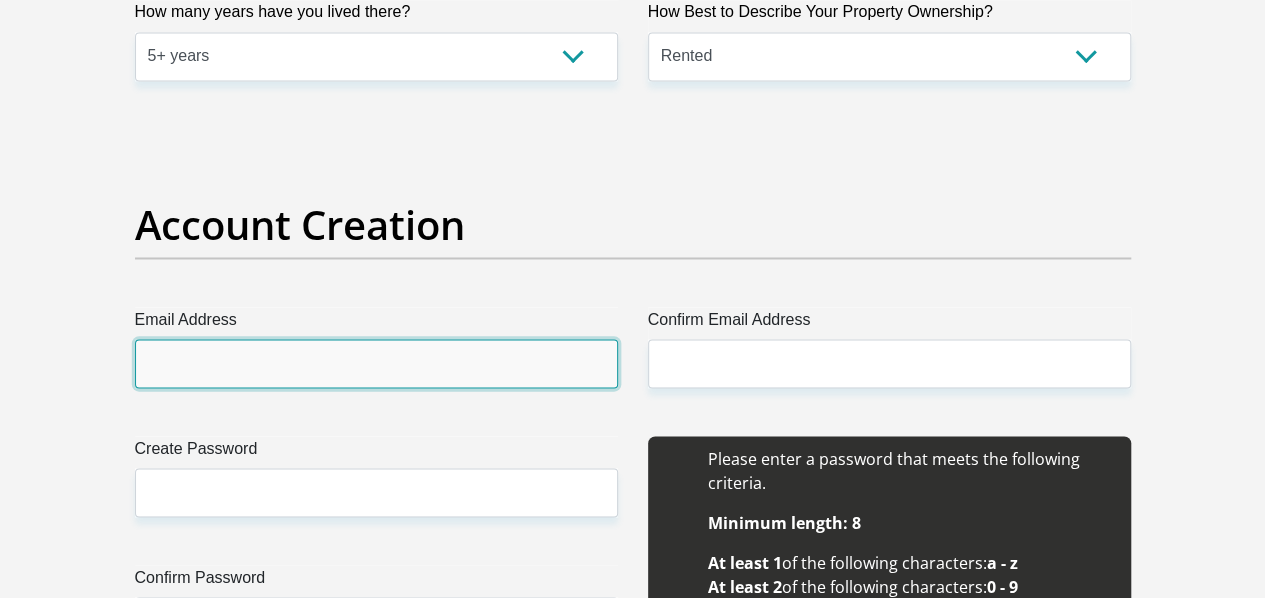 click on "Email Address" at bounding box center [376, 363] 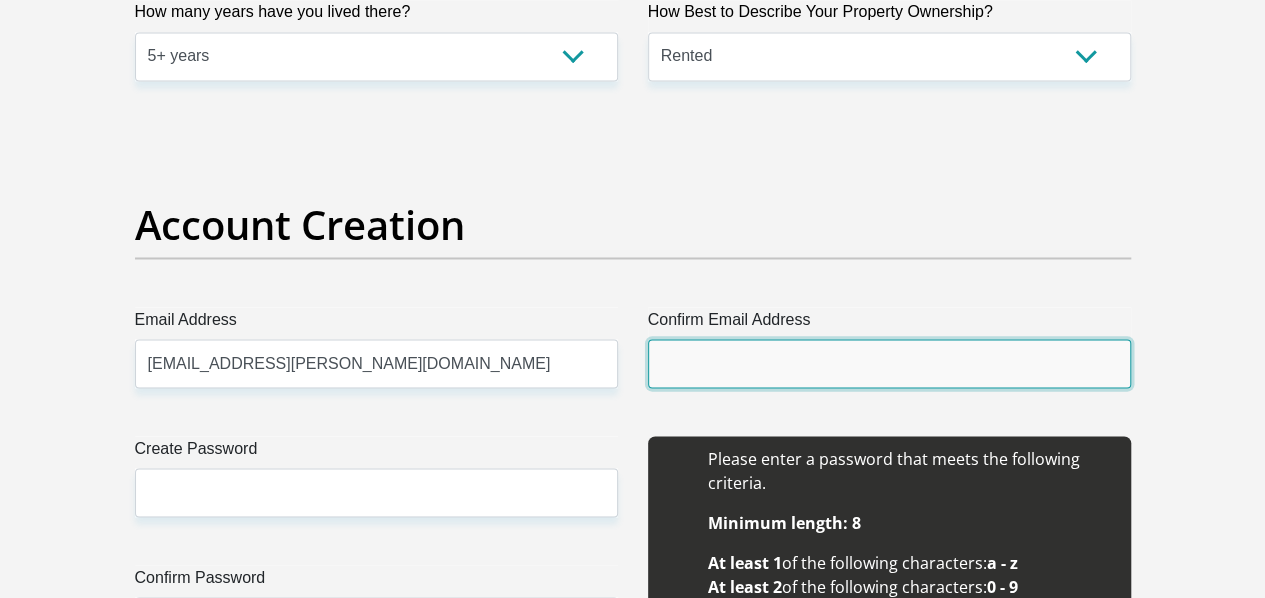 type on "mimshach.bernard@gmail.com" 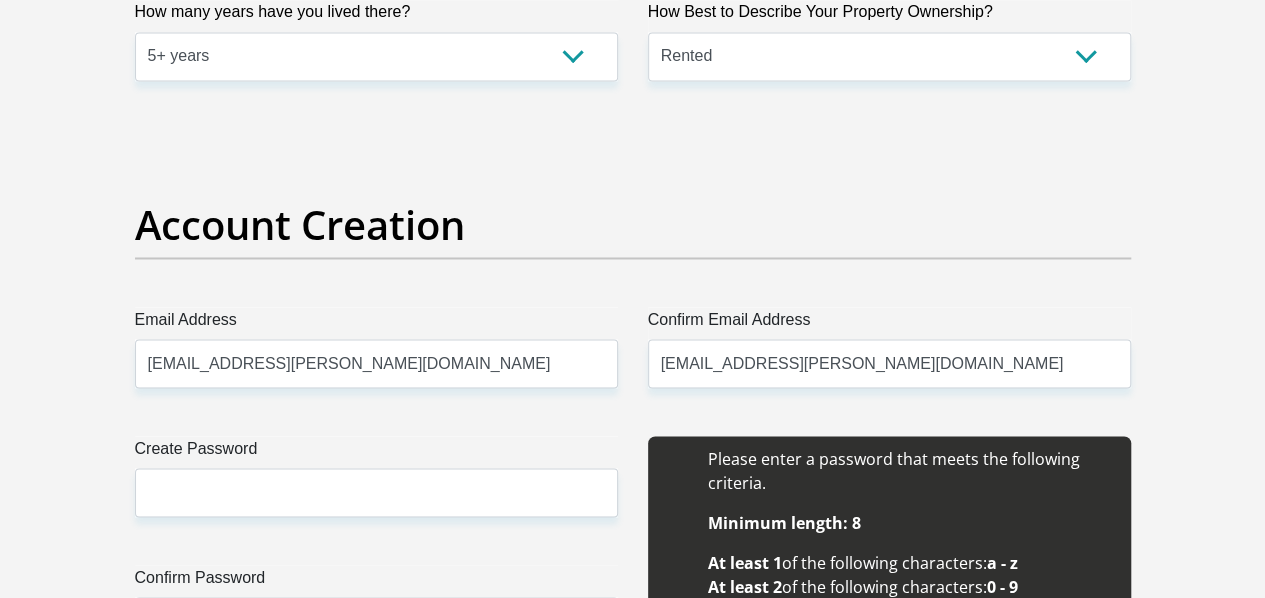 type 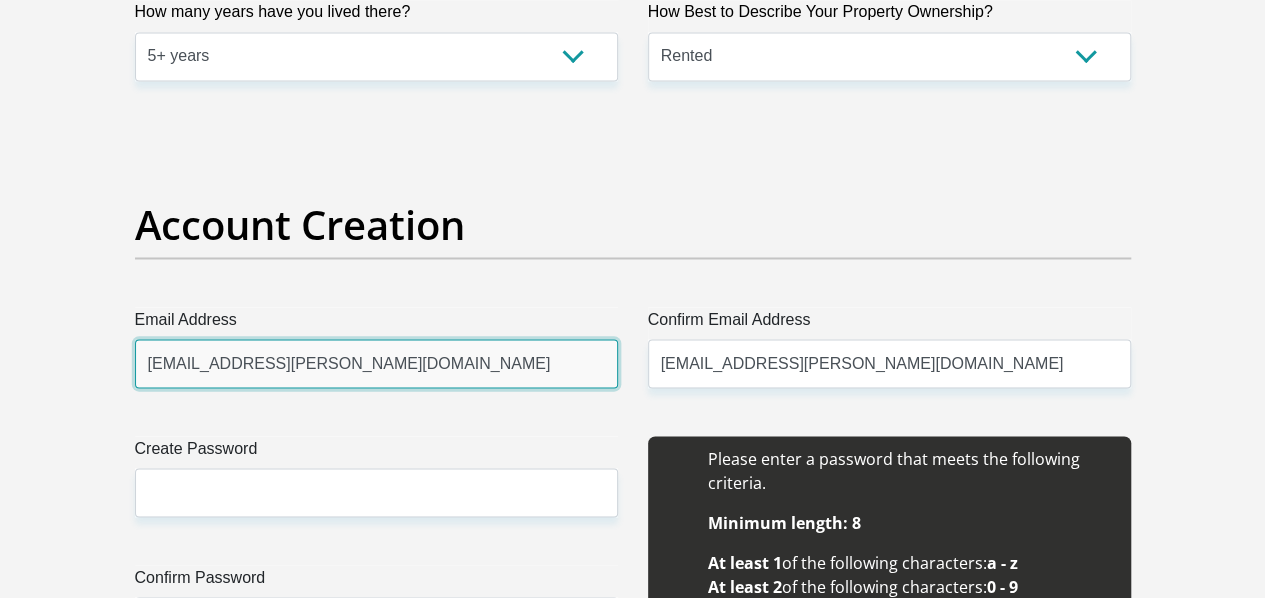 type 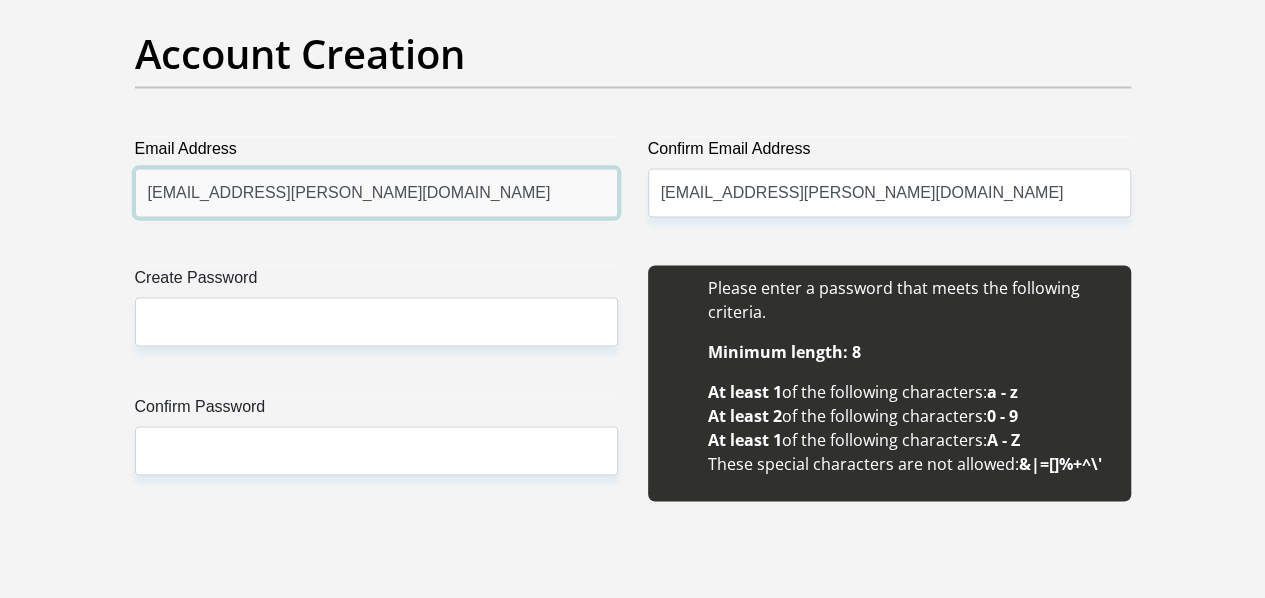 scroll, scrollTop: 1800, scrollLeft: 0, axis: vertical 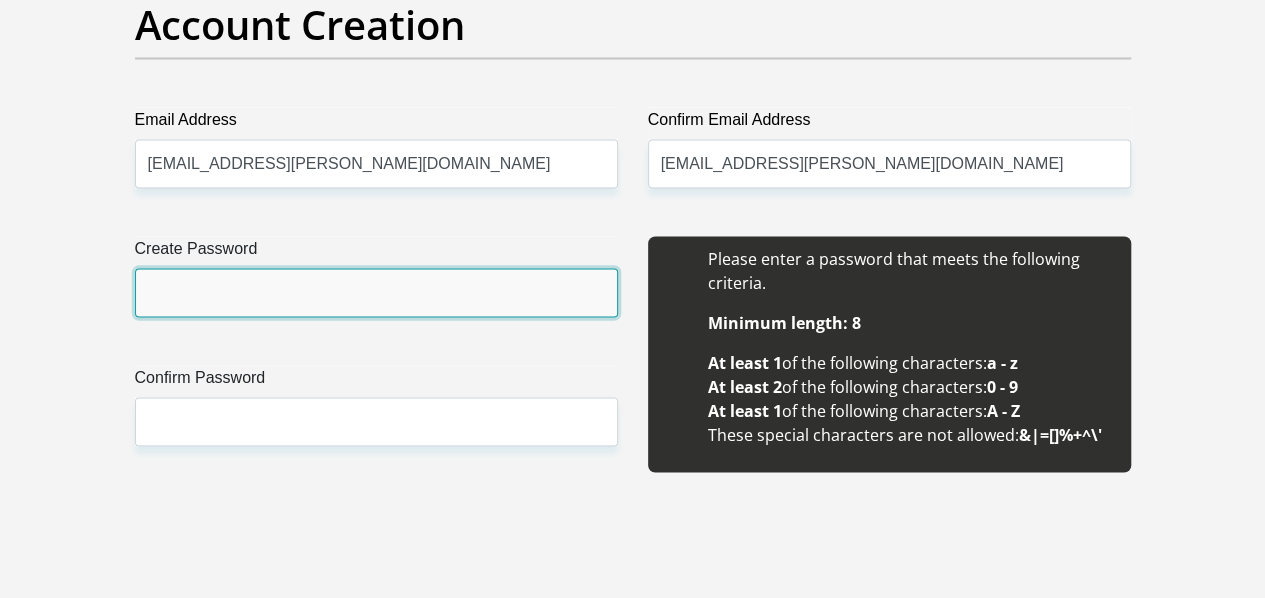 click on "Create Password" at bounding box center (376, 292) 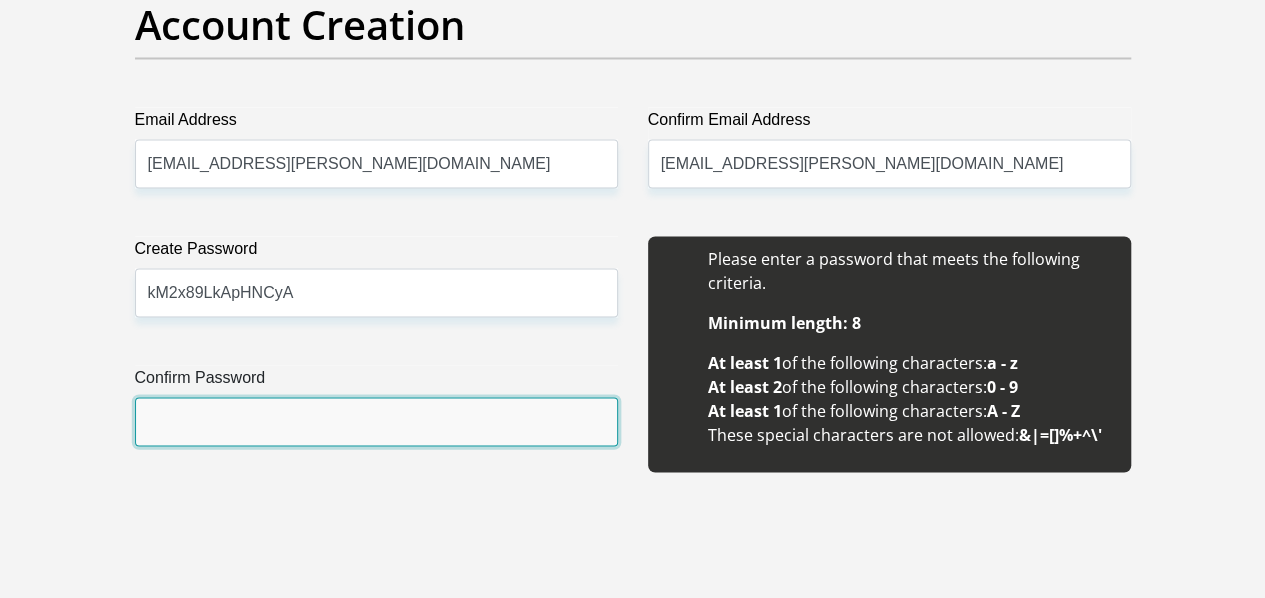 click on "Confirm Password" at bounding box center (376, 421) 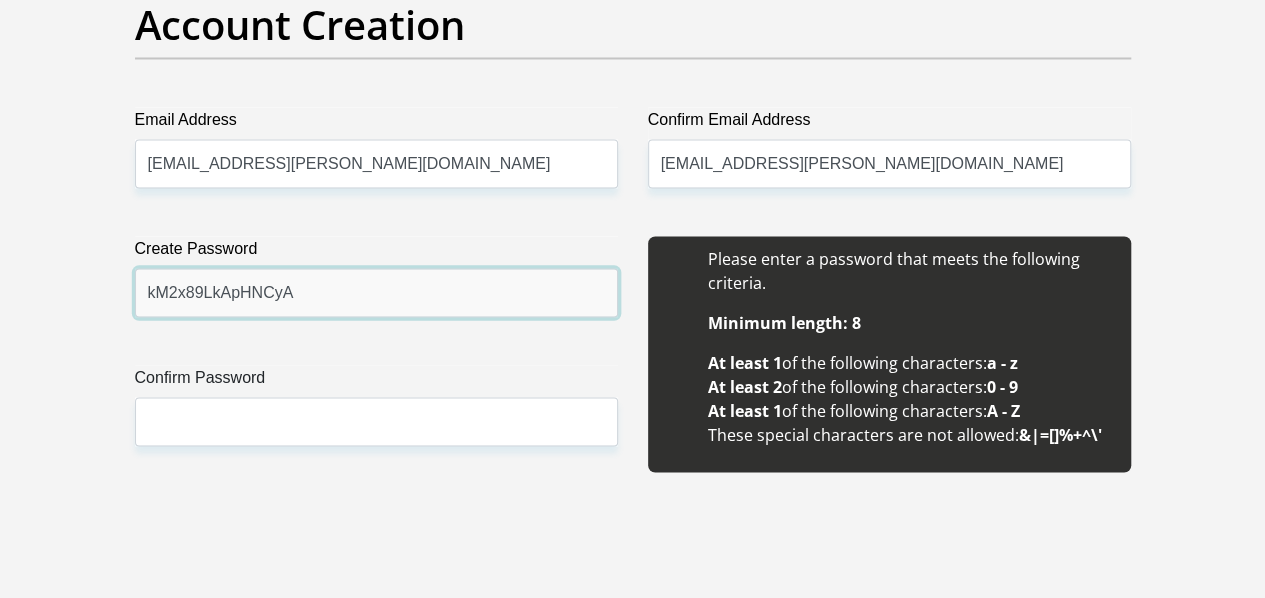 drag, startPoint x: 324, startPoint y: 220, endPoint x: 72, endPoint y: 211, distance: 252.16066 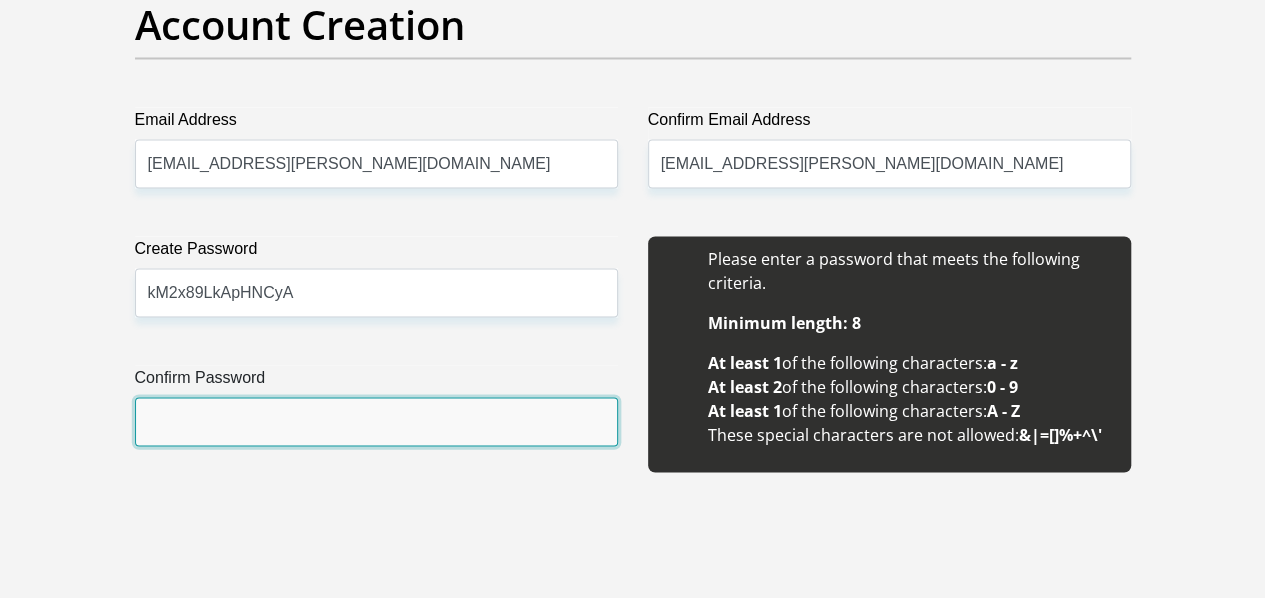 click on "Confirm Password" at bounding box center [376, 421] 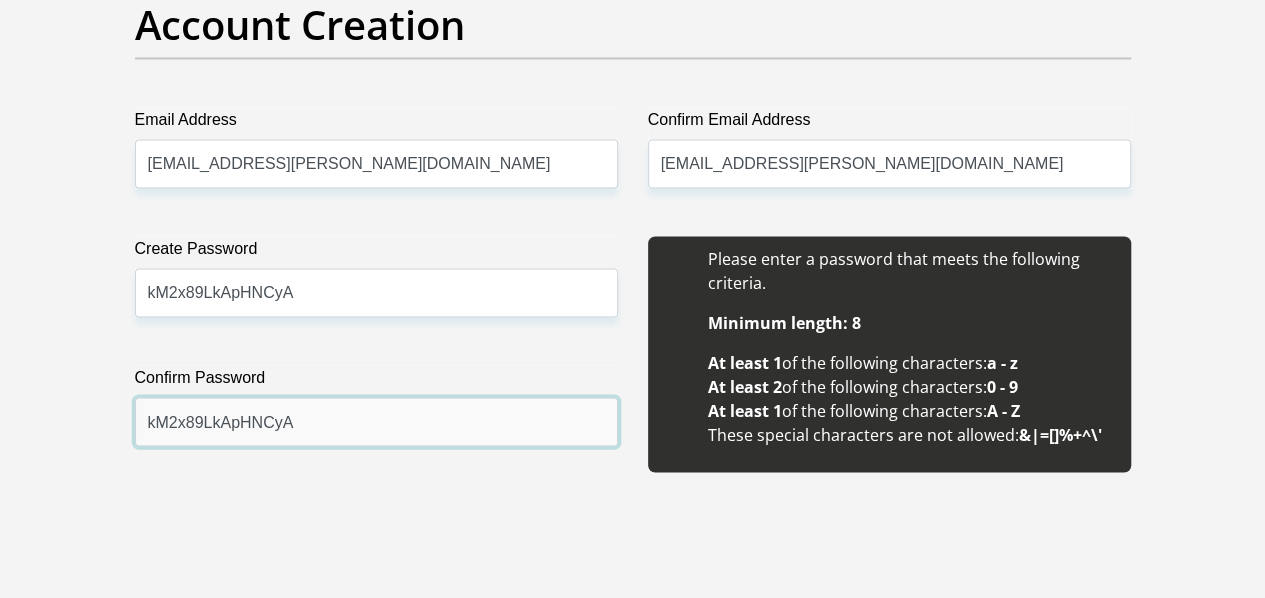type on "kM2x89LkApHNCyA" 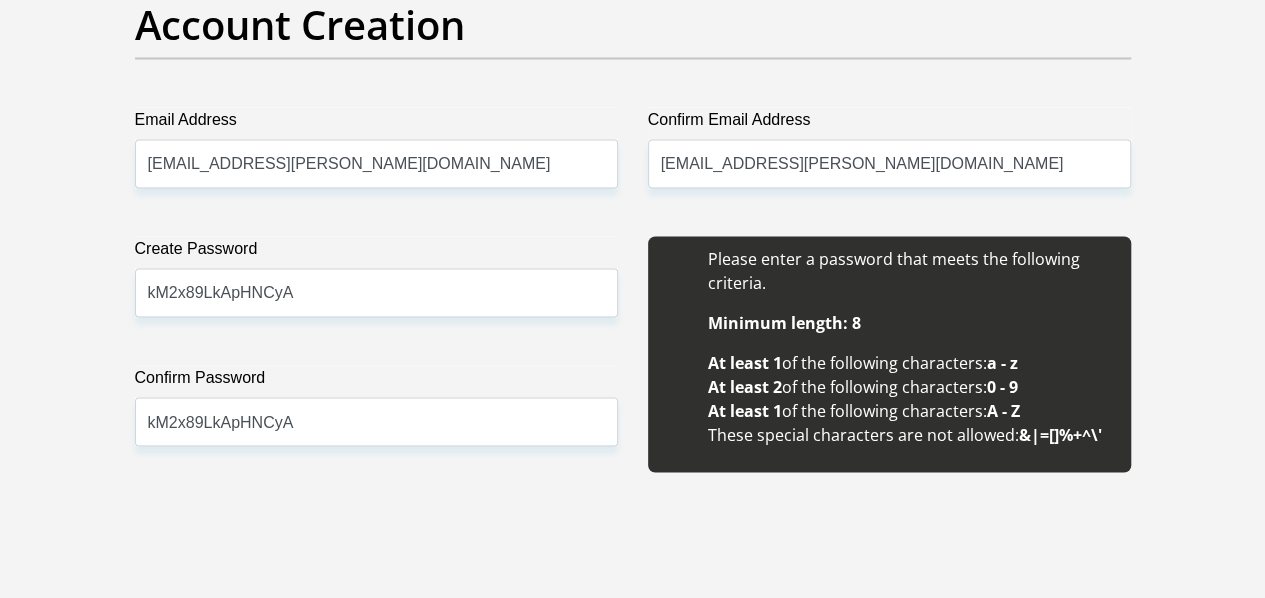 click on "Title
Mr
Ms
Mrs
Dr
Other
First Name
Bernard
Surname
Taylor
ID Number
8612165083084
Please input valid ID number
Race
Black
Coloured
Indian
White
Other
Contact Number
0761369924
Please input valid contact number
Nationality
South Africa
Afghanistan
Aland Islands  Albania  Algeria" at bounding box center [633, 1853] 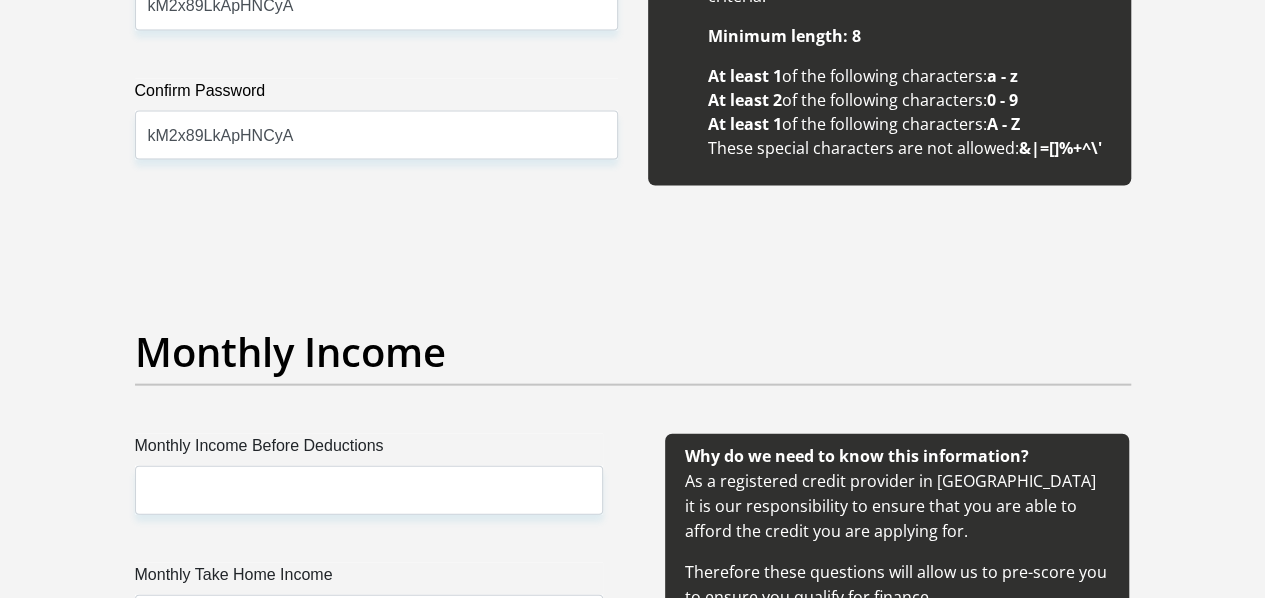 scroll, scrollTop: 2200, scrollLeft: 0, axis: vertical 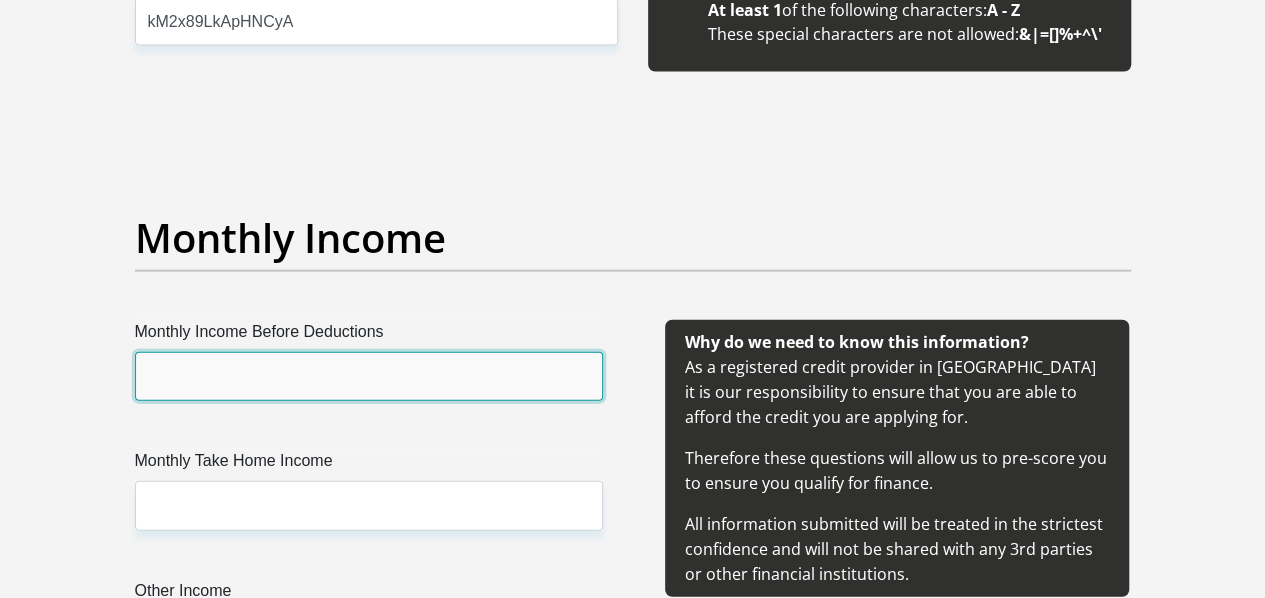 click on "Monthly Income Before Deductions" at bounding box center (369, 376) 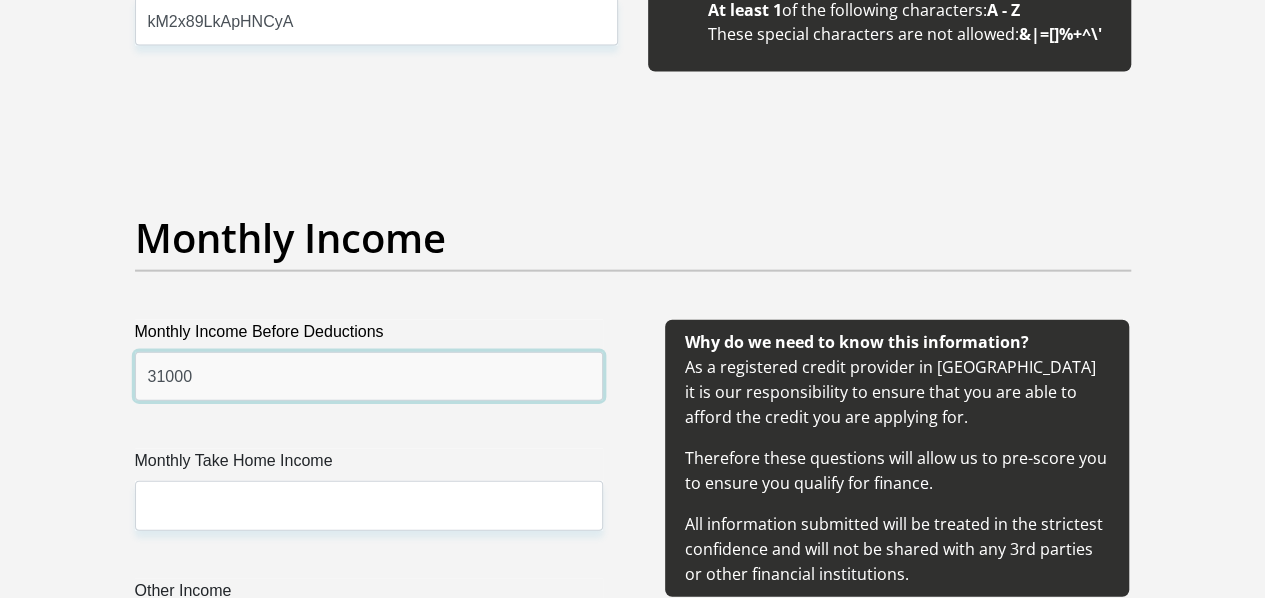 type on "31000" 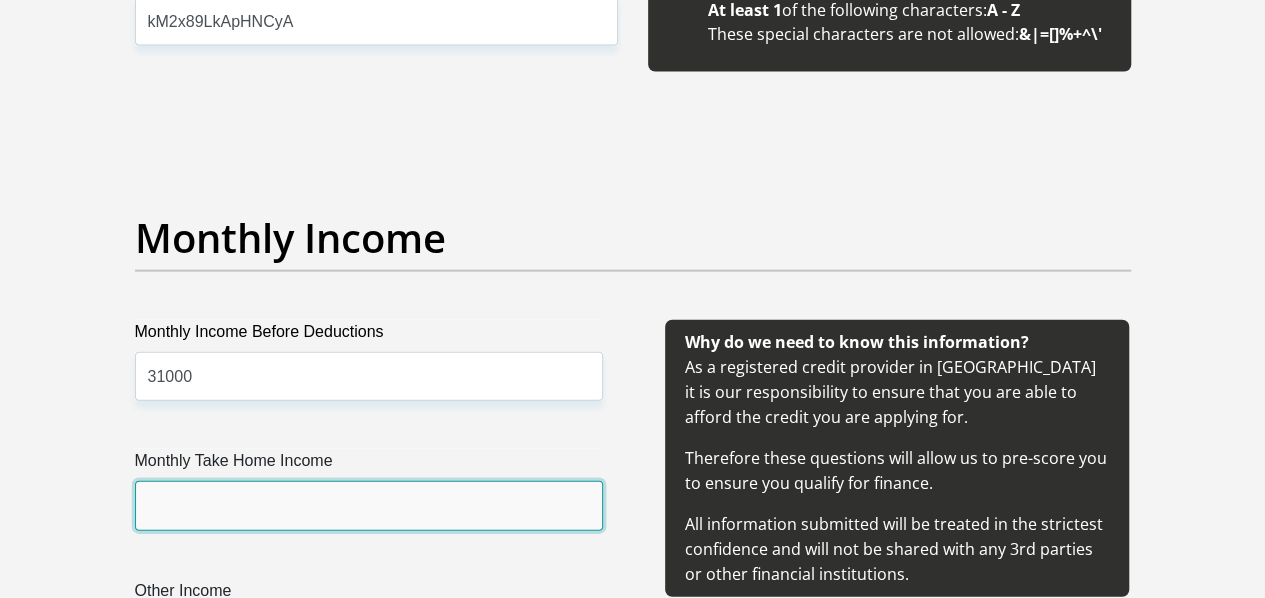 click on "Monthly Take Home Income" at bounding box center (369, 505) 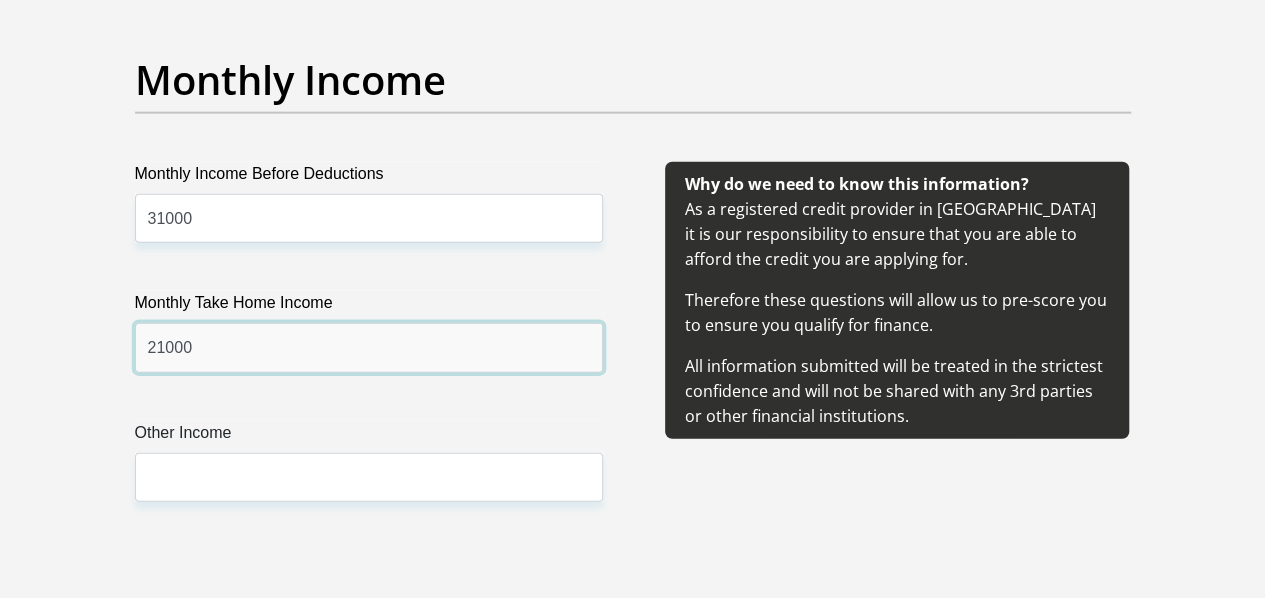 scroll, scrollTop: 2400, scrollLeft: 0, axis: vertical 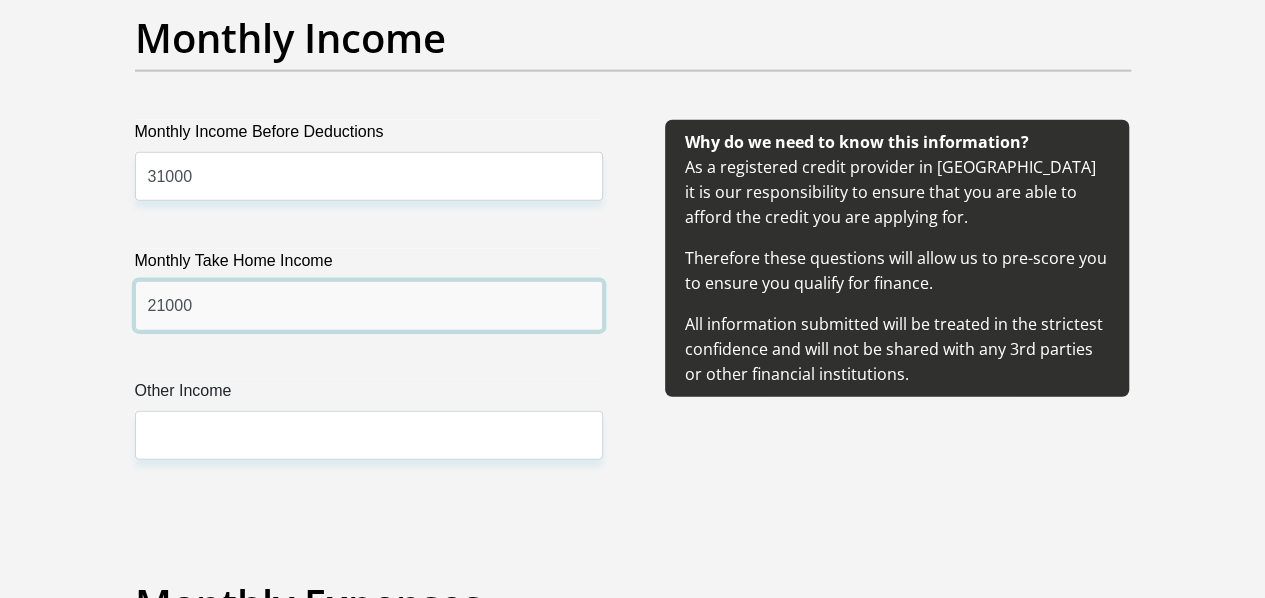 type on "21000" 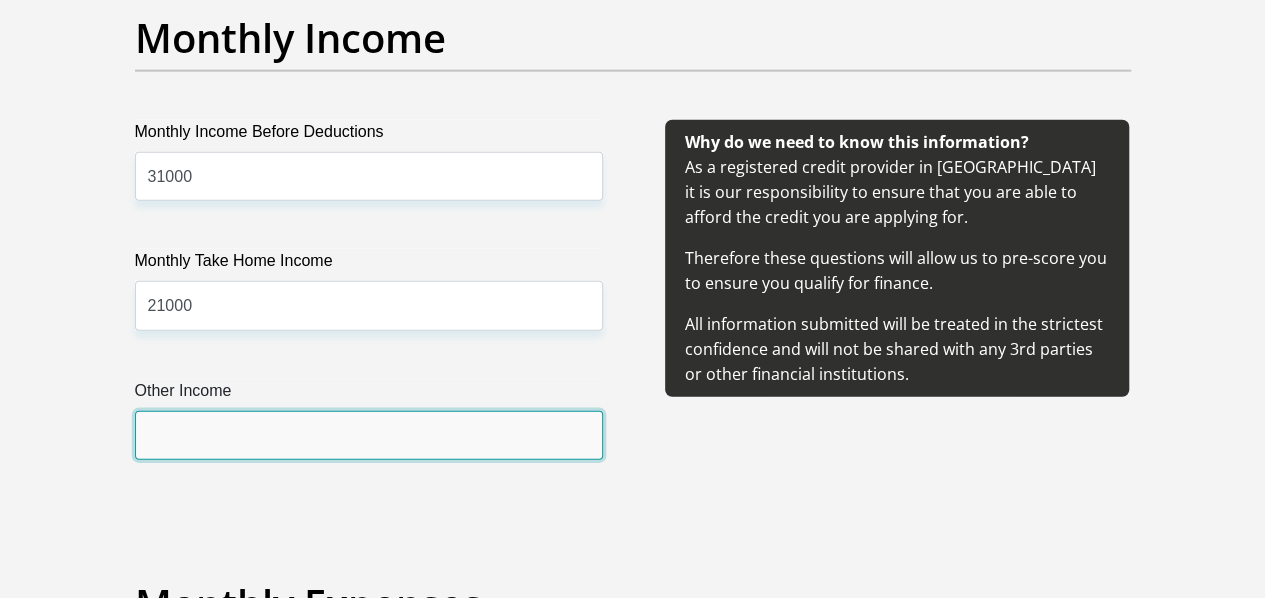click on "Other Income" at bounding box center (369, 435) 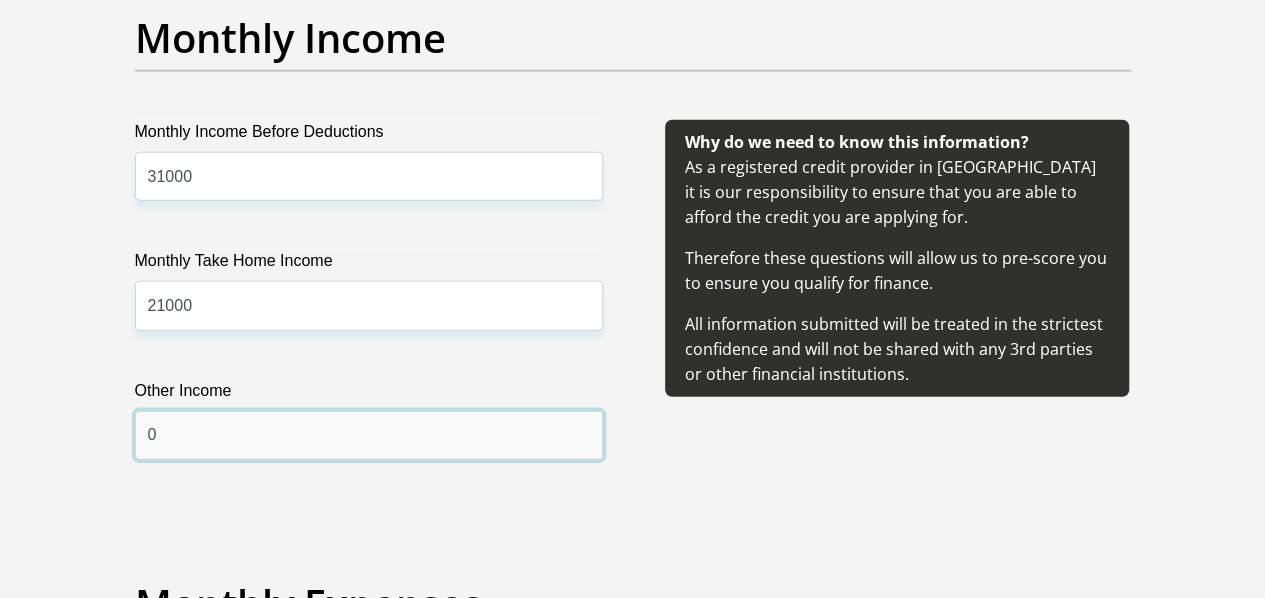 type on "0" 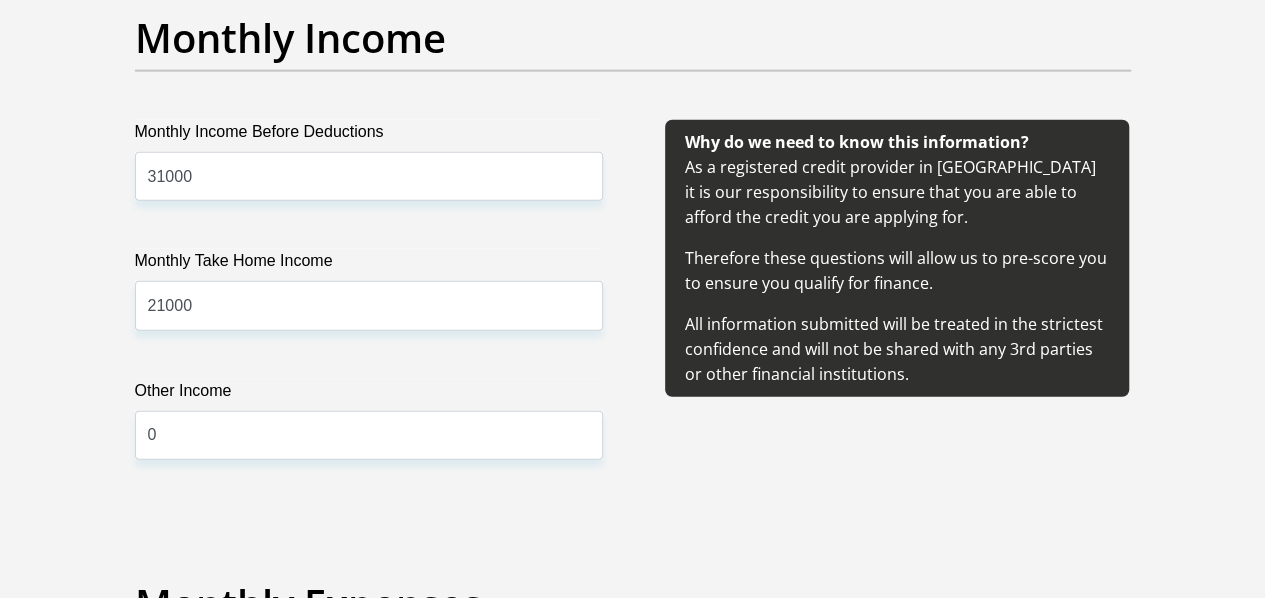 click on "Title
Mr
Ms
Mrs
Dr
Other
First Name
Bernard
Surname
Taylor
ID Number
8612165083084
Please input valid ID number
Race
Black
Coloured
Indian
White
Other
Contact Number
0761369924
Please input valid contact number
Nationality
South Africa
Afghanistan
Aland Islands  Albania  Algeria" at bounding box center (633, 1253) 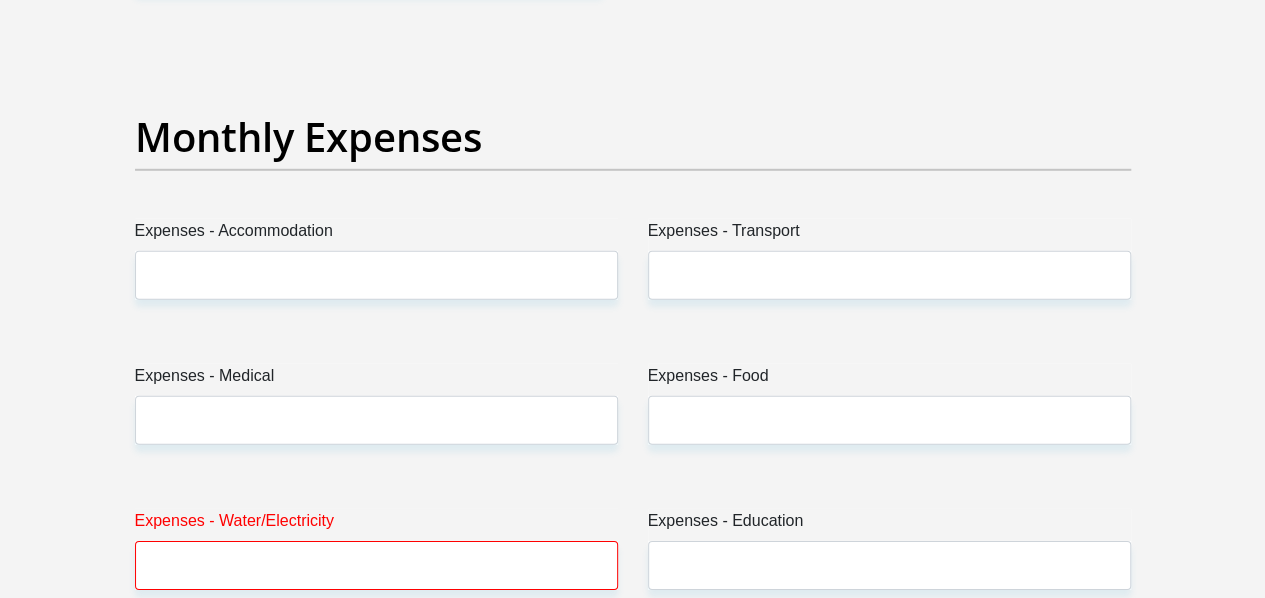 scroll, scrollTop: 2900, scrollLeft: 0, axis: vertical 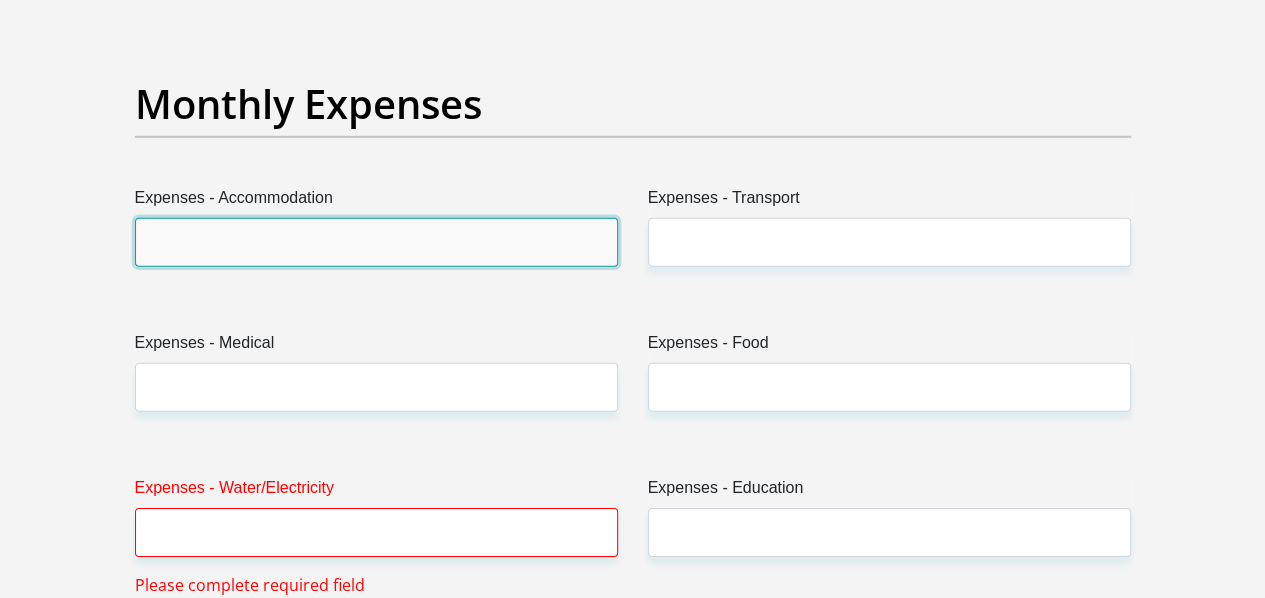 click on "Expenses - Accommodation" at bounding box center [376, 242] 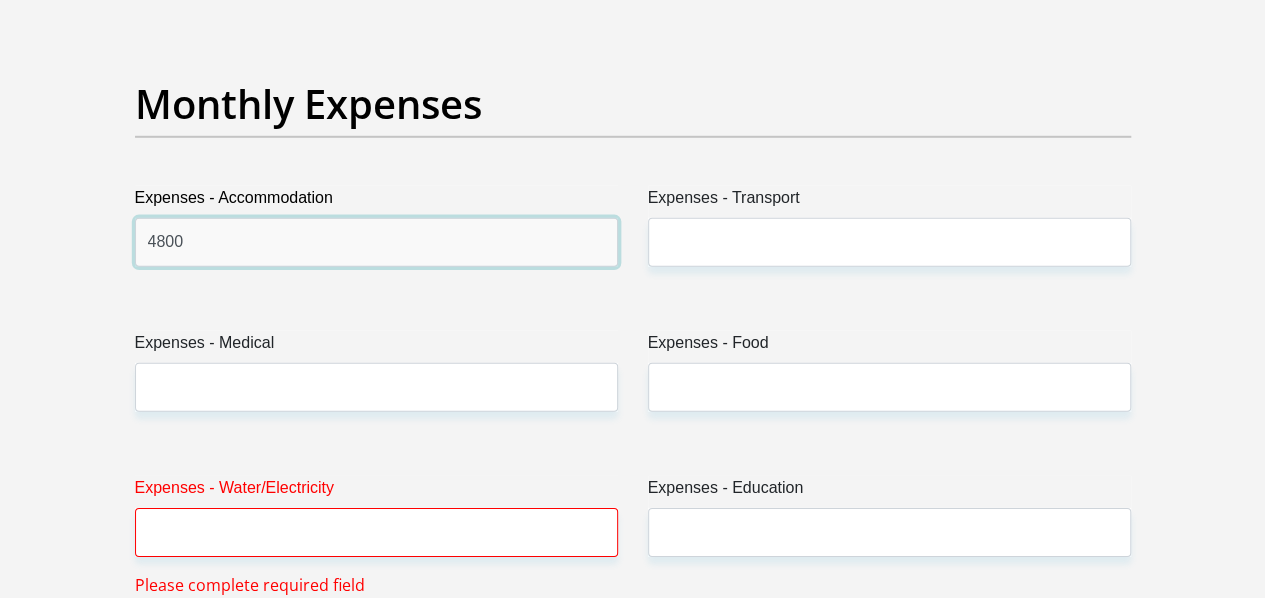 type on "4800" 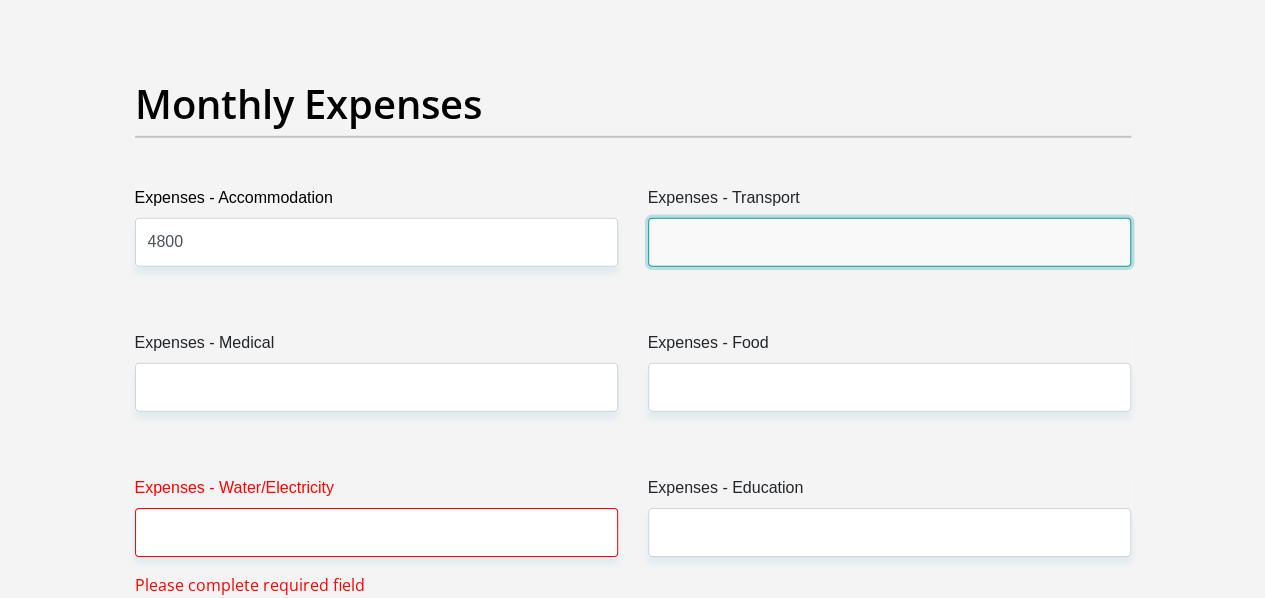 click on "Expenses - Transport" at bounding box center [889, 242] 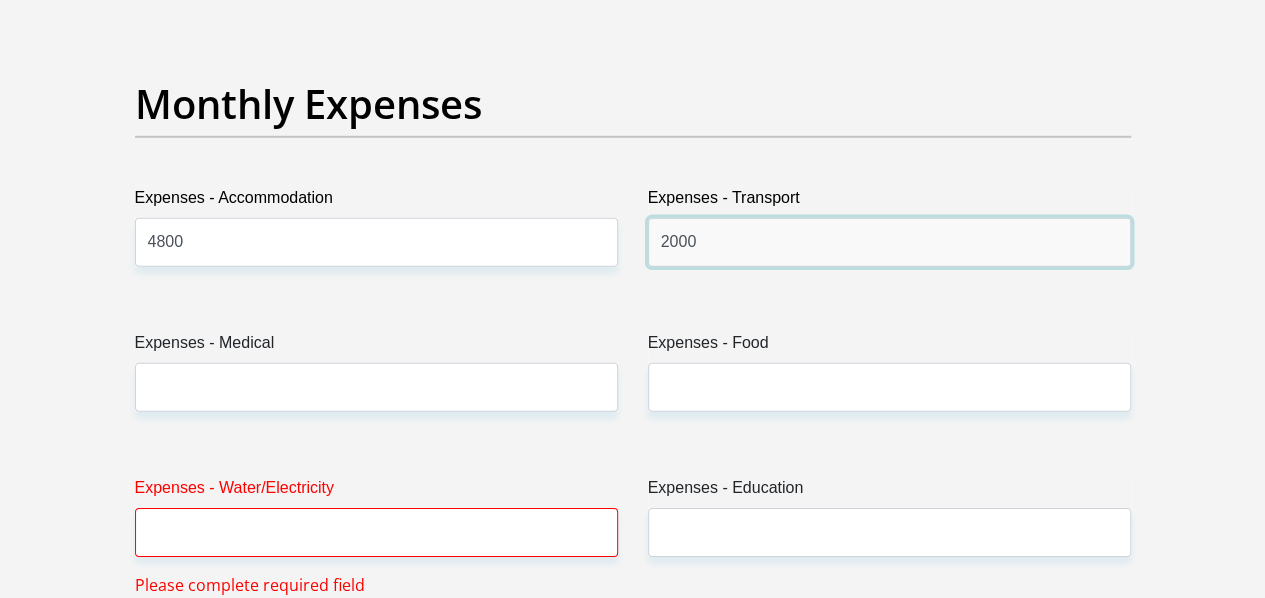 type on "2000" 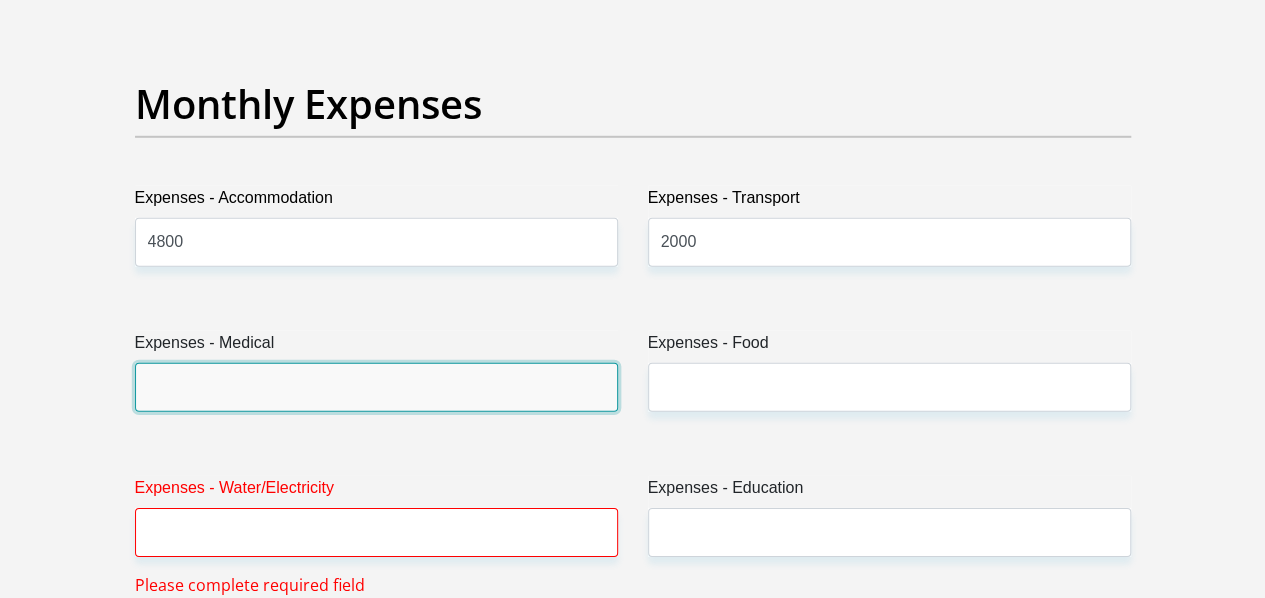 click on "Expenses - Medical" at bounding box center (376, 387) 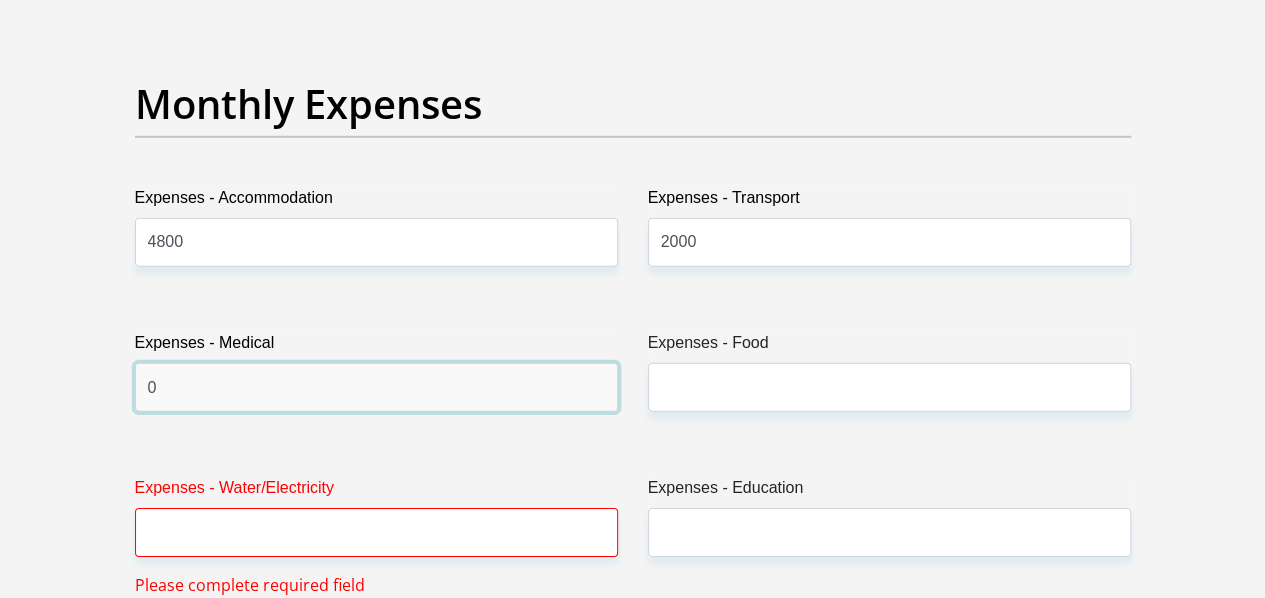 type on "0" 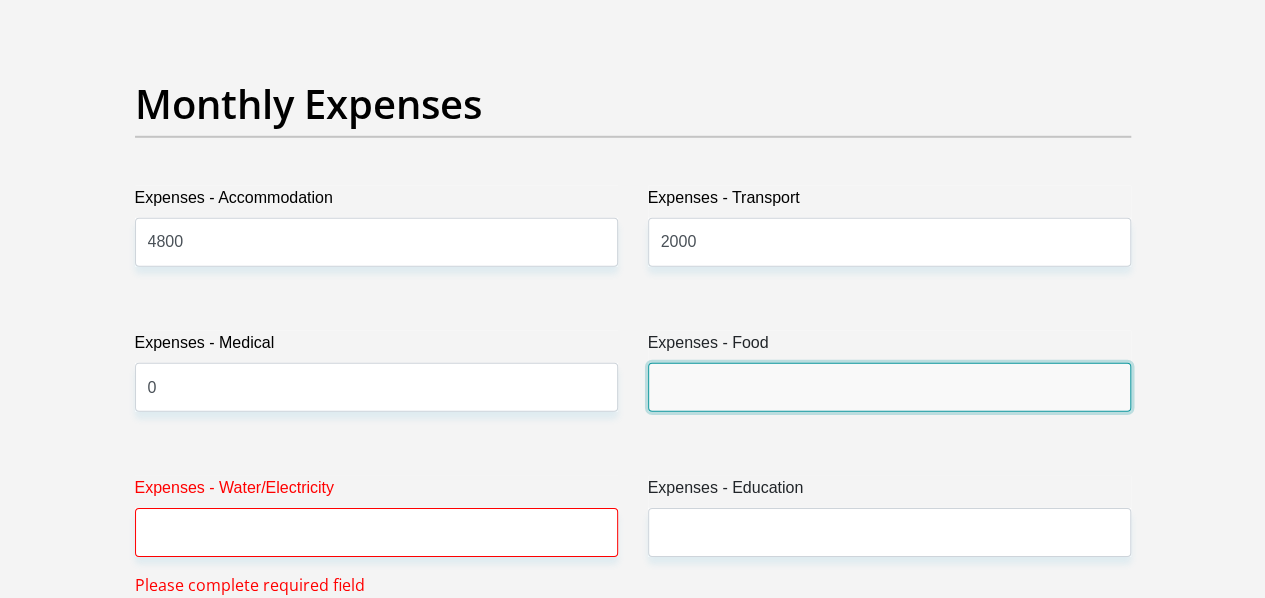 click on "Expenses - Food" at bounding box center (889, 387) 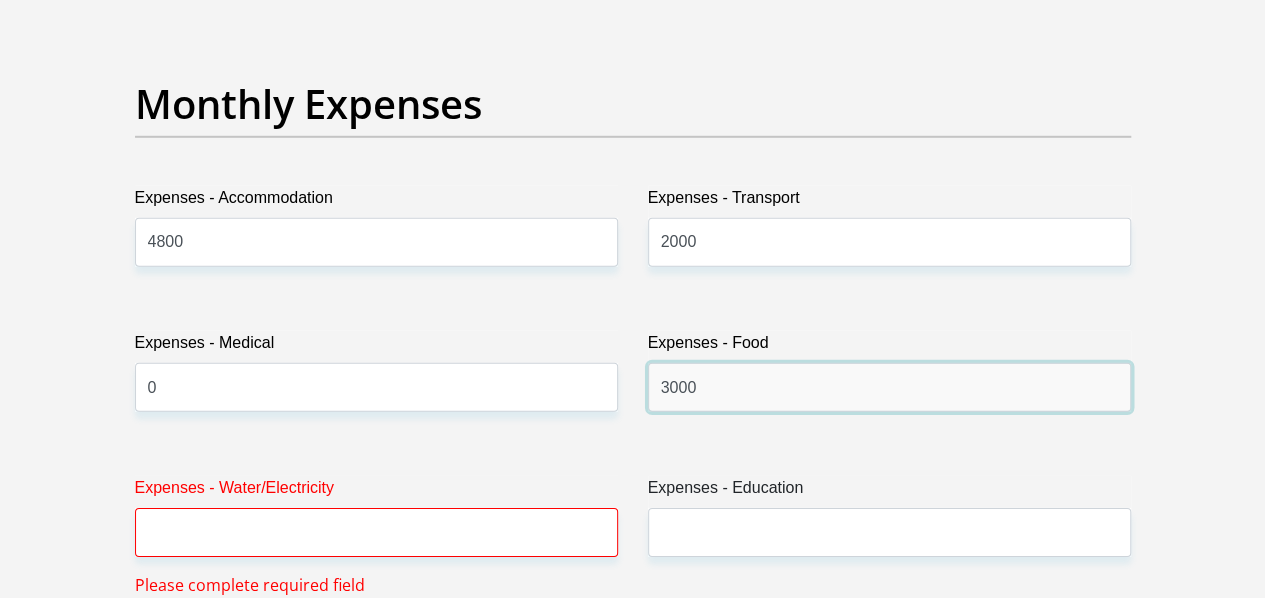 type on "3000" 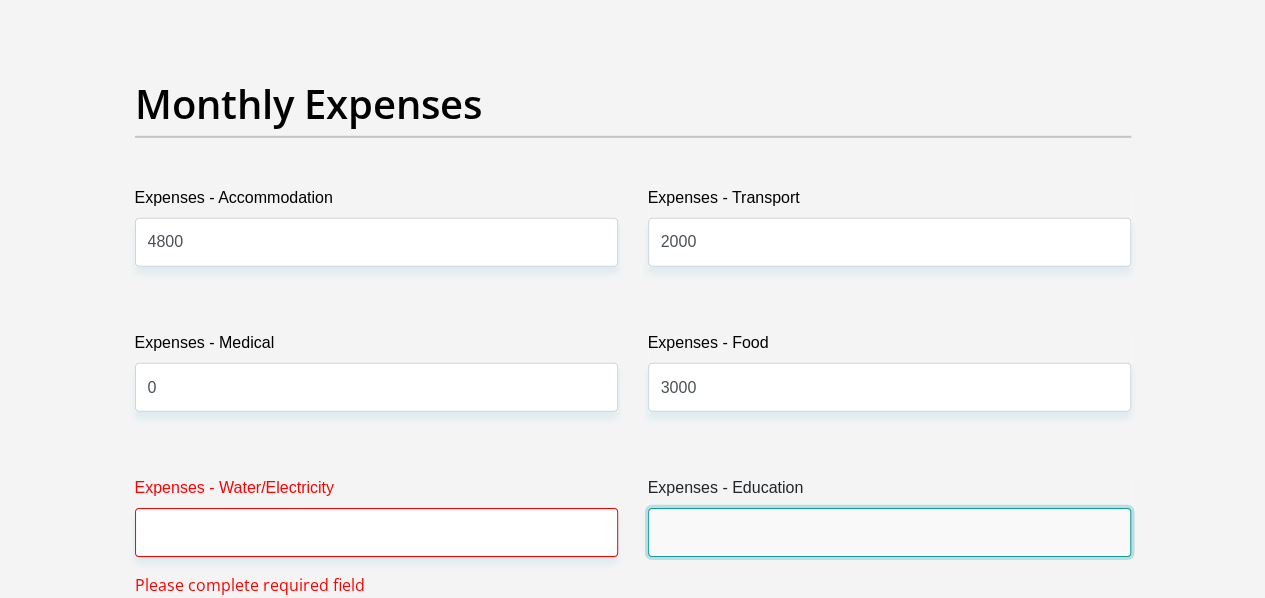 click on "Expenses - Education" at bounding box center [889, 532] 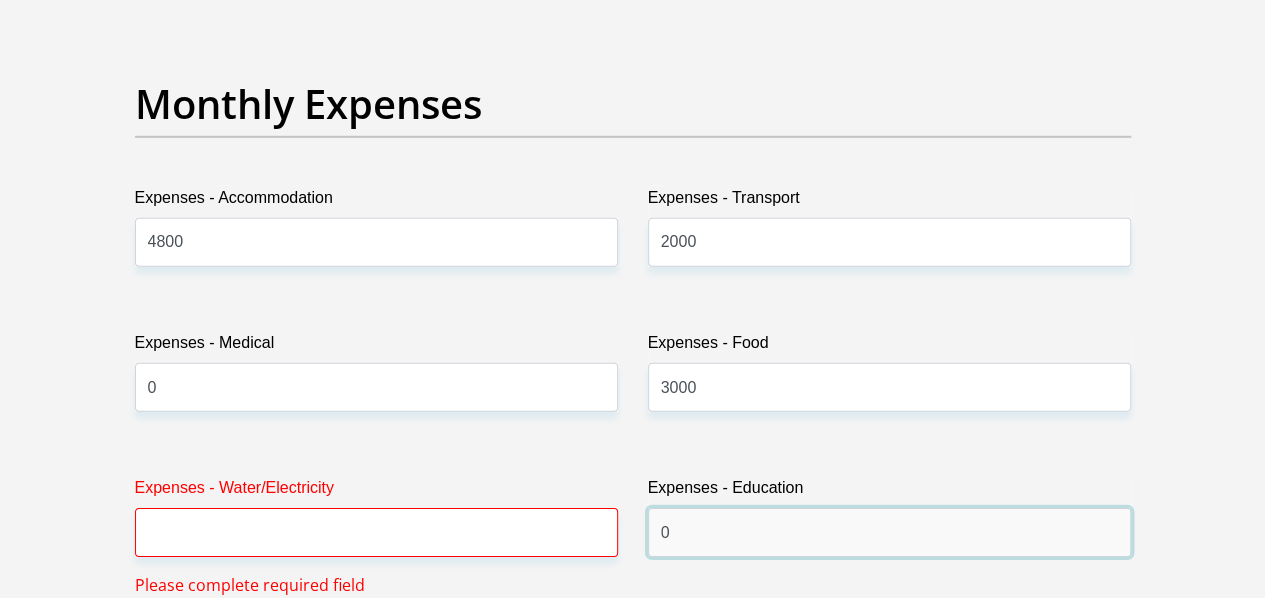 type on "0" 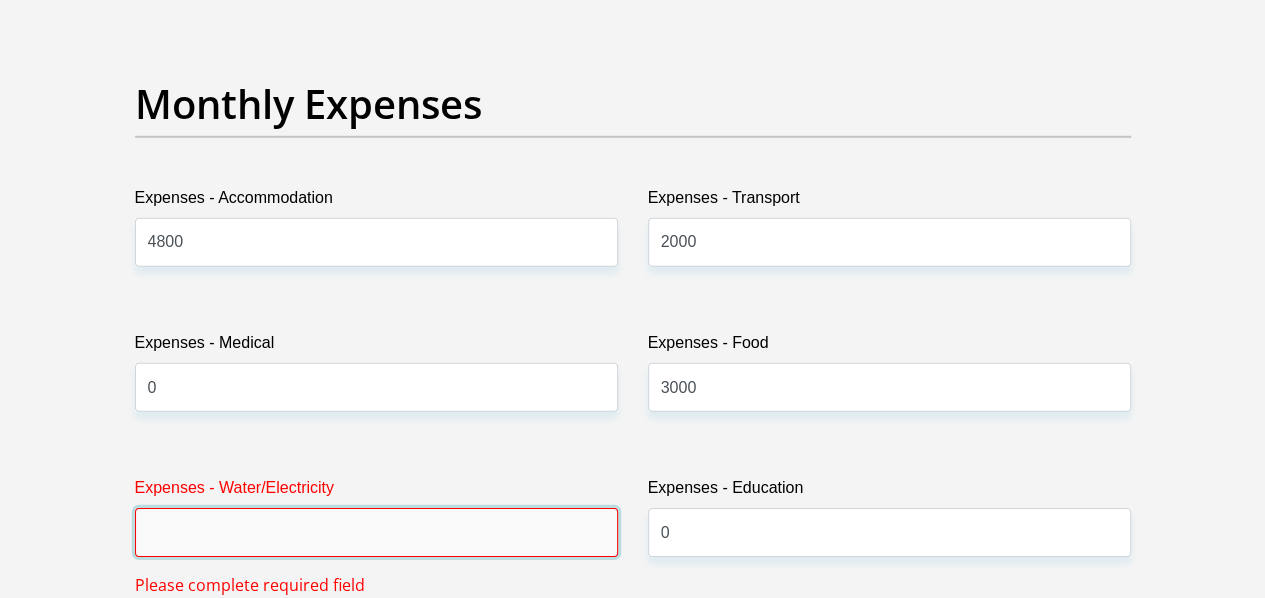 click on "Expenses - Water/Electricity" at bounding box center [376, 532] 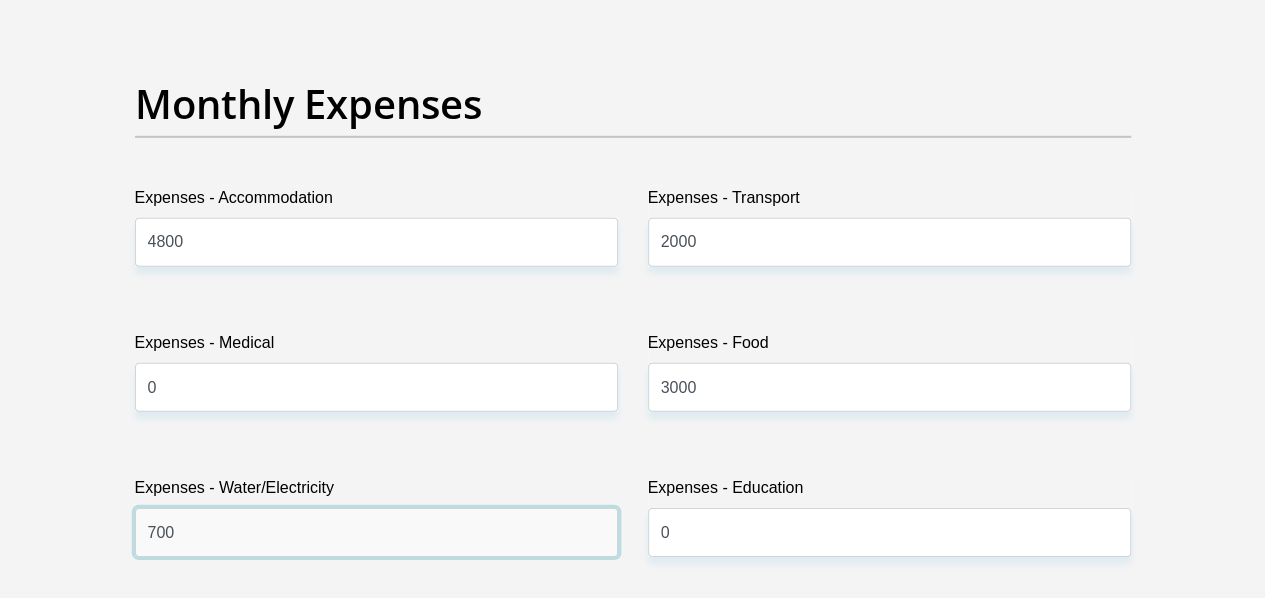 type on "700" 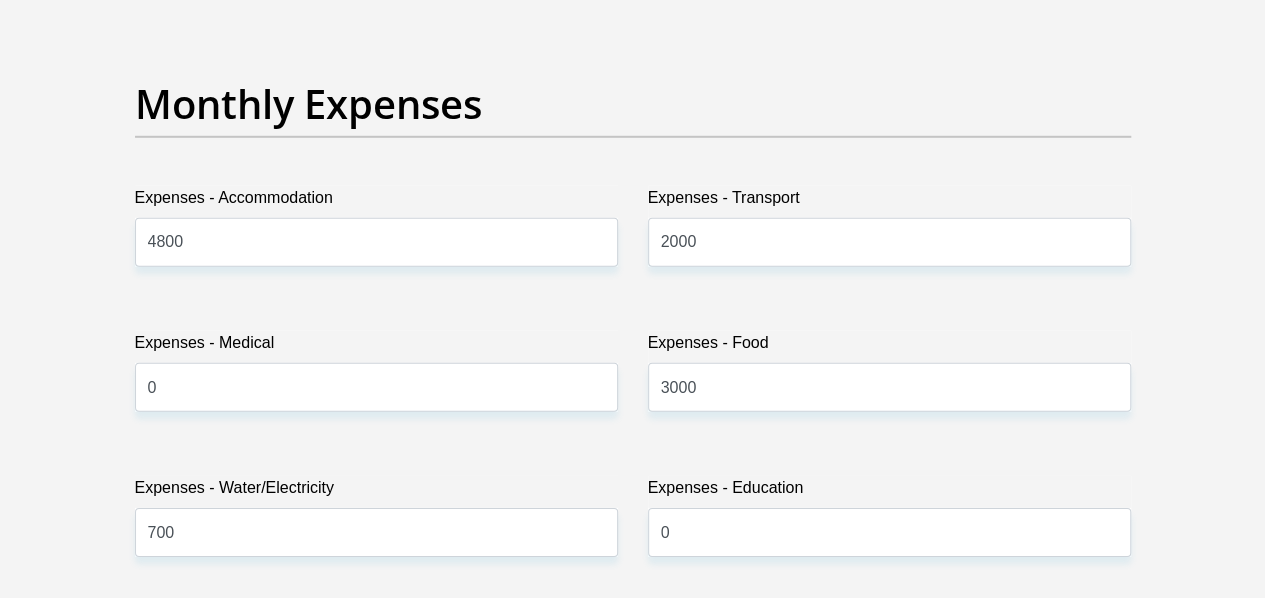 click on "Title
Mr
Ms
Mrs
Dr
Other
First Name
Bernard
Surname
Taylor
ID Number
8612165083084
Please input valid ID number
Race
Black
Coloured
Indian
White
Other
Contact Number
0761369924
Please input valid contact number
Nationality
South Africa
Afghanistan
Aland Islands  Albania  Algeria" at bounding box center (633, 741) 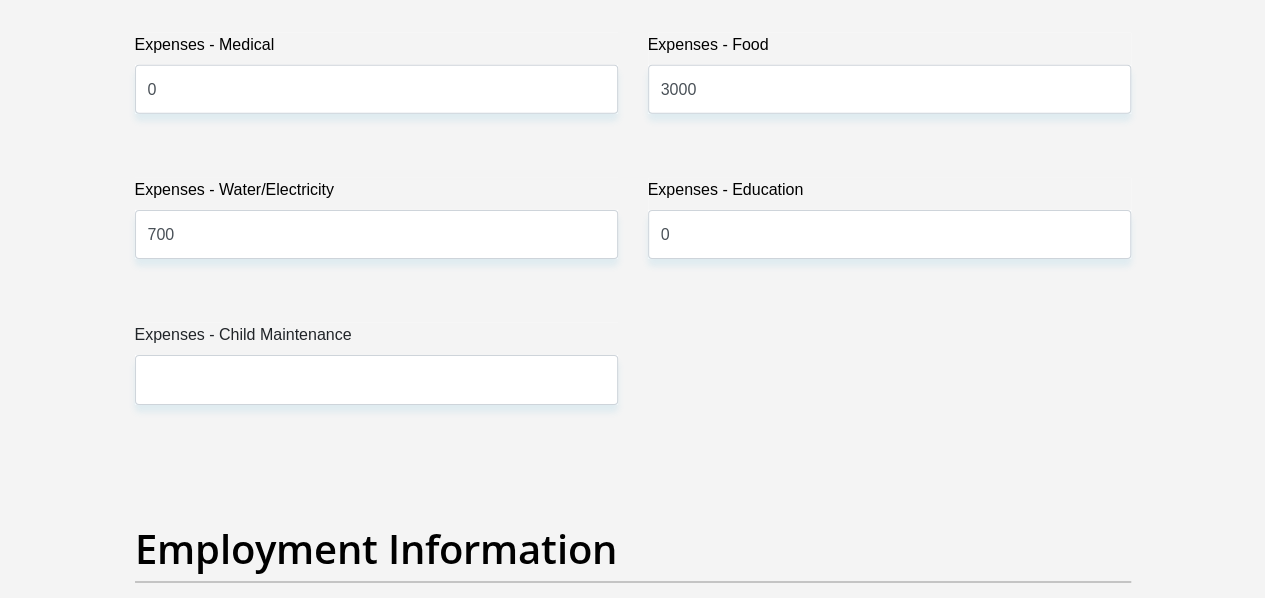 scroll, scrollTop: 3200, scrollLeft: 0, axis: vertical 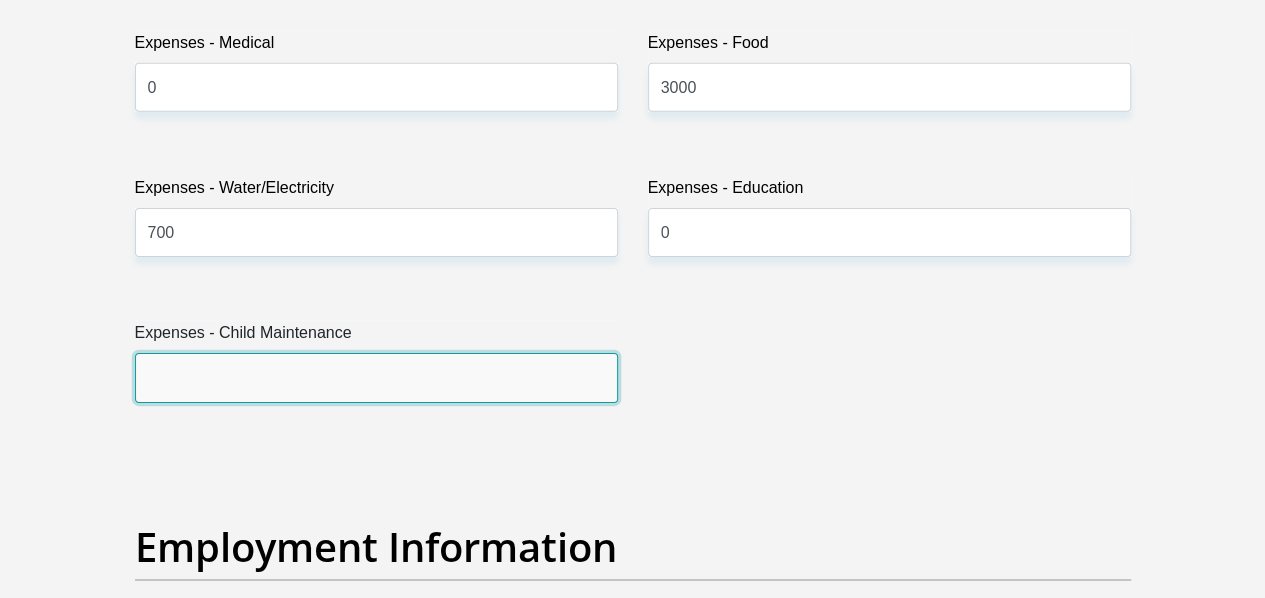 click on "Expenses - Child Maintenance" at bounding box center [376, 377] 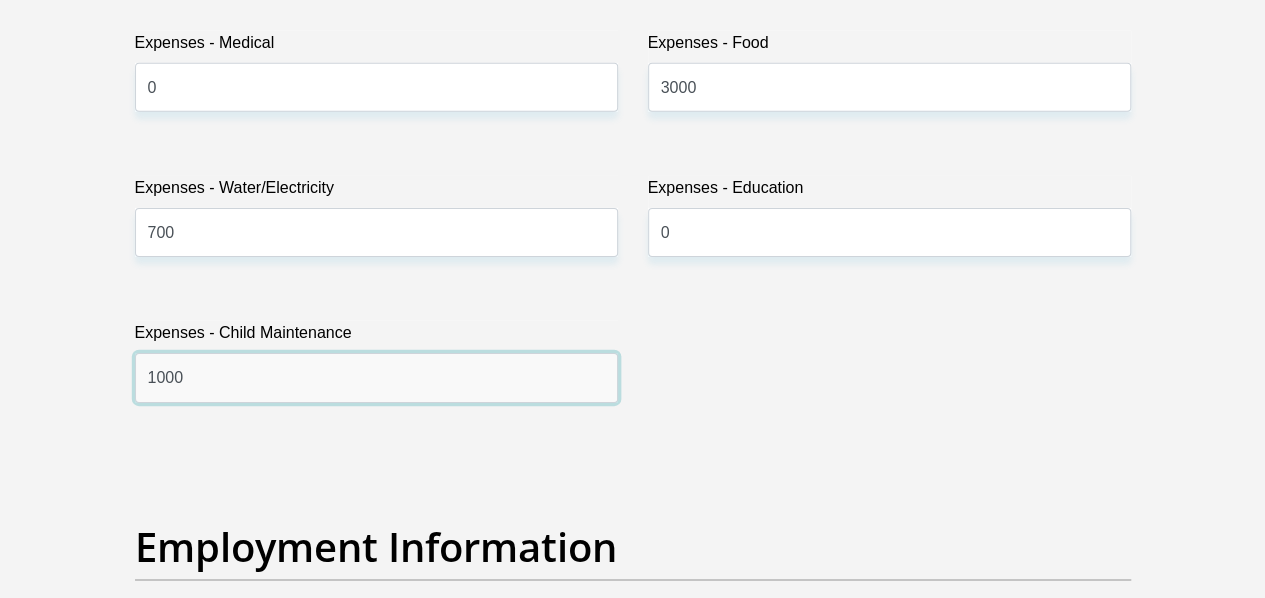 type on "1000" 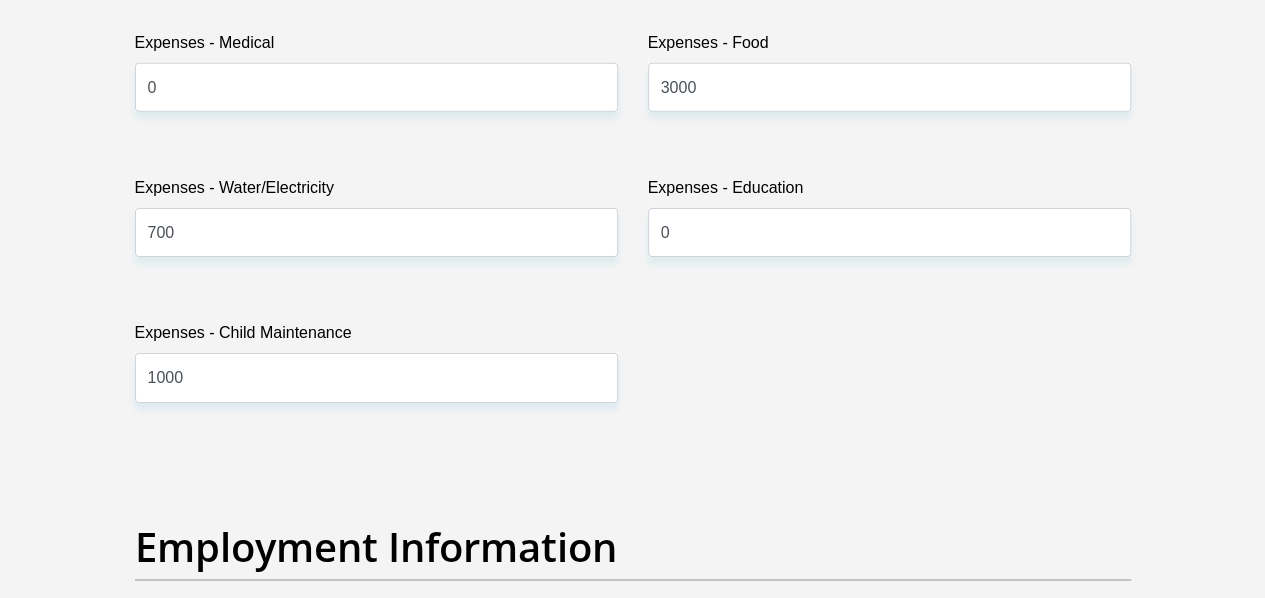 click on "Title
Mr
Ms
Mrs
Dr
Other
First Name
Bernard
Surname
Taylor
ID Number
8612165083084
Please input valid ID number
Race
Black
Coloured
Indian
White
Other
Contact Number
0761369924
Please input valid contact number
Nationality
South Africa
Afghanistan
Aland Islands  Albania  Algeria" at bounding box center [633, 441] 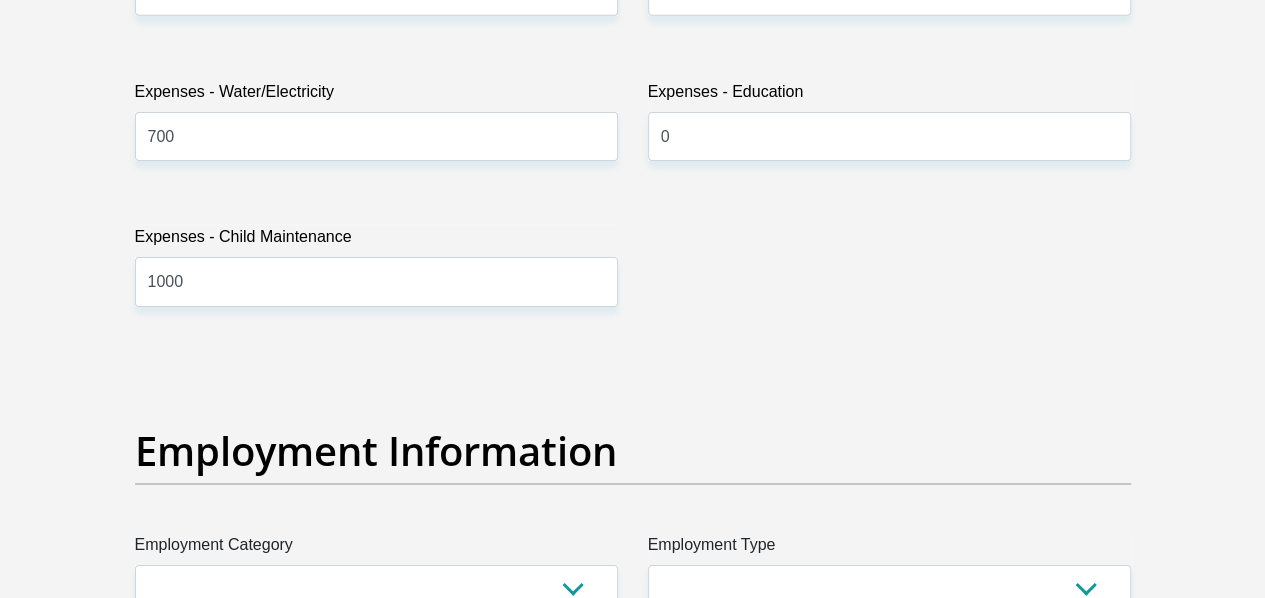 scroll, scrollTop: 3400, scrollLeft: 0, axis: vertical 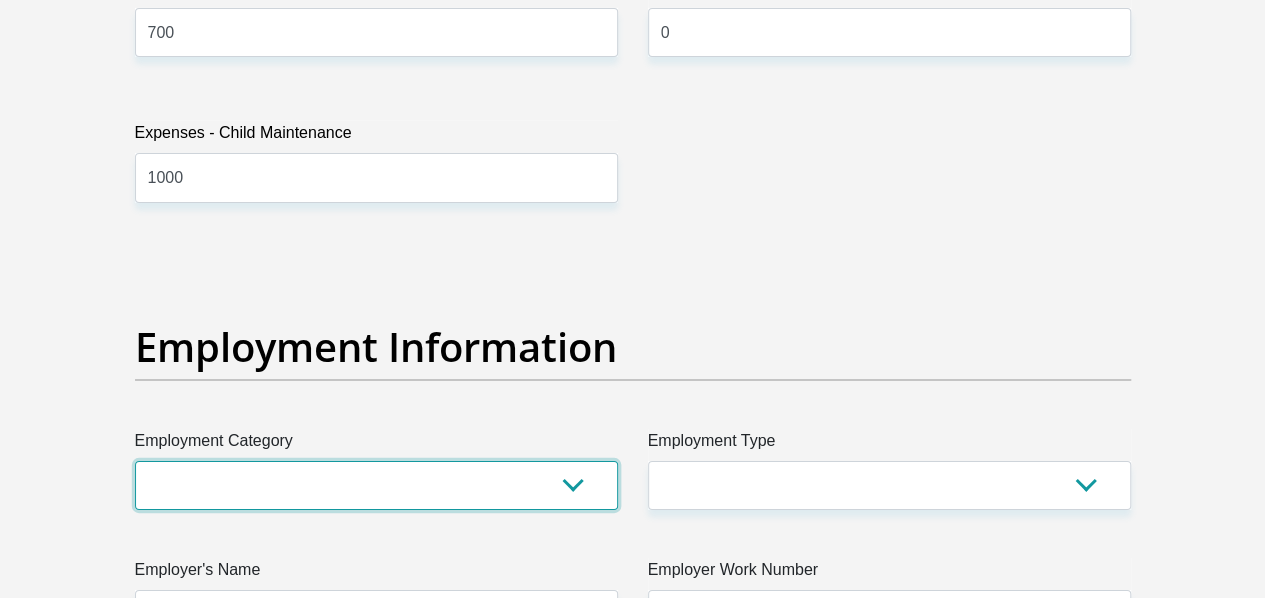 click on "AGRICULTURE
ALCOHOL & TOBACCO
CONSTRUCTION MATERIALS
METALLURGY
EQUIPMENT FOR RENEWABLE ENERGY
SPECIALIZED CONTRACTORS
CAR
GAMING (INCL. INTERNET
OTHER WHOLESALE
UNLICENSED PHARMACEUTICALS
CURRENCY EXCHANGE HOUSES
OTHER FINANCIAL INSTITUTIONS & INSURANCE
REAL ESTATE AGENTS
OIL & GAS
OTHER MATERIALS (E.G. IRON ORE)
PRECIOUS STONES & PRECIOUS METALS
POLITICAL ORGANIZATIONS
RELIGIOUS ORGANIZATIONS(NOT SECTS)
ACTI. HAVING BUSINESS DEAL WITH PUBLIC ADMINISTRATION
LAUNDROMATS" at bounding box center [376, 485] 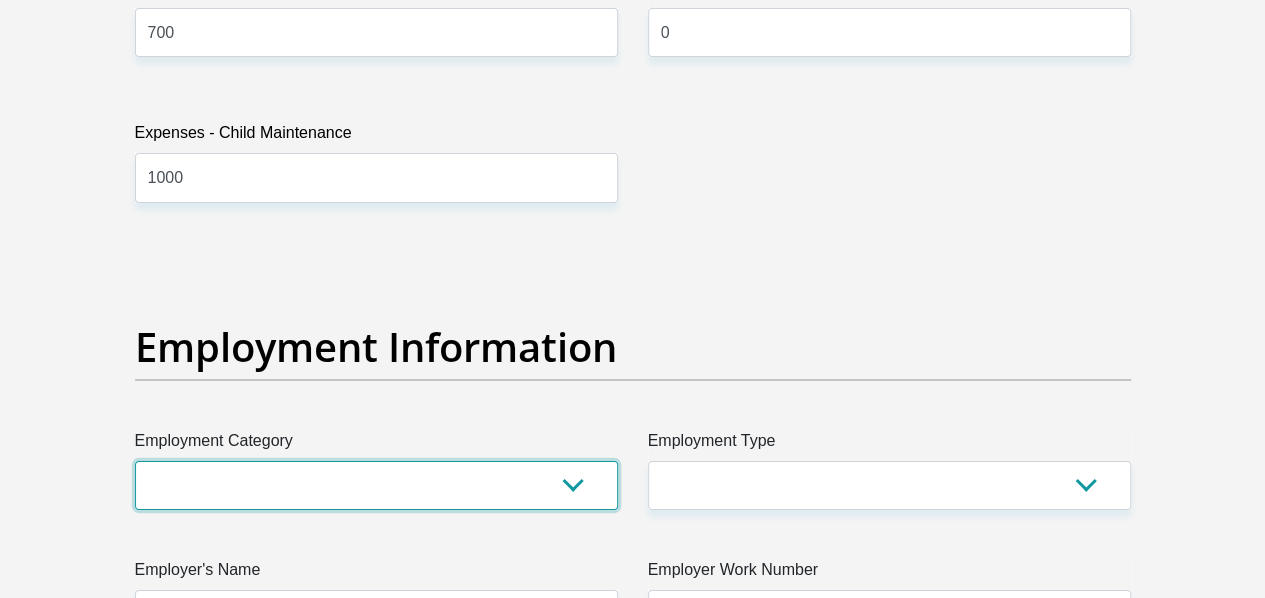 click on "AGRICULTURE
ALCOHOL & TOBACCO
CONSTRUCTION MATERIALS
METALLURGY
EQUIPMENT FOR RENEWABLE ENERGY
SPECIALIZED CONTRACTORS
CAR
GAMING (INCL. INTERNET
OTHER WHOLESALE
UNLICENSED PHARMACEUTICALS
CURRENCY EXCHANGE HOUSES
OTHER FINANCIAL INSTITUTIONS & INSURANCE
REAL ESTATE AGENTS
OIL & GAS
OTHER MATERIALS (E.G. IRON ORE)
PRECIOUS STONES & PRECIOUS METALS
POLITICAL ORGANIZATIONS
RELIGIOUS ORGANIZATIONS(NOT SECTS)
ACTI. HAVING BUSINESS DEAL WITH PUBLIC ADMINISTRATION
LAUNDROMATS" at bounding box center [376, 485] 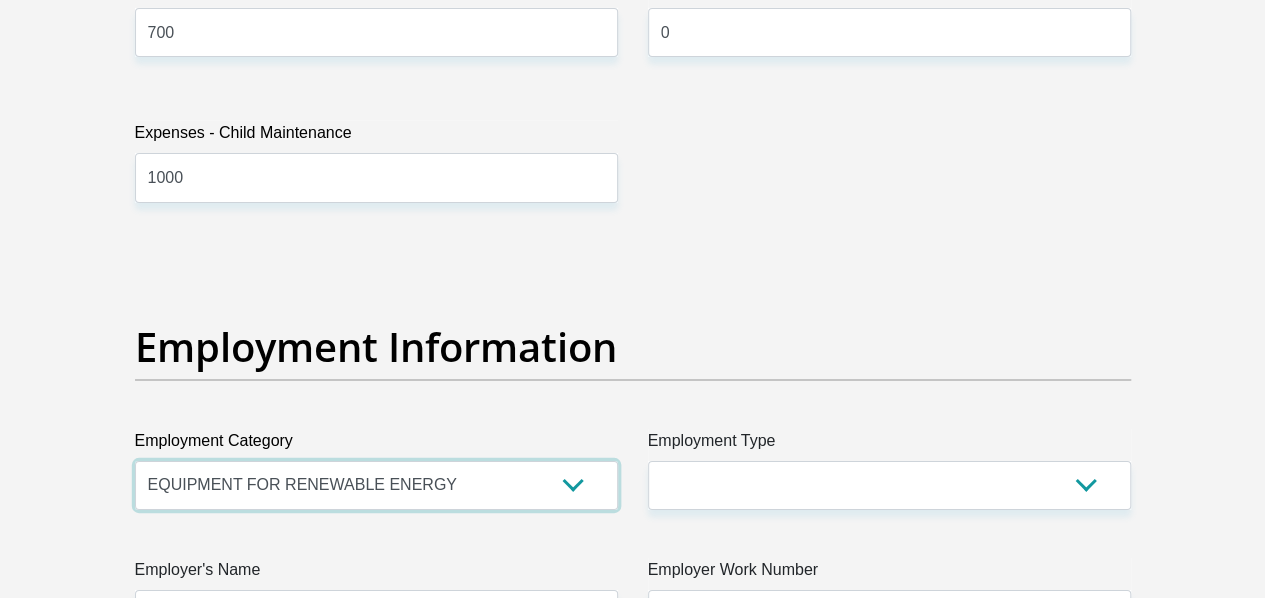click on "AGRICULTURE
ALCOHOL & TOBACCO
CONSTRUCTION MATERIALS
METALLURGY
EQUIPMENT FOR RENEWABLE ENERGY
SPECIALIZED CONTRACTORS
CAR
GAMING (INCL. INTERNET
OTHER WHOLESALE
UNLICENSED PHARMACEUTICALS
CURRENCY EXCHANGE HOUSES
OTHER FINANCIAL INSTITUTIONS & INSURANCE
REAL ESTATE AGENTS
OIL & GAS
OTHER MATERIALS (E.G. IRON ORE)
PRECIOUS STONES & PRECIOUS METALS
POLITICAL ORGANIZATIONS
RELIGIOUS ORGANIZATIONS(NOT SECTS)
ACTI. HAVING BUSINESS DEAL WITH PUBLIC ADMINISTRATION
LAUNDROMATS" at bounding box center (376, 485) 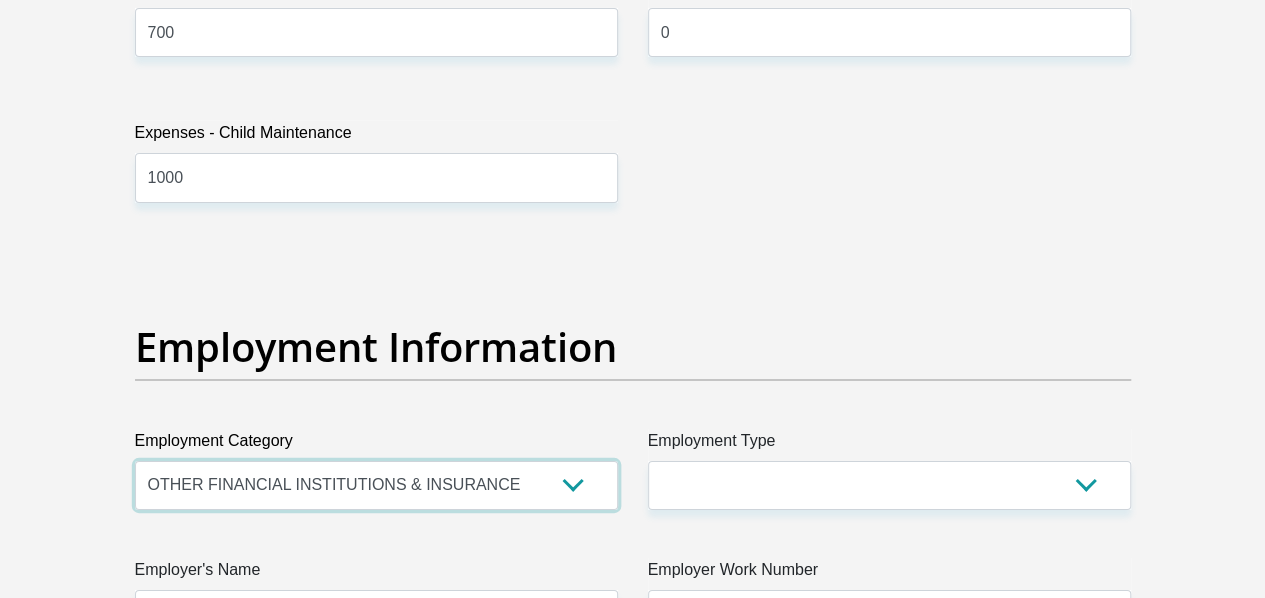 click on "AGRICULTURE
ALCOHOL & TOBACCO
CONSTRUCTION MATERIALS
METALLURGY
EQUIPMENT FOR RENEWABLE ENERGY
SPECIALIZED CONTRACTORS
CAR
GAMING (INCL. INTERNET
OTHER WHOLESALE
UNLICENSED PHARMACEUTICALS
CURRENCY EXCHANGE HOUSES
OTHER FINANCIAL INSTITUTIONS & INSURANCE
REAL ESTATE AGENTS
OIL & GAS
OTHER MATERIALS (E.G. IRON ORE)
PRECIOUS STONES & PRECIOUS METALS
POLITICAL ORGANIZATIONS
RELIGIOUS ORGANIZATIONS(NOT SECTS)
ACTI. HAVING BUSINESS DEAL WITH PUBLIC ADMINISTRATION
LAUNDROMATS" at bounding box center [376, 485] 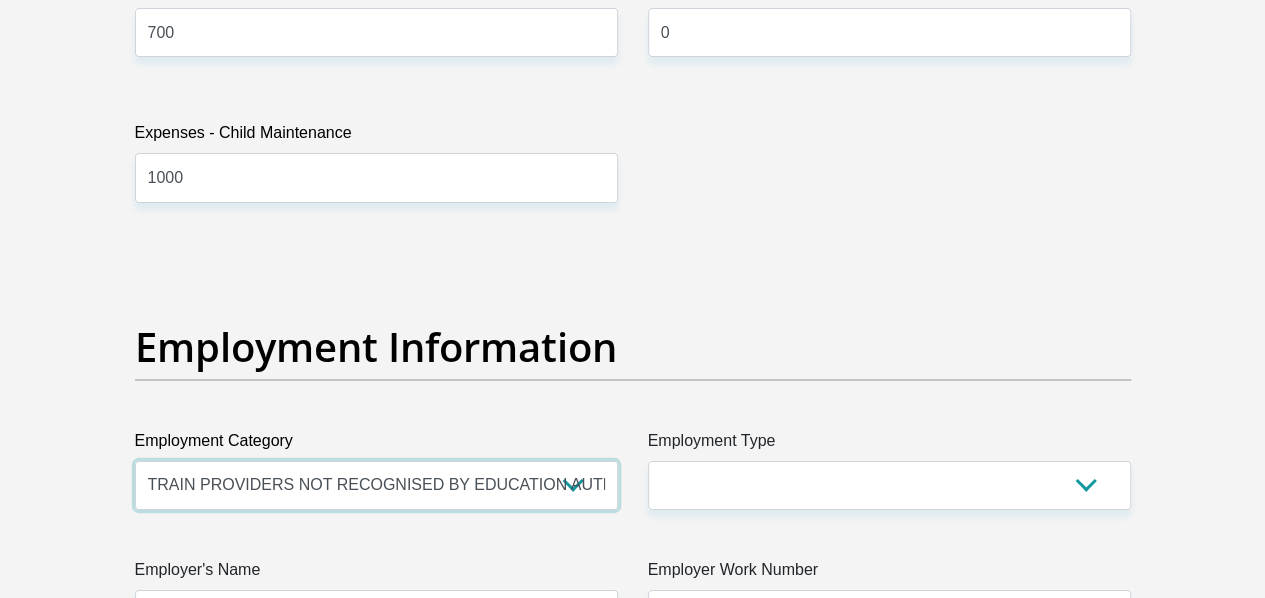 click on "AGRICULTURE
ALCOHOL & TOBACCO
CONSTRUCTION MATERIALS
METALLURGY
EQUIPMENT FOR RENEWABLE ENERGY
SPECIALIZED CONTRACTORS
CAR
GAMING (INCL. INTERNET
OTHER WHOLESALE
UNLICENSED PHARMACEUTICALS
CURRENCY EXCHANGE HOUSES
OTHER FINANCIAL INSTITUTIONS & INSURANCE
REAL ESTATE AGENTS
OIL & GAS
OTHER MATERIALS (E.G. IRON ORE)
PRECIOUS STONES & PRECIOUS METALS
POLITICAL ORGANIZATIONS
RELIGIOUS ORGANIZATIONS(NOT SECTS)
ACTI. HAVING BUSINESS DEAL WITH PUBLIC ADMINISTRATION
LAUNDROMATS" at bounding box center (376, 485) 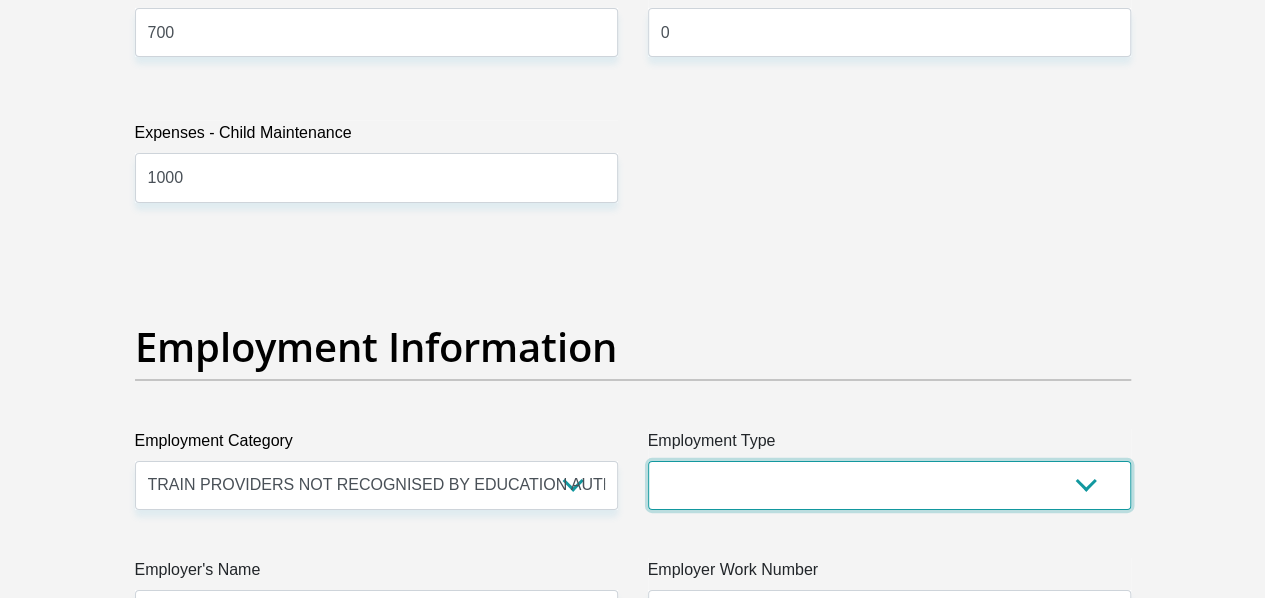 click on "College/Lecturer
Craft Seller
Creative
Driver
Executive
Farmer
Forces - Non Commissioned
Forces - Officer
Hawker
Housewife
Labourer
Licenced Professional
Manager
Miner
Non Licenced Professional
Office Staff/Clerk
Outside Worker
Pensioner
Permanent Teacher
Production/Manufacturing
Sales
Self-Employed
Semi-Professional Worker
Service Industry  Social Worker  Student" at bounding box center (889, 485) 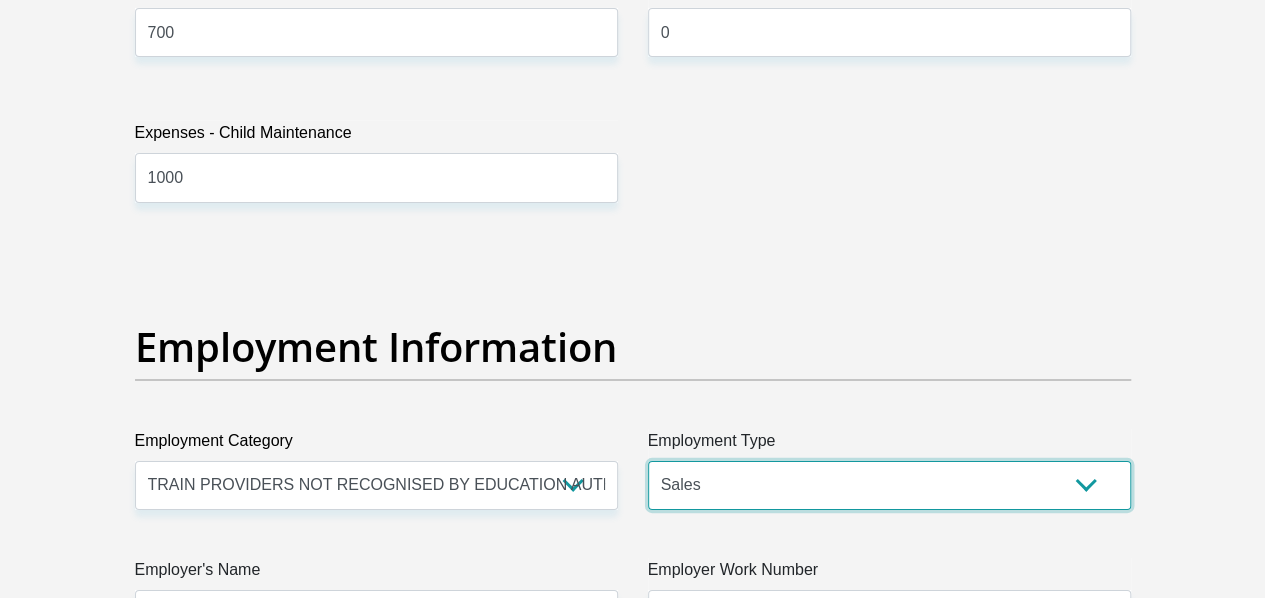 click on "College/Lecturer
Craft Seller
Creative
Driver
Executive
Farmer
Forces - Non Commissioned
Forces - Officer
Hawker
Housewife
Labourer
Licenced Professional
Manager
Miner
Non Licenced Professional
Office Staff/Clerk
Outside Worker
Pensioner
Permanent Teacher
Production/Manufacturing
Sales
Self-Employed
Semi-Professional Worker
Service Industry  Social Worker  Student" at bounding box center [889, 485] 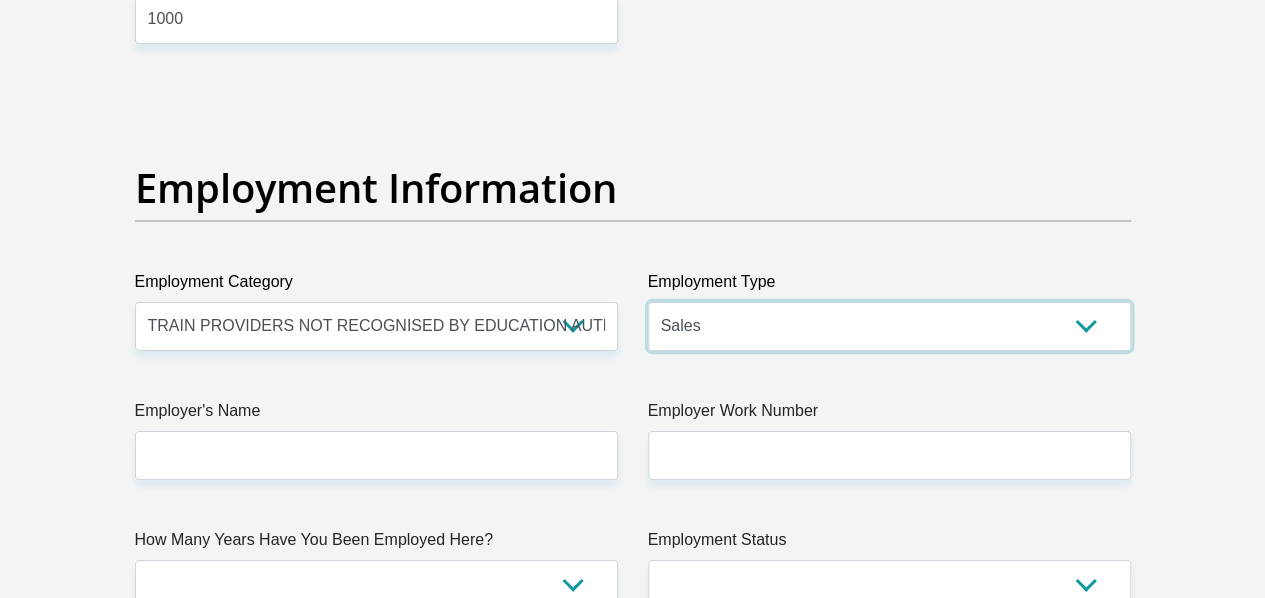 scroll, scrollTop: 3600, scrollLeft: 0, axis: vertical 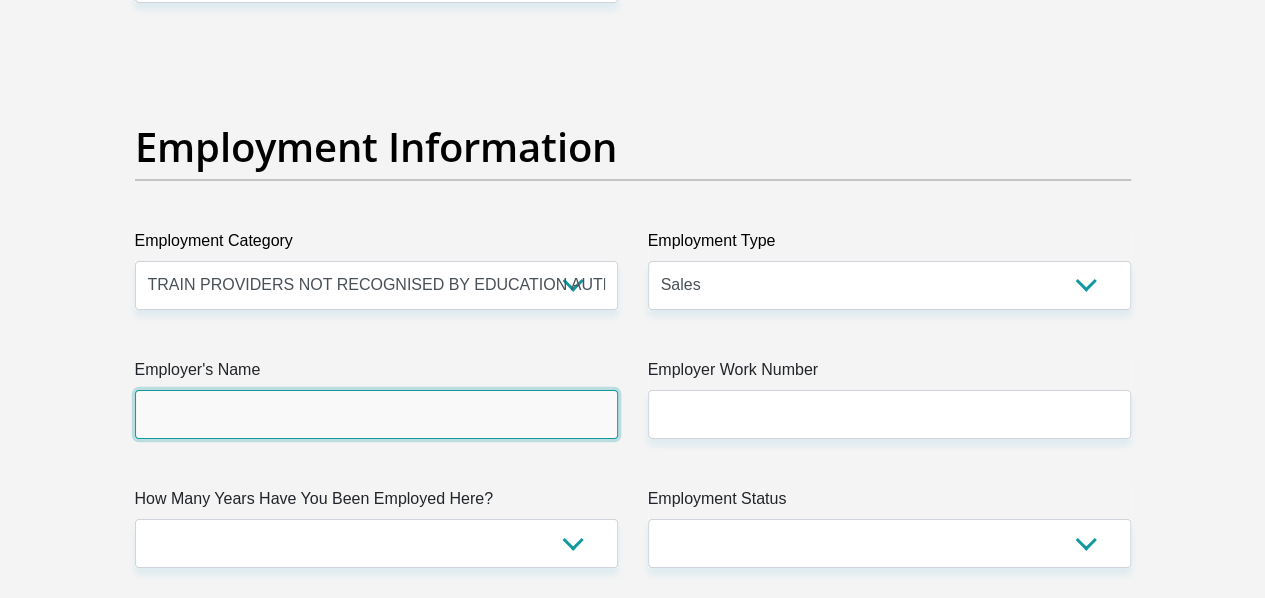 click on "Employer's Name" at bounding box center [376, 414] 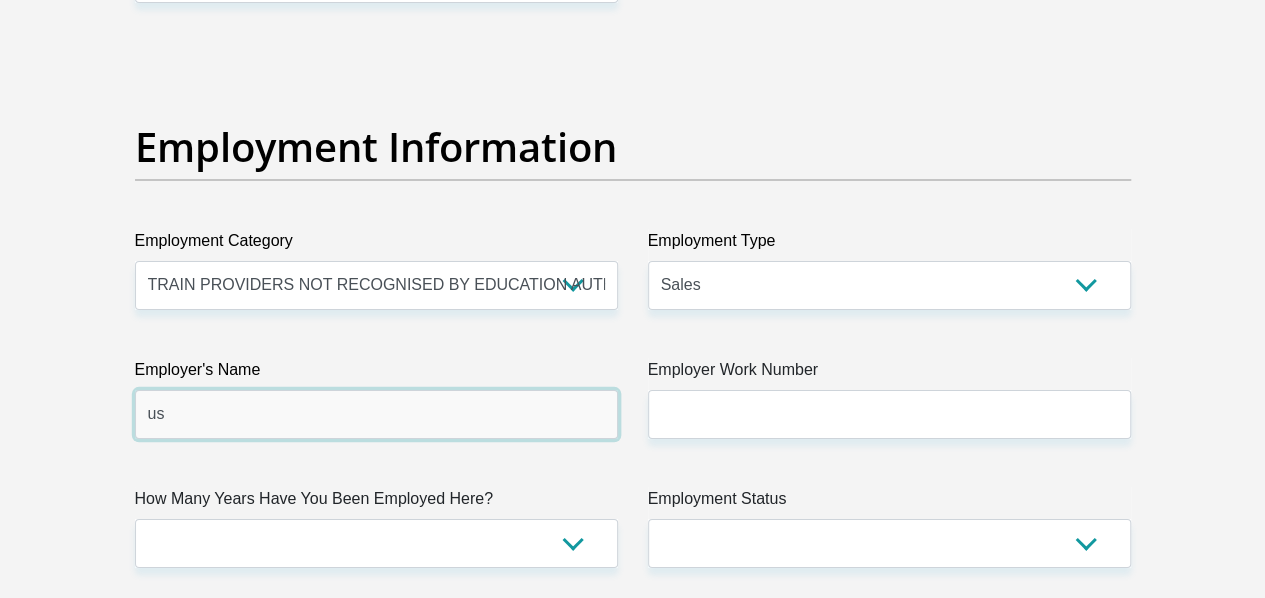 type on "u" 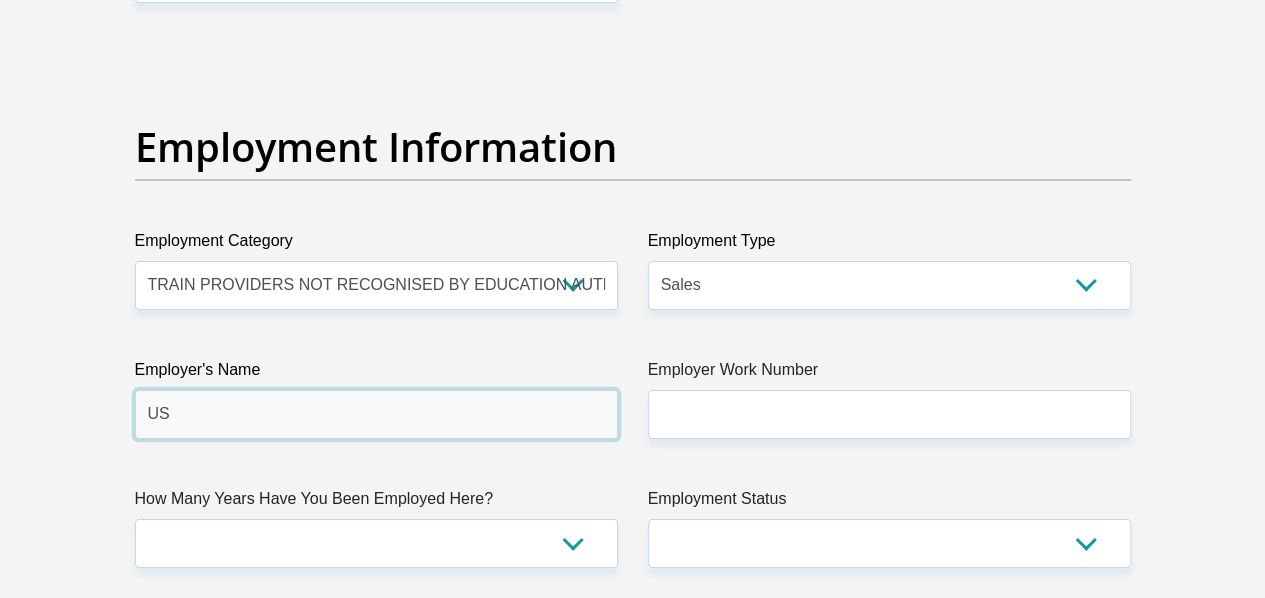 type on "U" 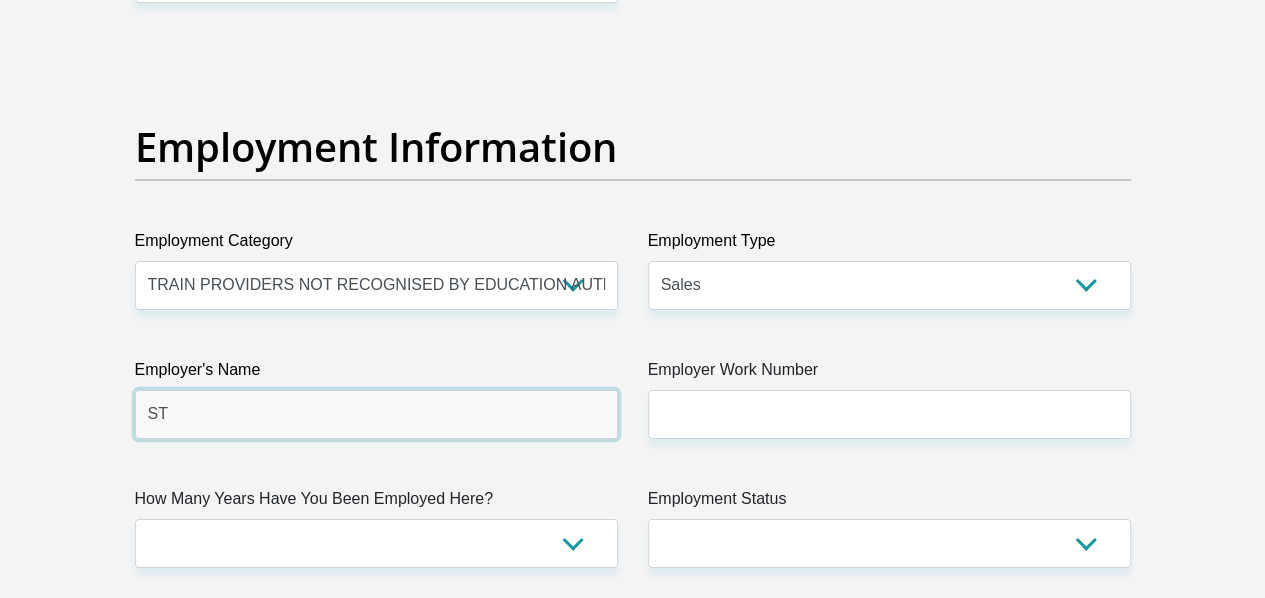 type on "S" 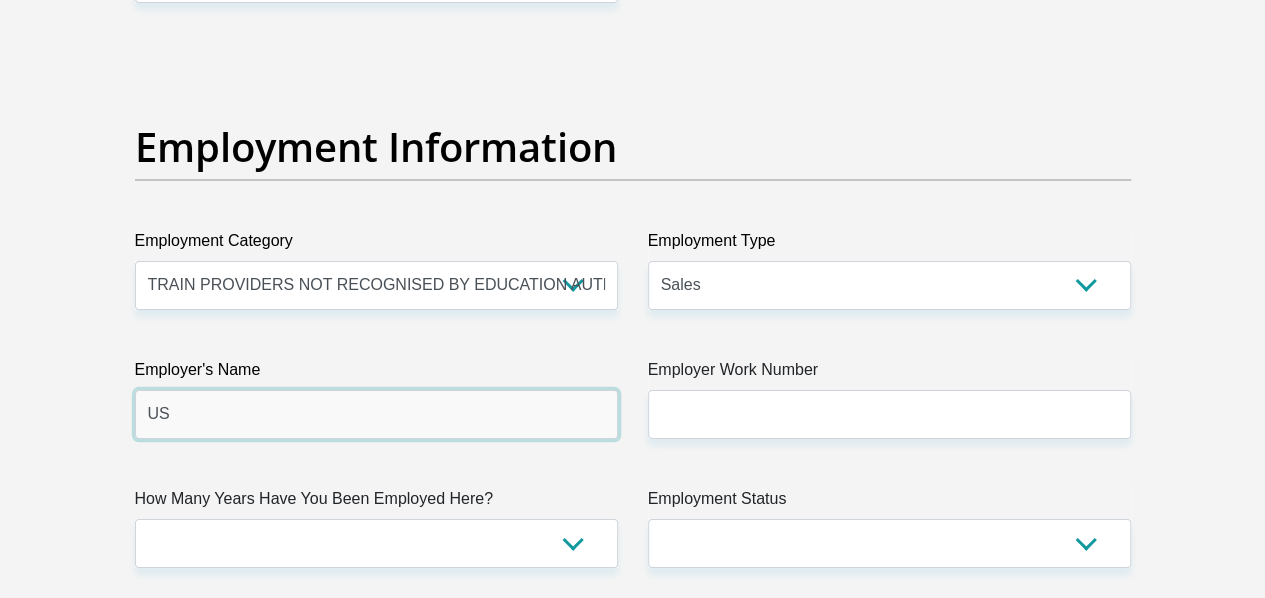 type on "U" 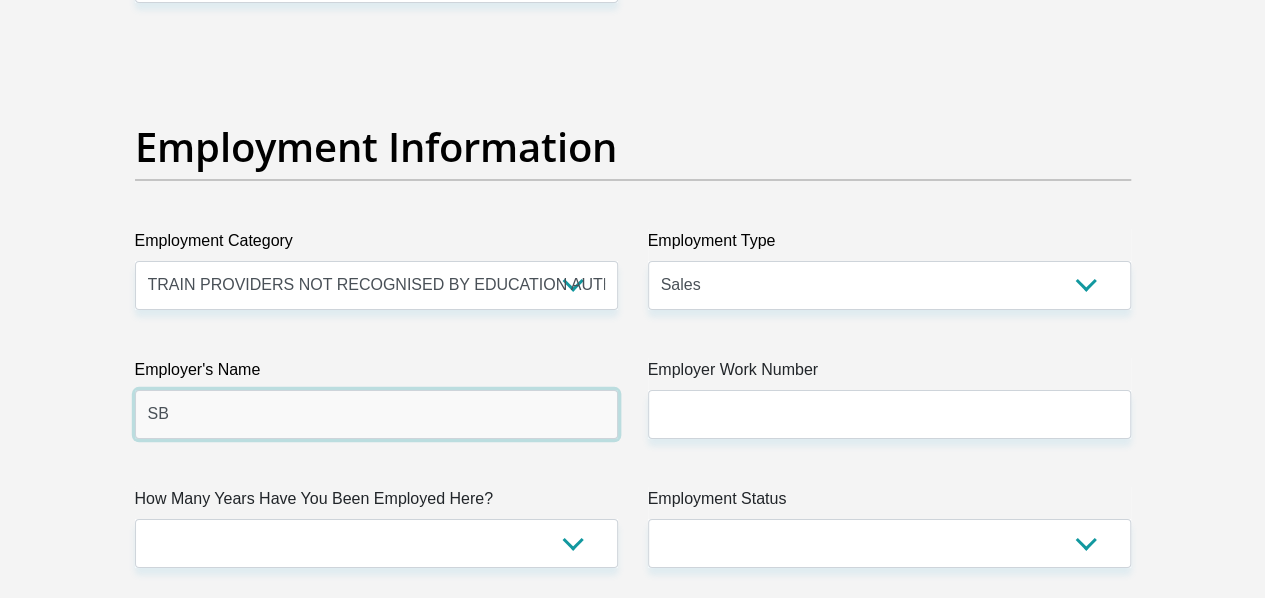 type on "S" 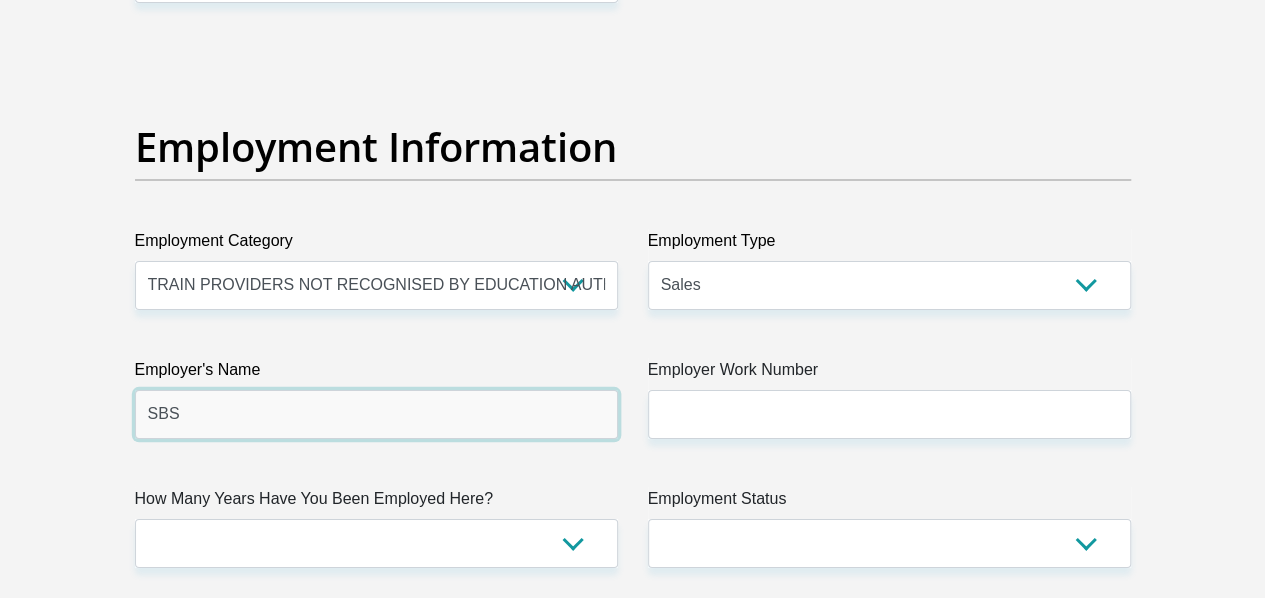 type on "SBS" 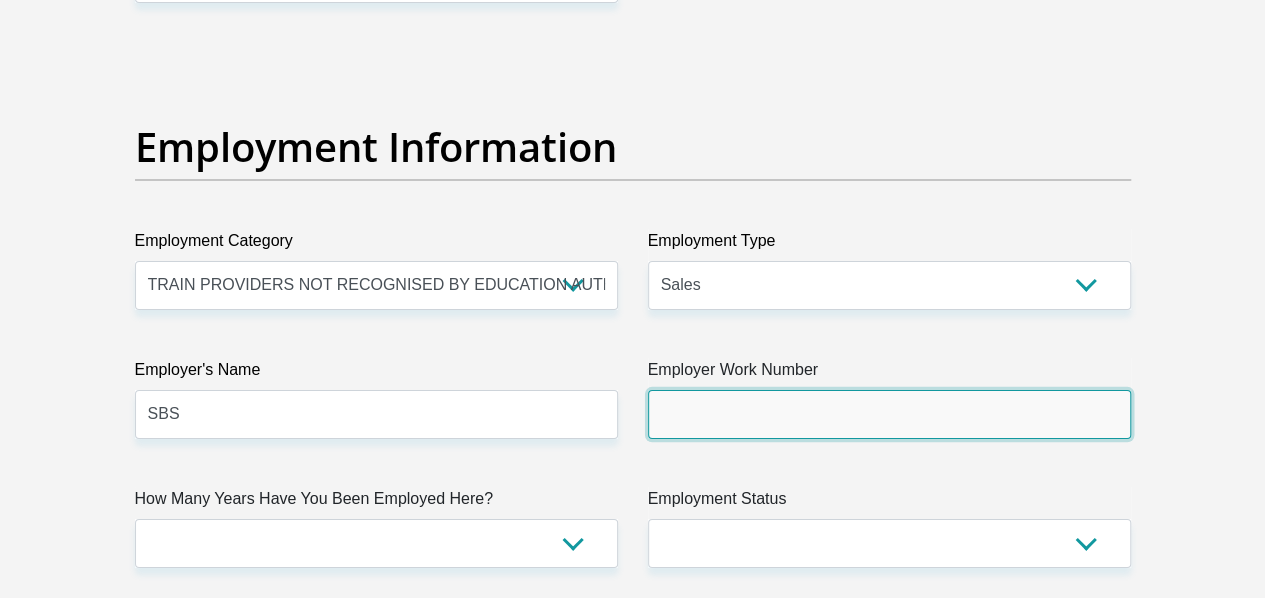 click on "Employer Work Number" at bounding box center [889, 414] 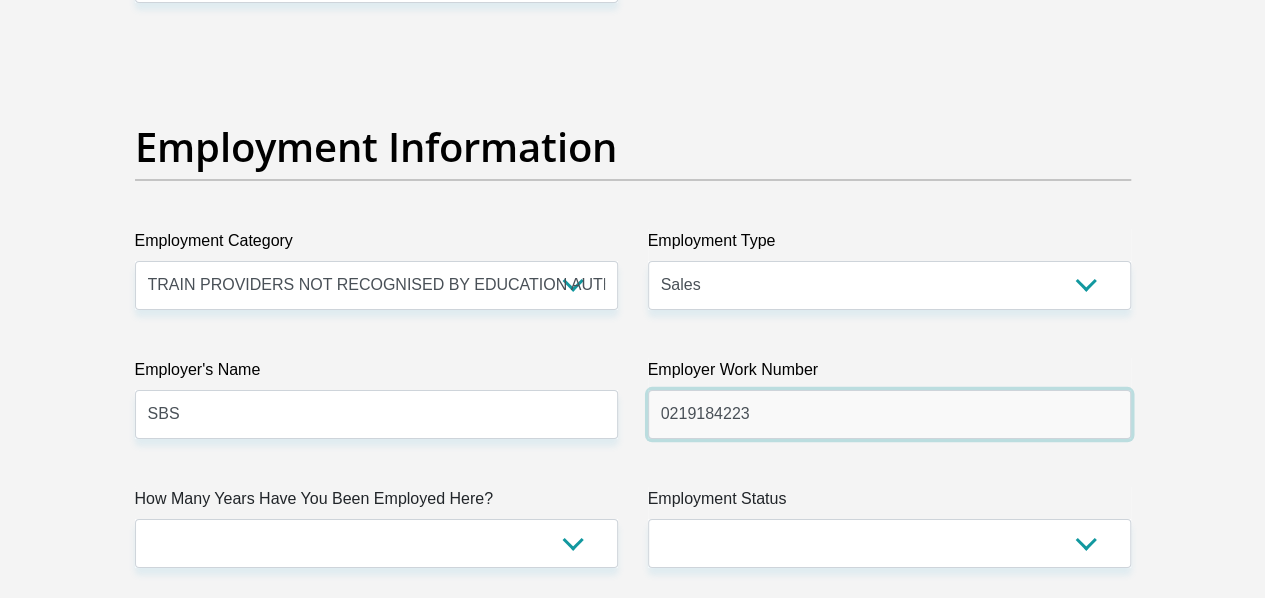 type on "0219184223" 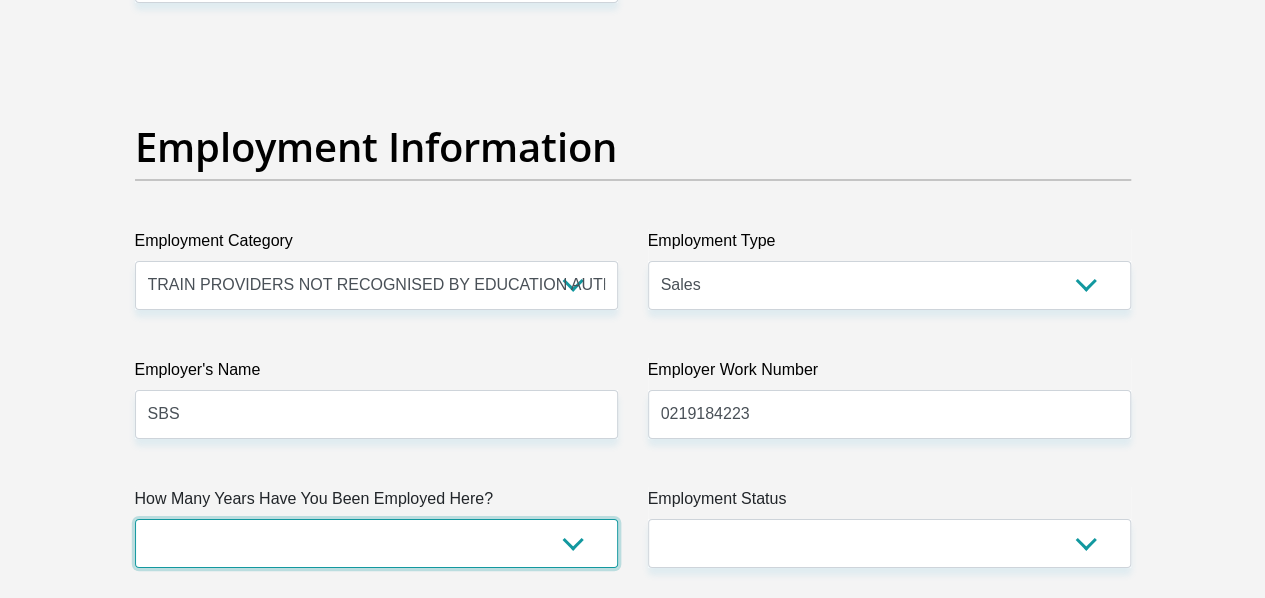 click on "less than 1 year
1-3 years
3-5 years
5+ years" at bounding box center [376, 543] 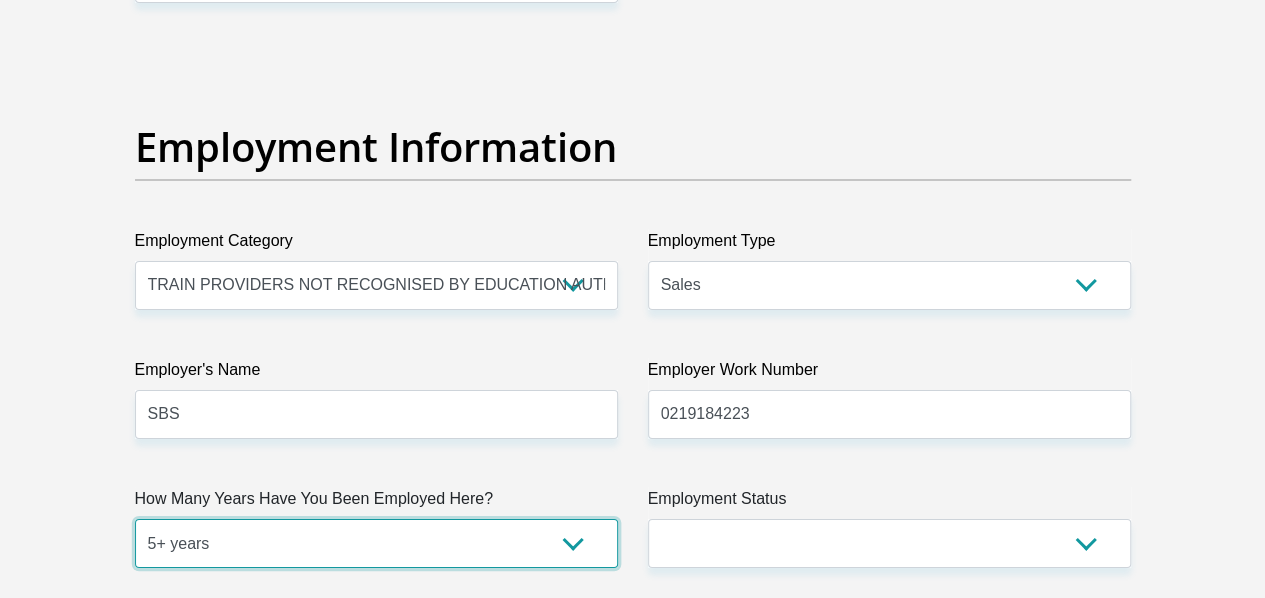 click on "less than 1 year
1-3 years
3-5 years
5+ years" at bounding box center (376, 543) 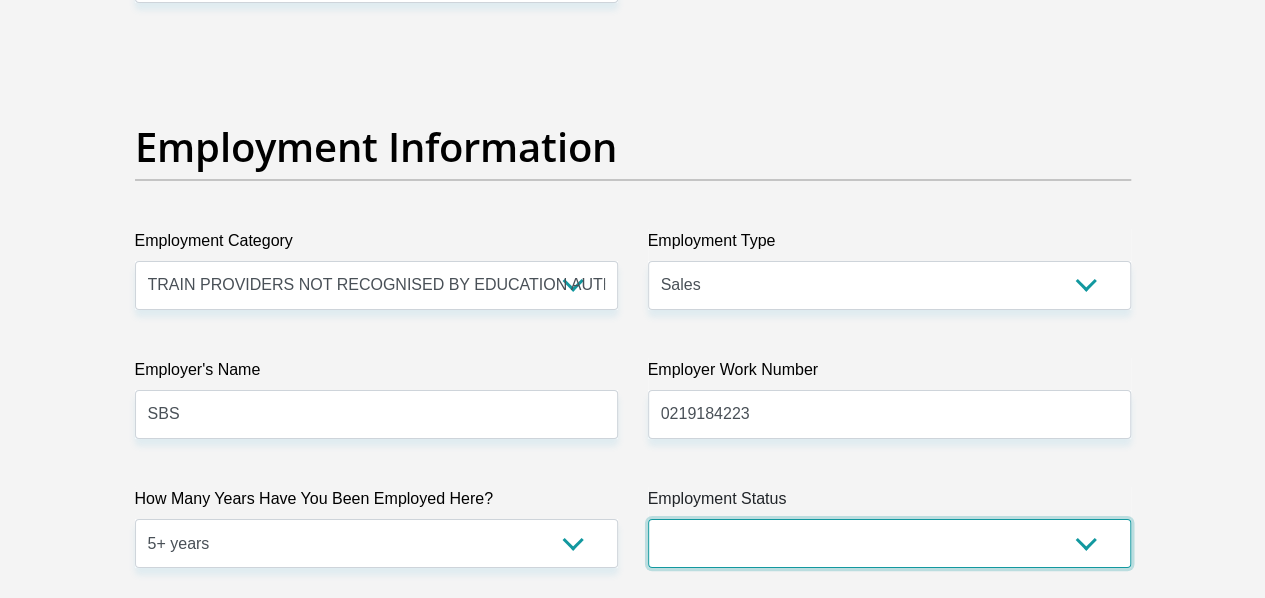 click on "Permanent/Full-time
Part-time/Casual
Contract Worker
Self-Employed
Housewife
Retired
Student
Medically Boarded
Disability
Unemployed" at bounding box center (889, 543) 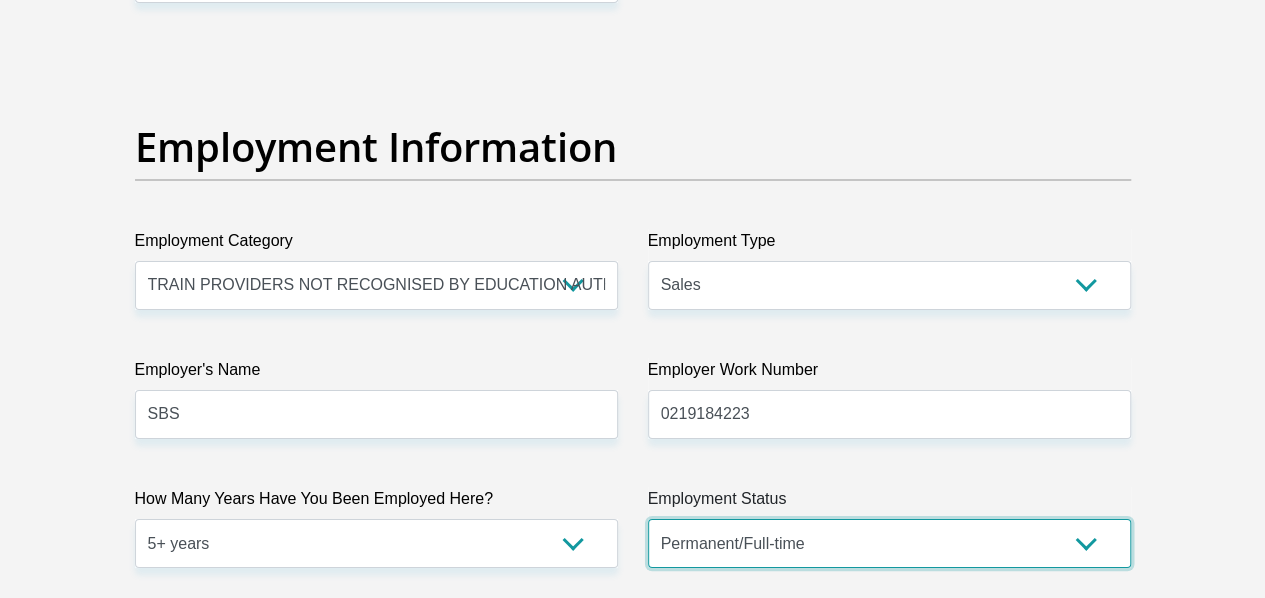 click on "Permanent/Full-time
Part-time/Casual
Contract Worker
Self-Employed
Housewife
Retired
Student
Medically Boarded
Disability
Unemployed" at bounding box center [889, 543] 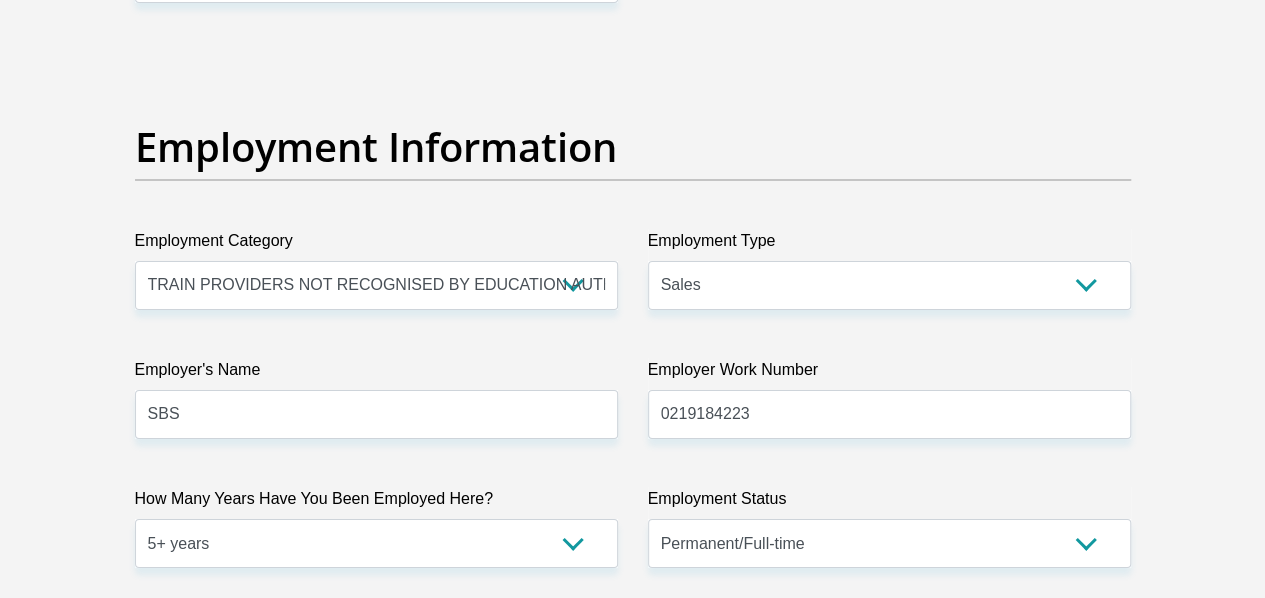 click on "Title
Mr
Ms
Mrs
Dr
Other
First Name
Bernard
Surname
Taylor
ID Number
8612165083084
Please input valid ID number
Race
Black
Coloured
Indian
White
Other
Contact Number
0761369924
Please input valid contact number
Nationality
South Africa
Afghanistan
Aland Islands  Albania  Algeria" at bounding box center (633, 41) 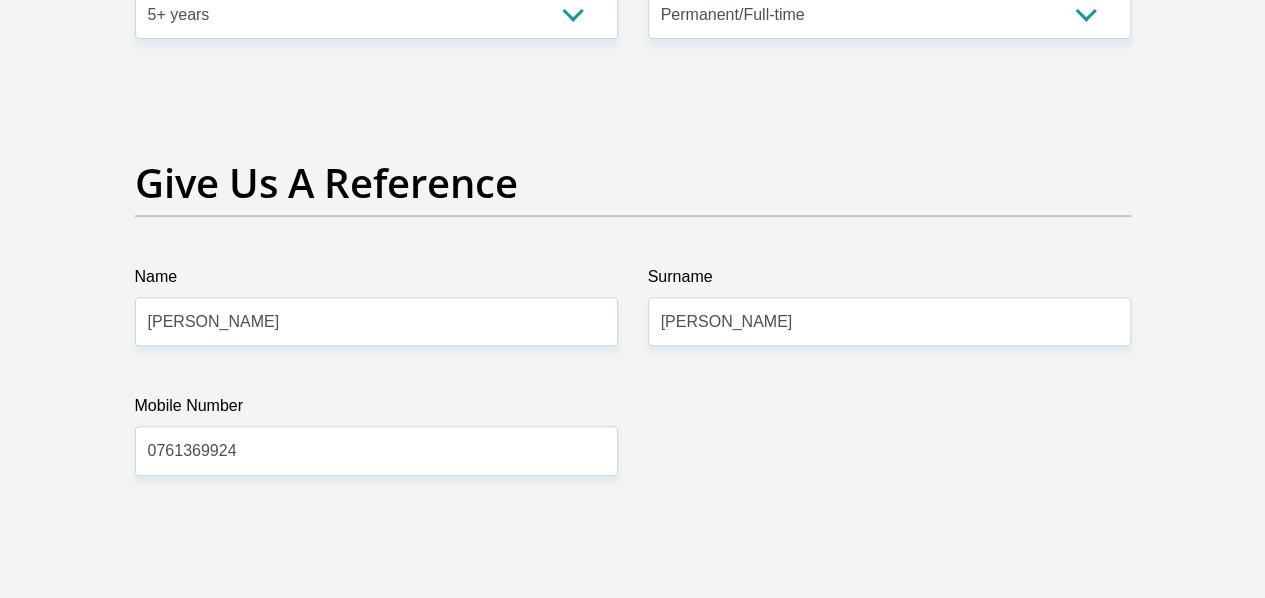 scroll, scrollTop: 4100, scrollLeft: 0, axis: vertical 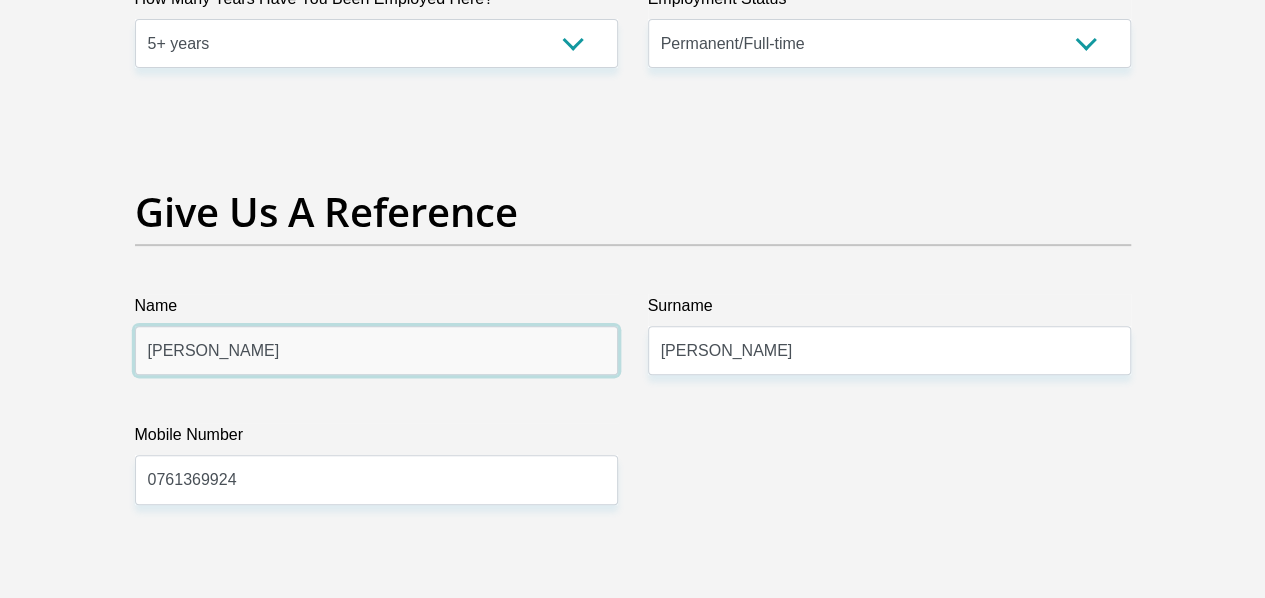 click on "Bernard" at bounding box center (376, 350) 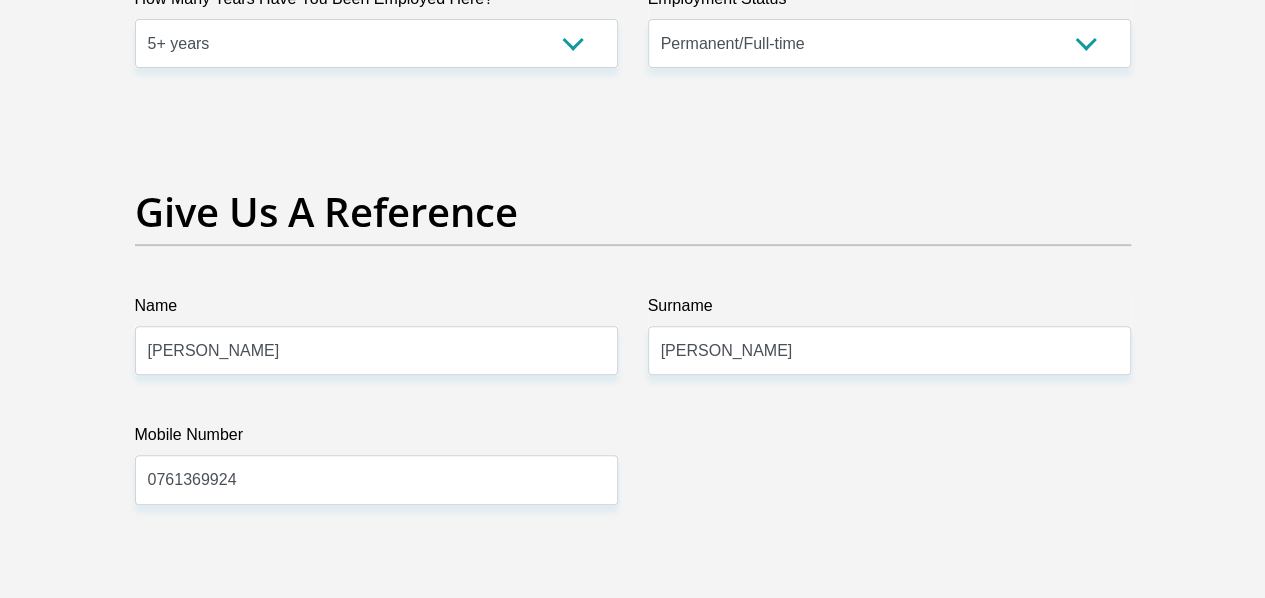 click on "Title
Mr
Ms
Mrs
Dr
Other
First Name
Bernard
Surname
Taylor
ID Number
8612165083084
Please input valid ID number
Race
Black
Coloured
Indian
White
Other
Contact Number
0761369924
Please input valid contact number
Nationality
South Africa
Afghanistan
Aland Islands  Albania  Algeria" at bounding box center [633, -459] 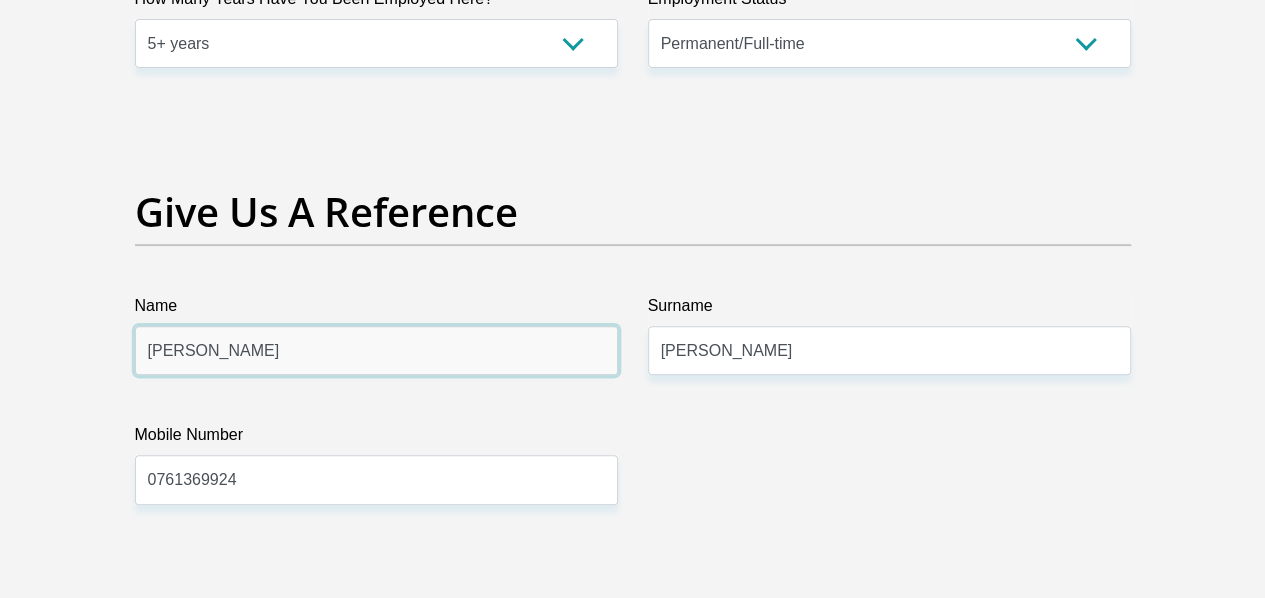 click on "Bernard" at bounding box center (376, 350) 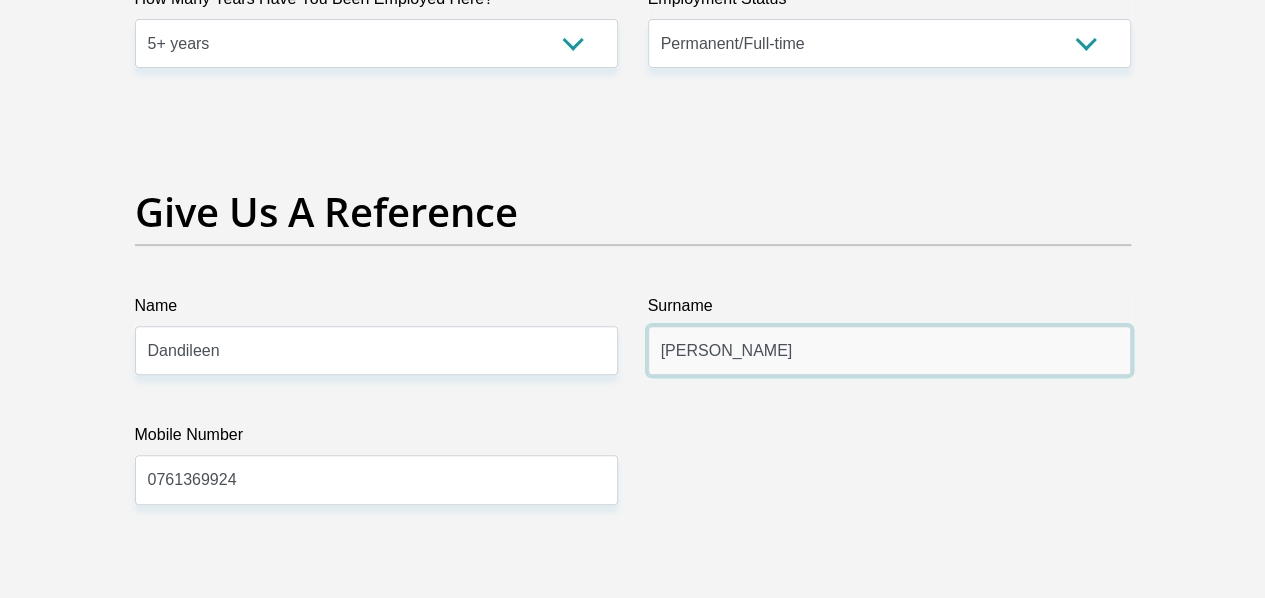 click on "Taylor" at bounding box center (889, 350) 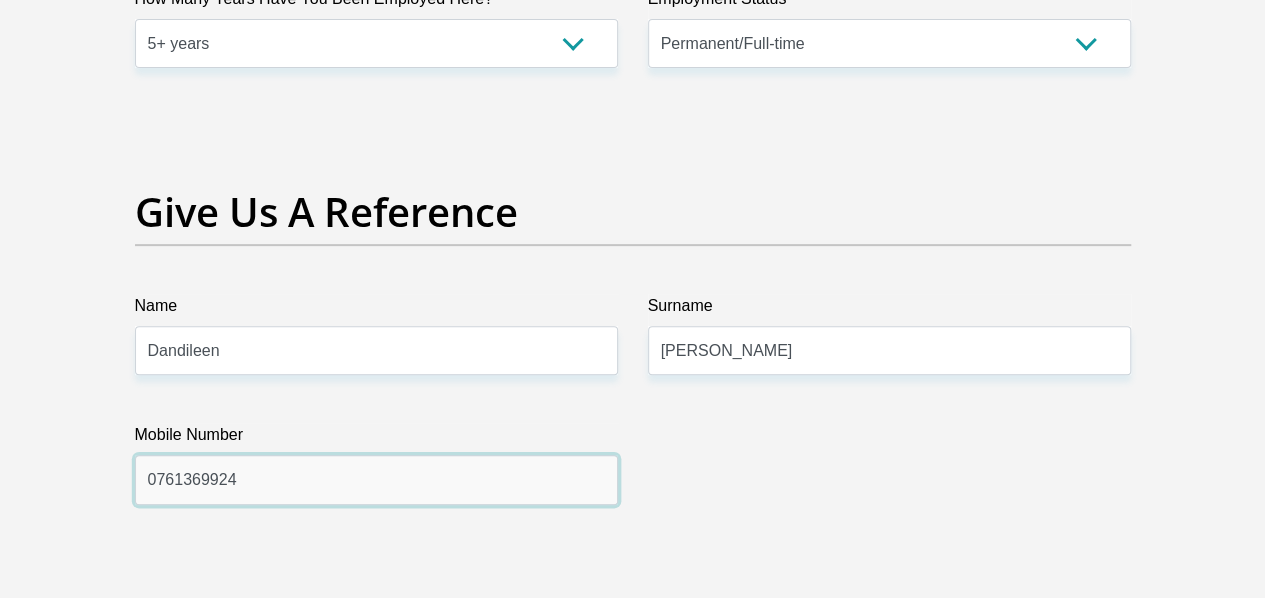 click on "0761369924" at bounding box center (376, 479) 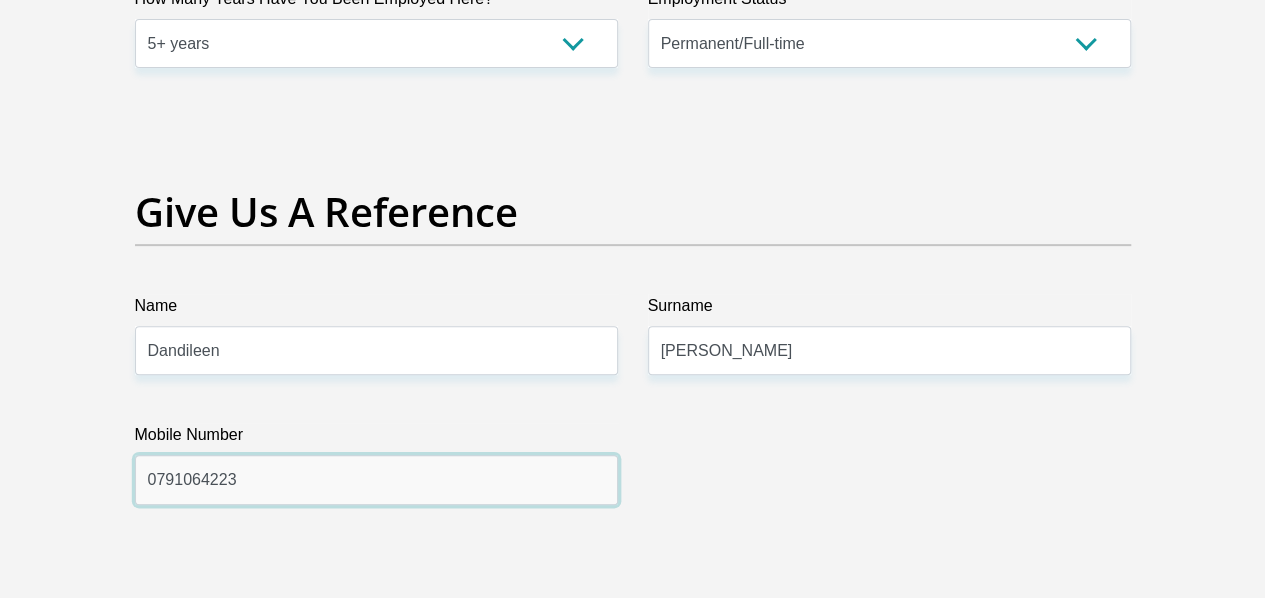 type on "0791064223" 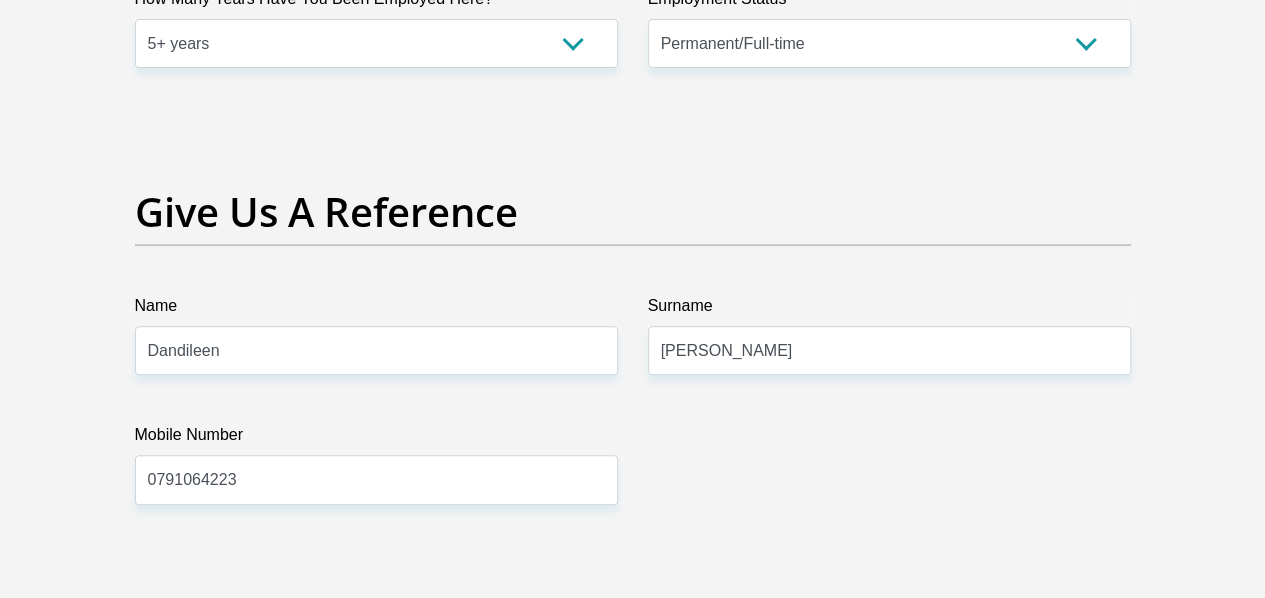 click on "Title
Mr
Ms
Mrs
Dr
Other
First Name
Bernard
Surname
Taylor
ID Number
8612165083084
Please input valid ID number
Race
Black
Coloured
Indian
White
Other
Contact Number
0761369924
Please input valid contact number
Nationality
South Africa
Afghanistan
Aland Islands  Albania  Algeria" at bounding box center (633, -459) 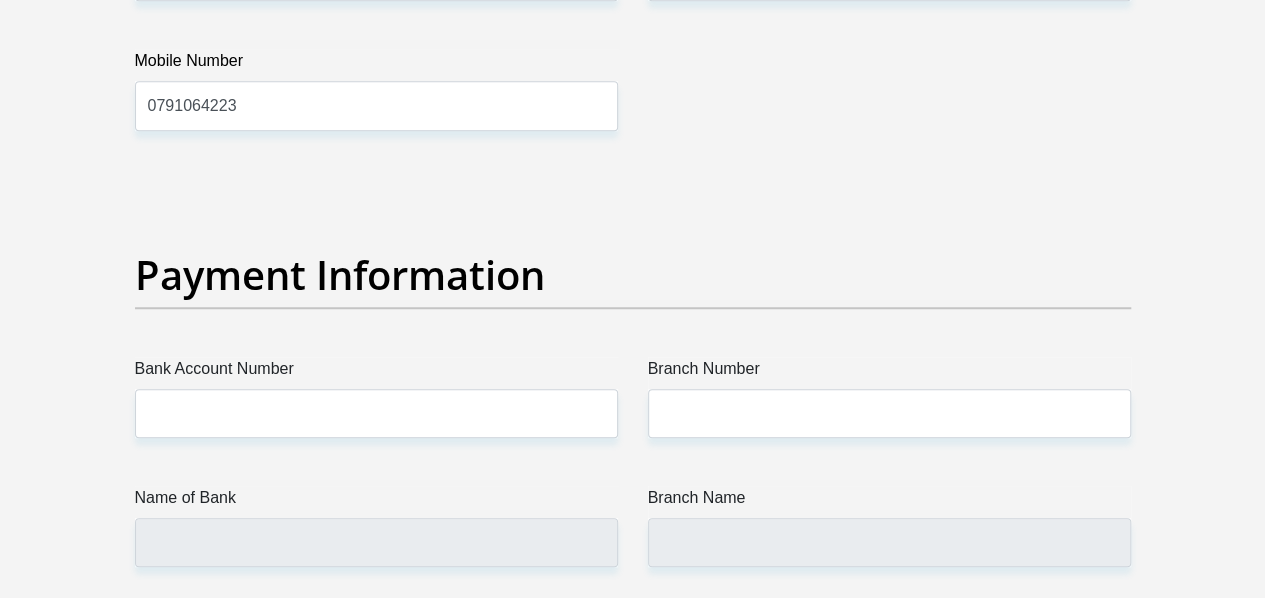 scroll, scrollTop: 4500, scrollLeft: 0, axis: vertical 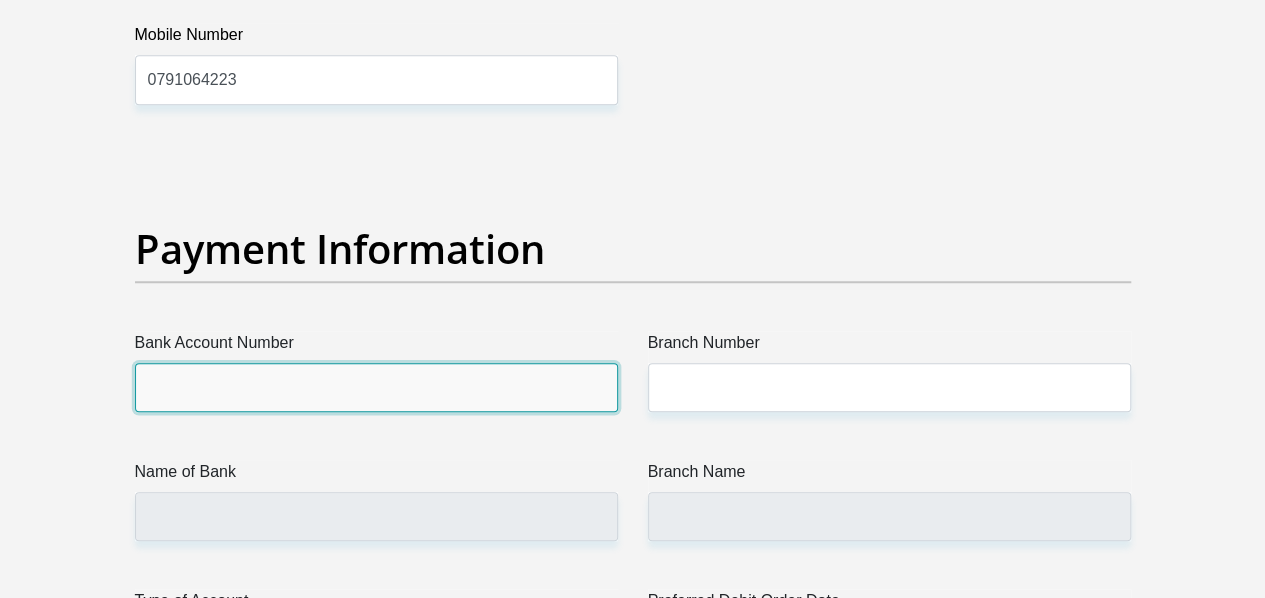 click on "Bank Account Number" at bounding box center [376, 387] 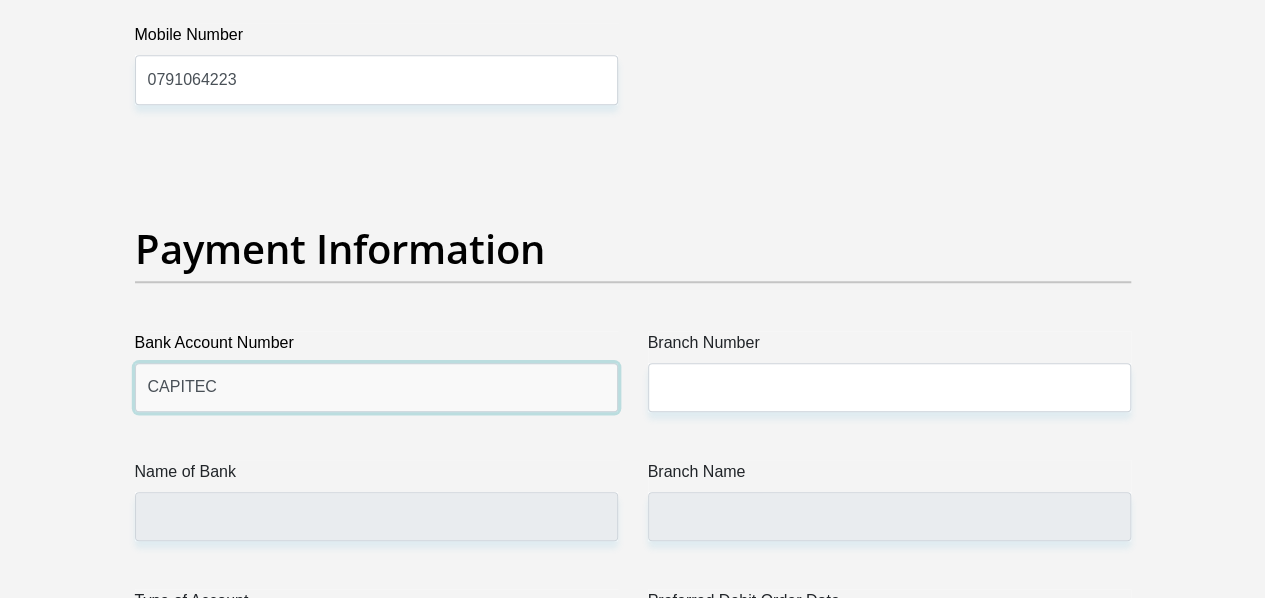 type on "CAPITEC" 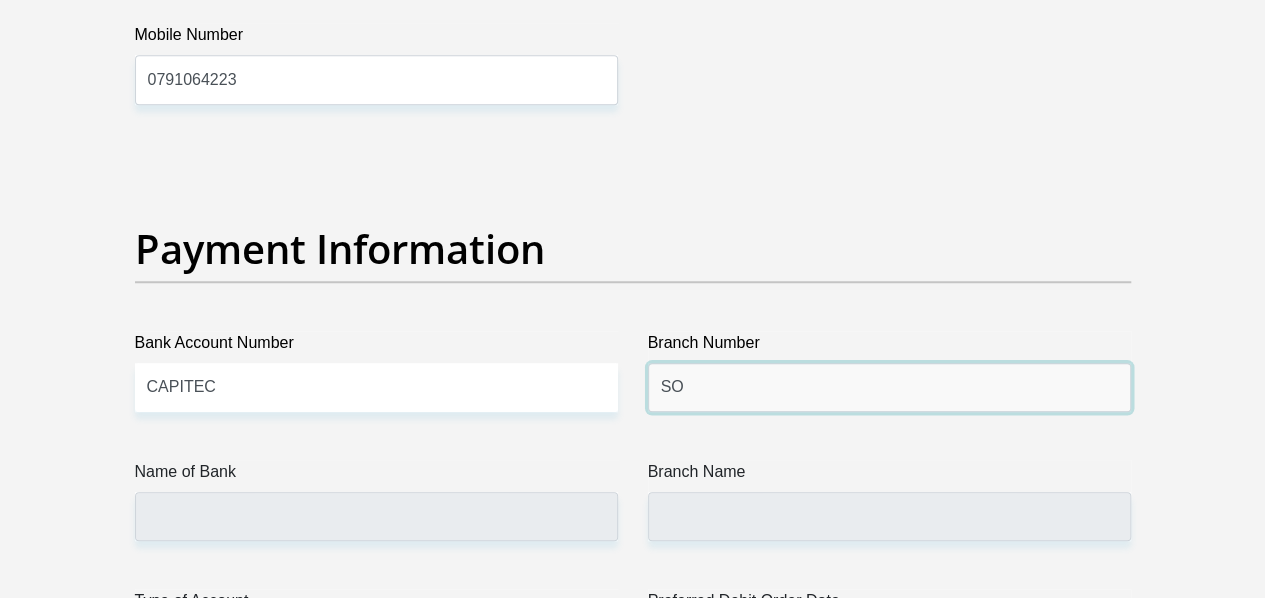 type on "S" 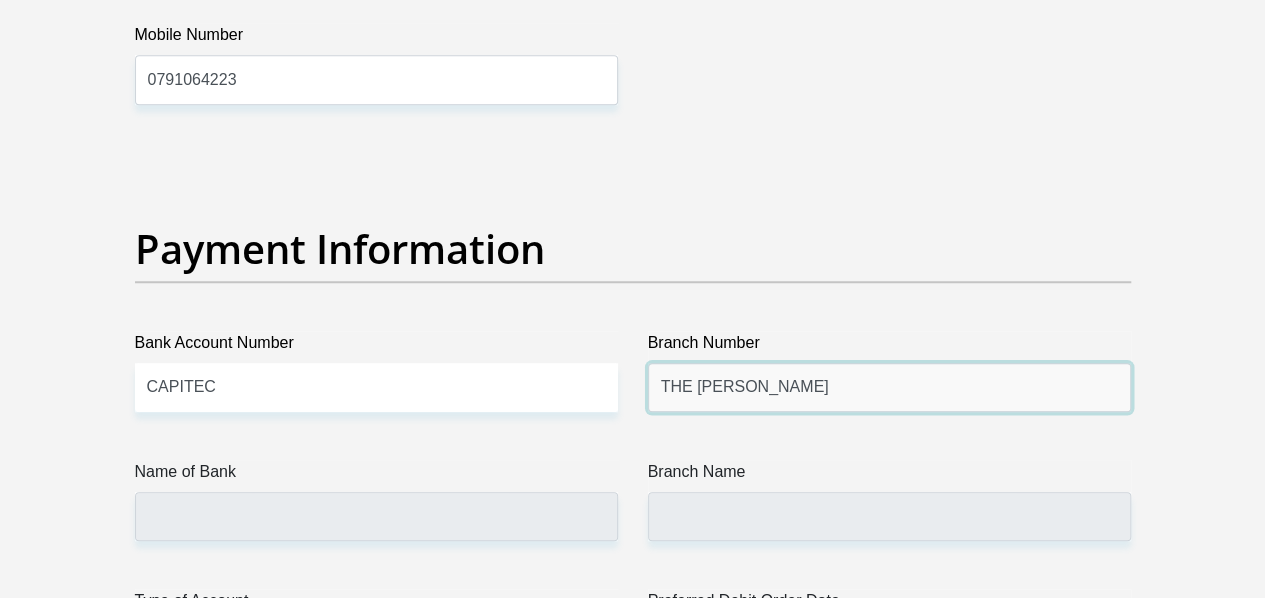 drag, startPoint x: 746, startPoint y: 305, endPoint x: 611, endPoint y: 304, distance: 135.00371 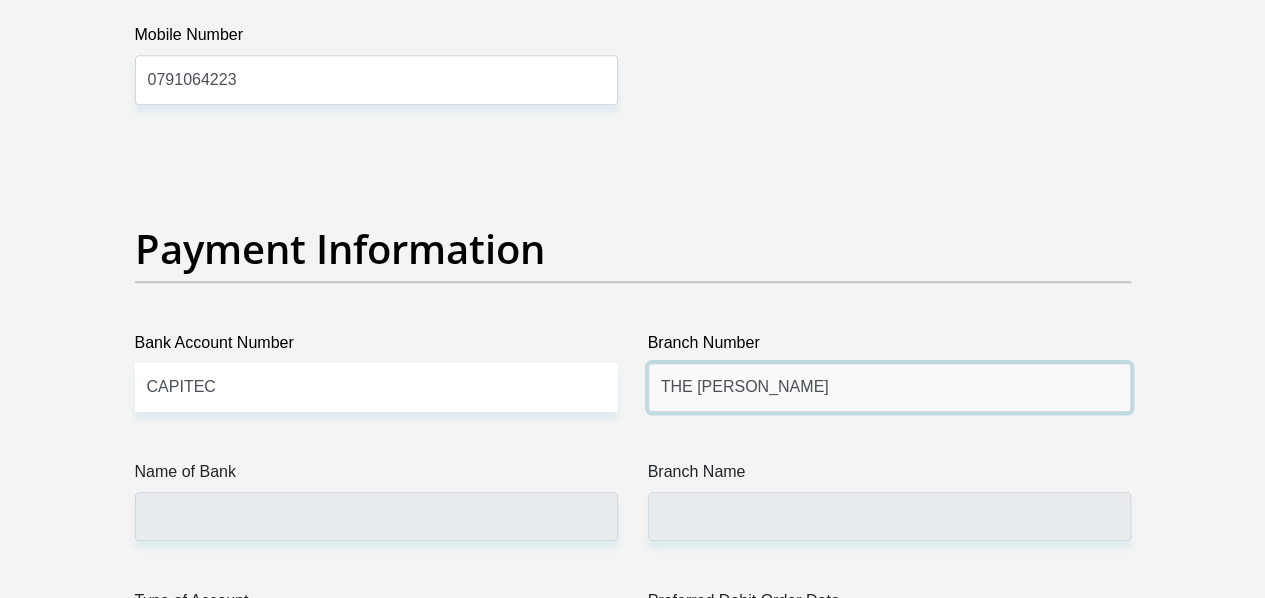 paste on "470010" 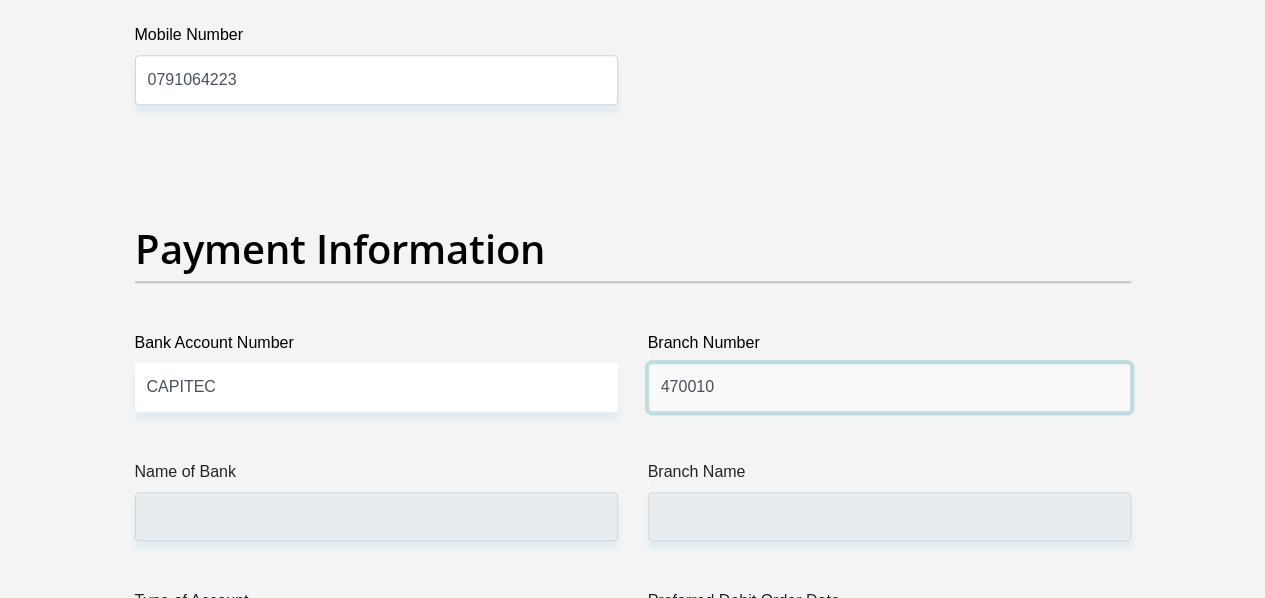 type on "470010" 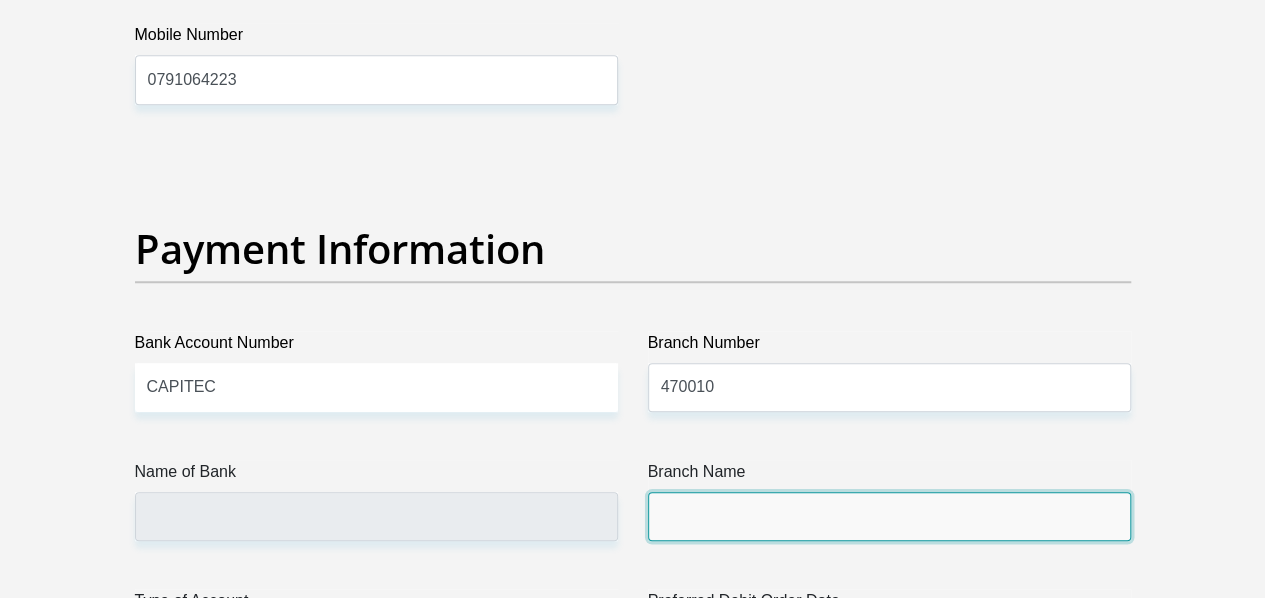 click on "Branch Name" at bounding box center [889, 516] 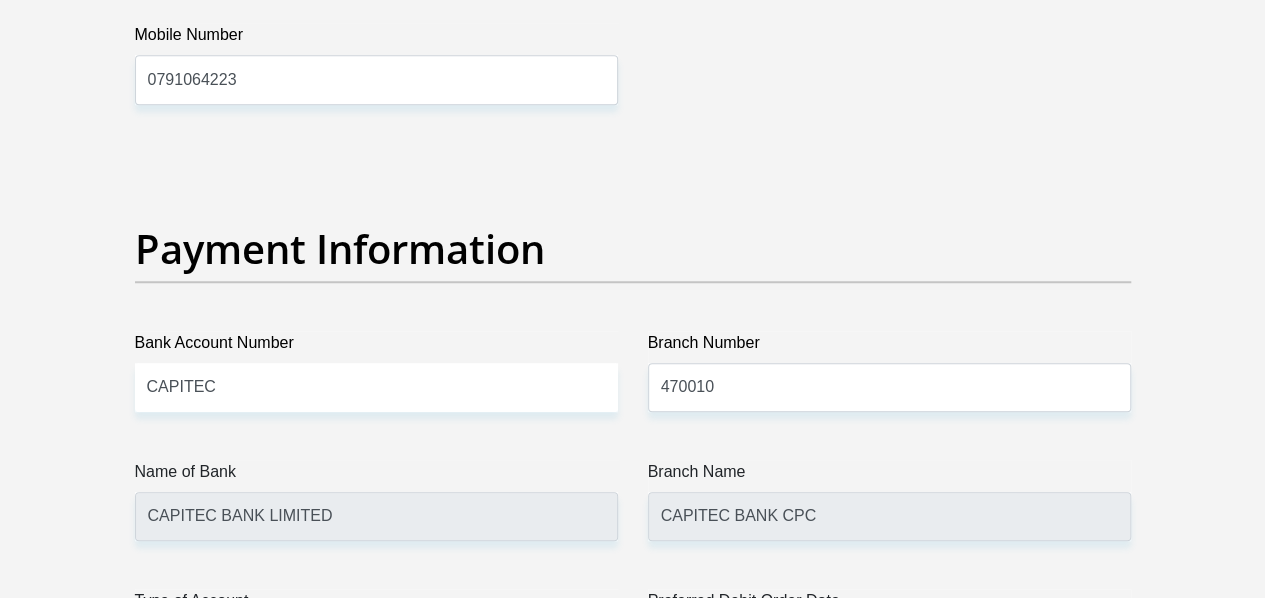 click on "Title
Mr
Ms
Mrs
Dr
Other
First Name
Bernard
Surname
Taylor
ID Number
8612165083084
Please input valid ID number
Race
Black
Coloured
Indian
White
Other
Contact Number
0761369924
Please input valid contact number
Nationality
South Africa
Afghanistan
Aland Islands  Albania  Algeria" at bounding box center (633, -859) 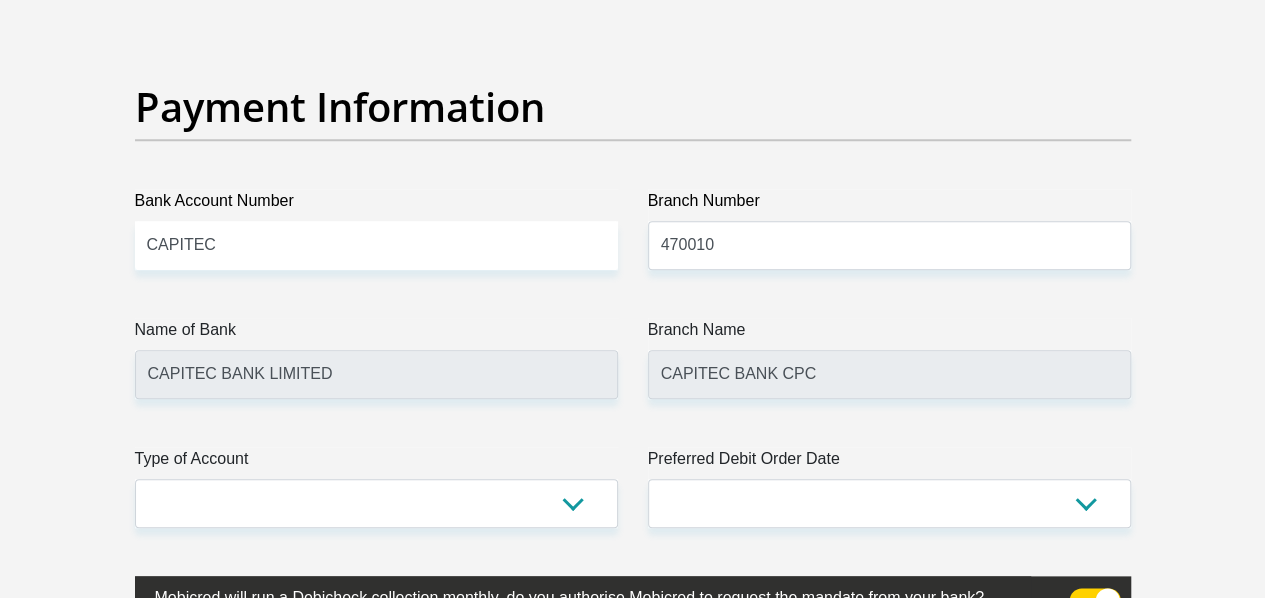 scroll, scrollTop: 4700, scrollLeft: 0, axis: vertical 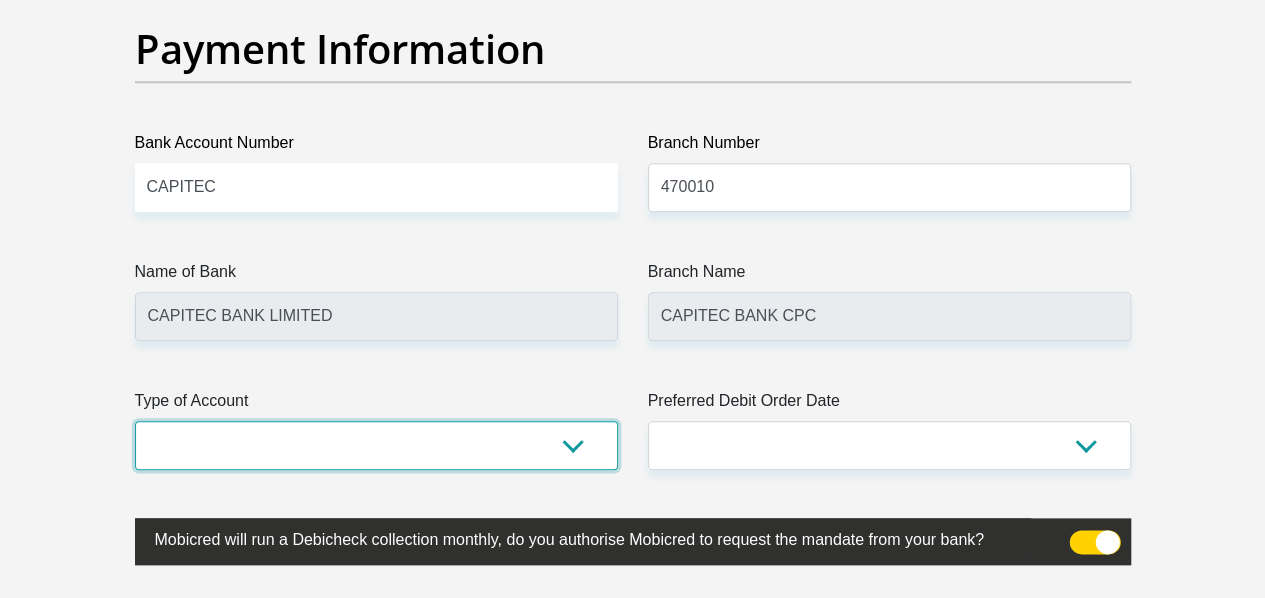 click on "Cheque
Savings" at bounding box center (376, 445) 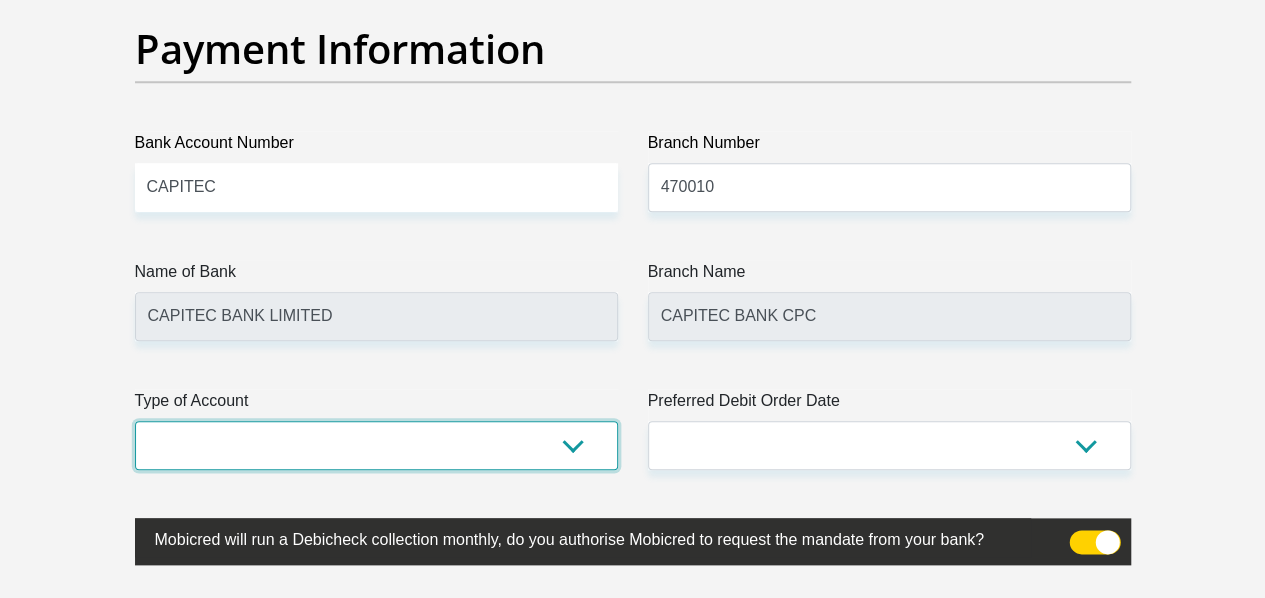 select on "SAV" 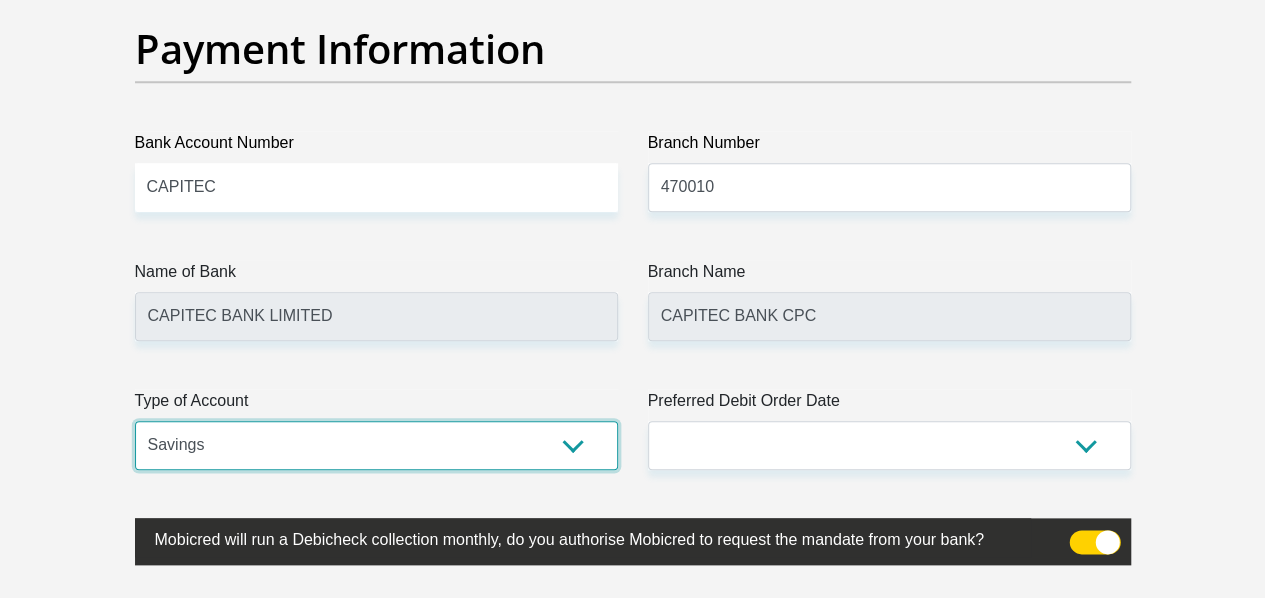 click on "Cheque
Savings" at bounding box center [376, 445] 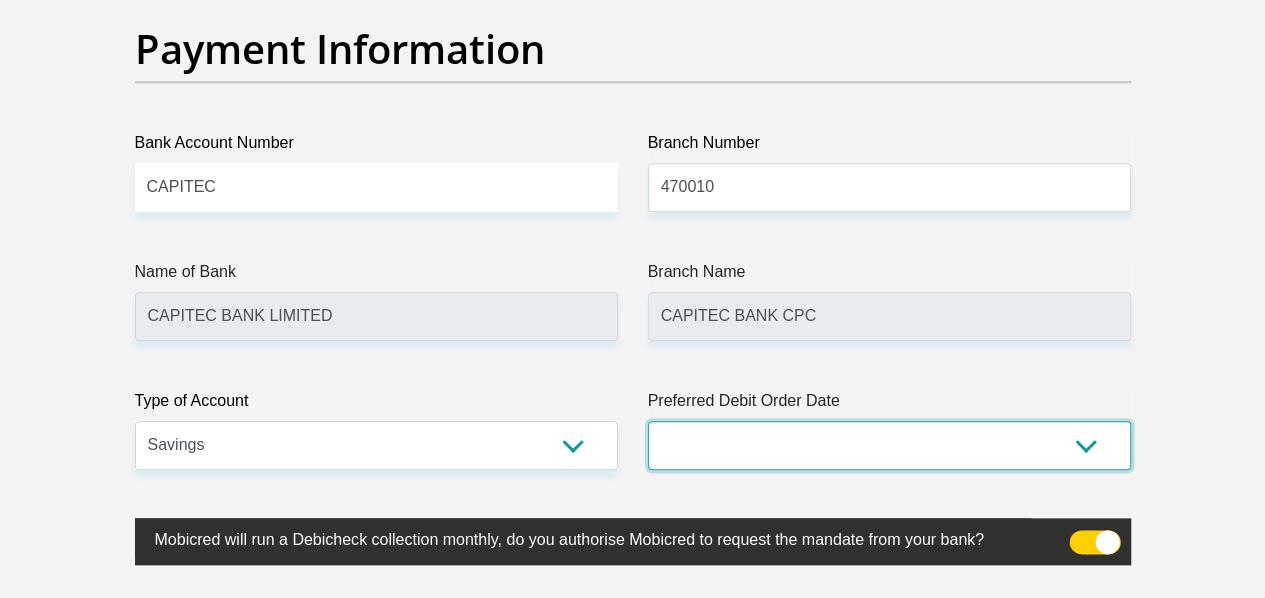 click on "1st
2nd
3rd
4th
5th
7th
18th
19th
20th
21st
22nd
23rd
24th
25th
26th
27th
28th
29th
30th" at bounding box center [889, 445] 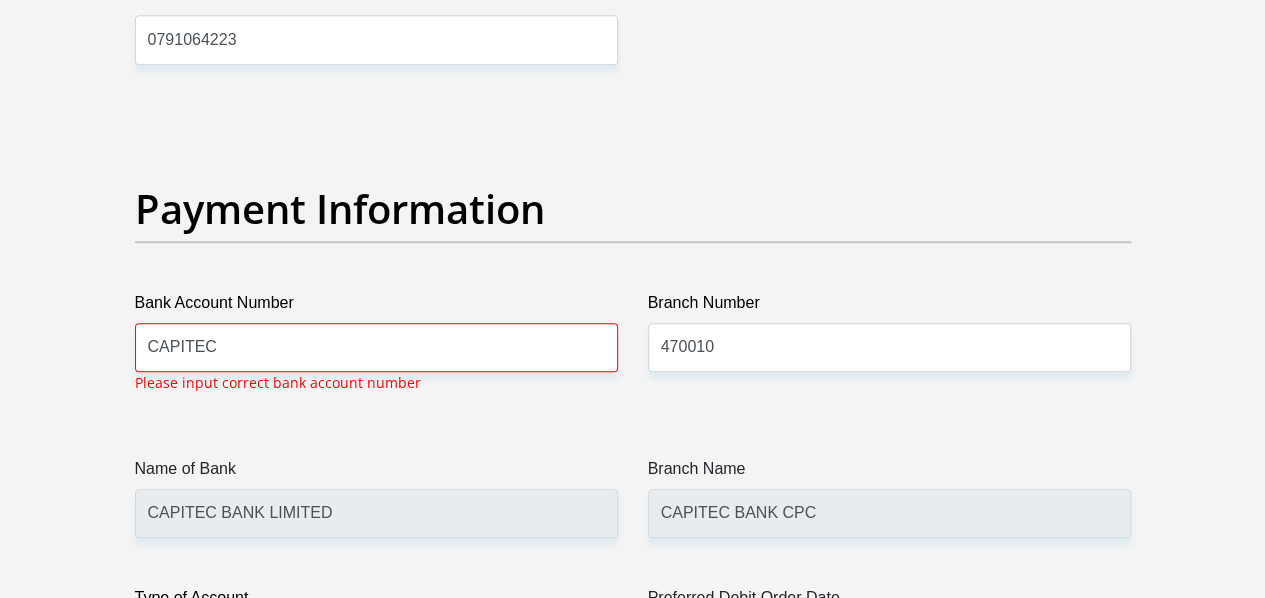 scroll, scrollTop: 4532, scrollLeft: 0, axis: vertical 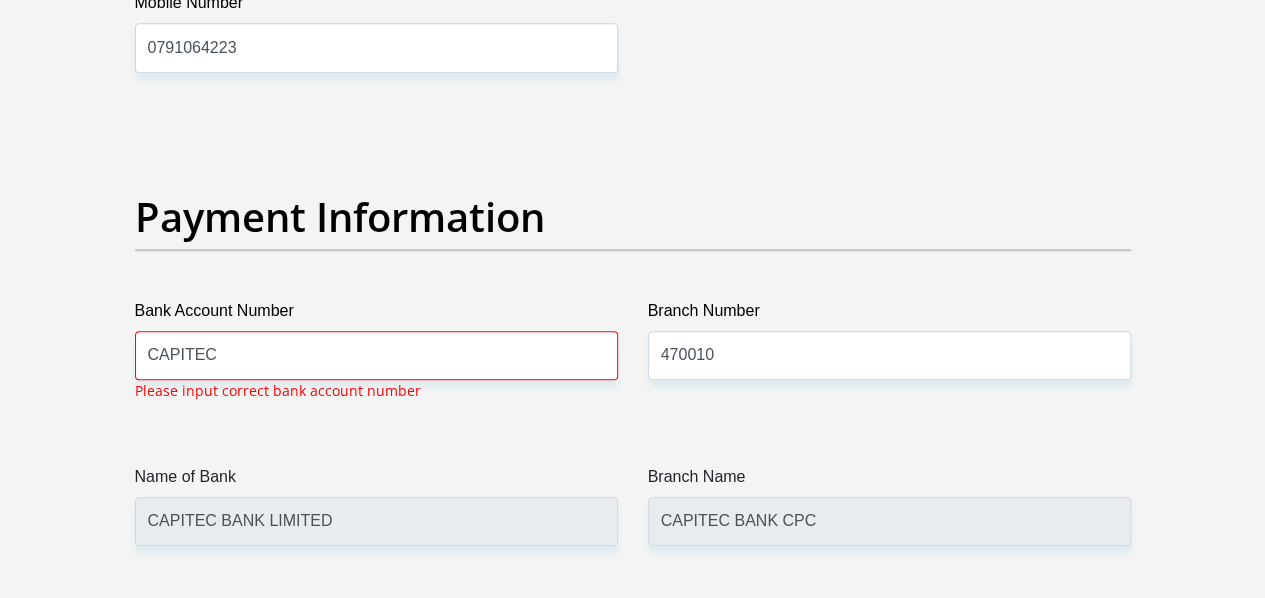 select on "30" 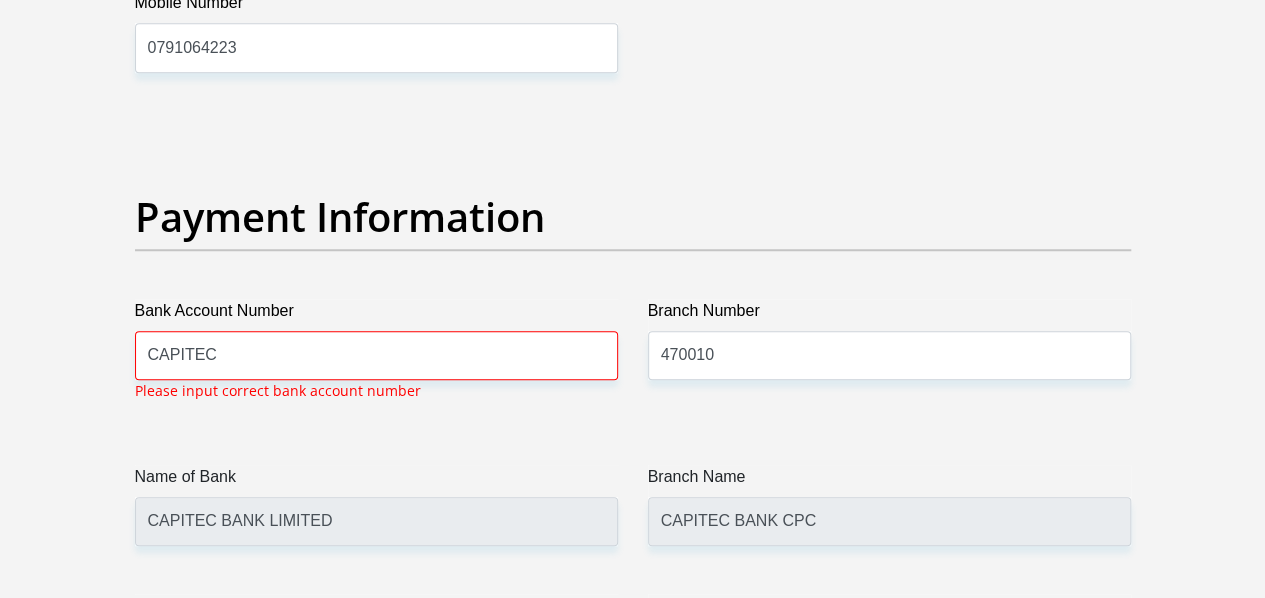 click on "1st
2nd
3rd
4th
5th
7th
18th
19th
20th
21st
22nd
23rd
24th
25th
26th
27th
28th
29th
30th" at bounding box center [889, 650] 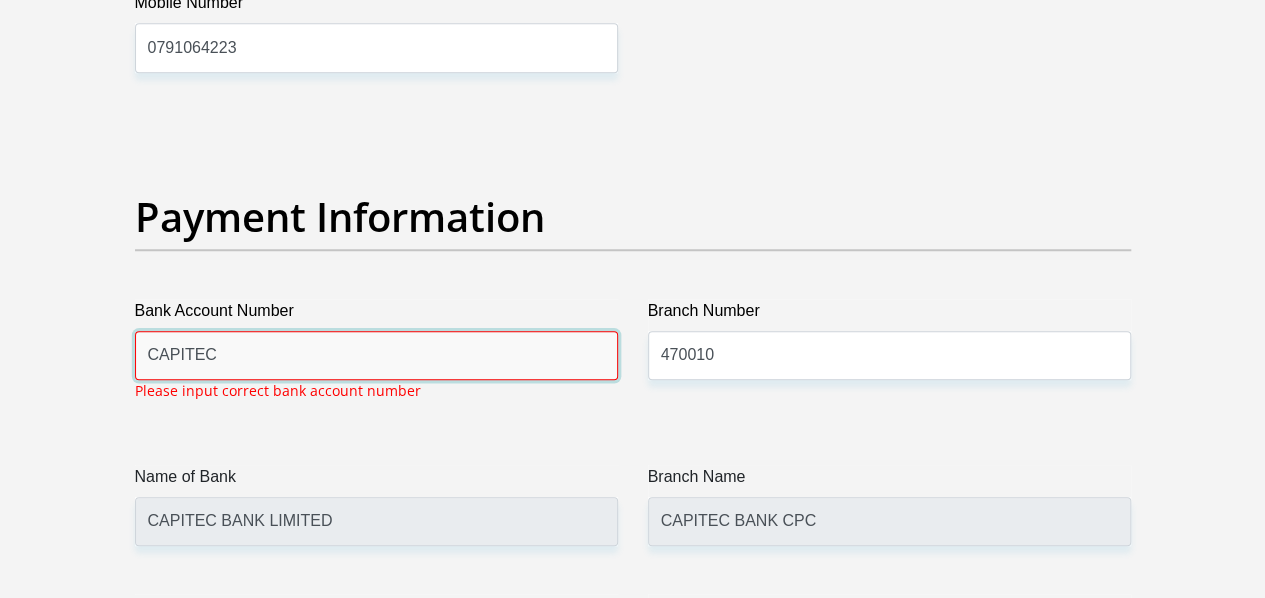 click on "CAPITEC" at bounding box center (376, 355) 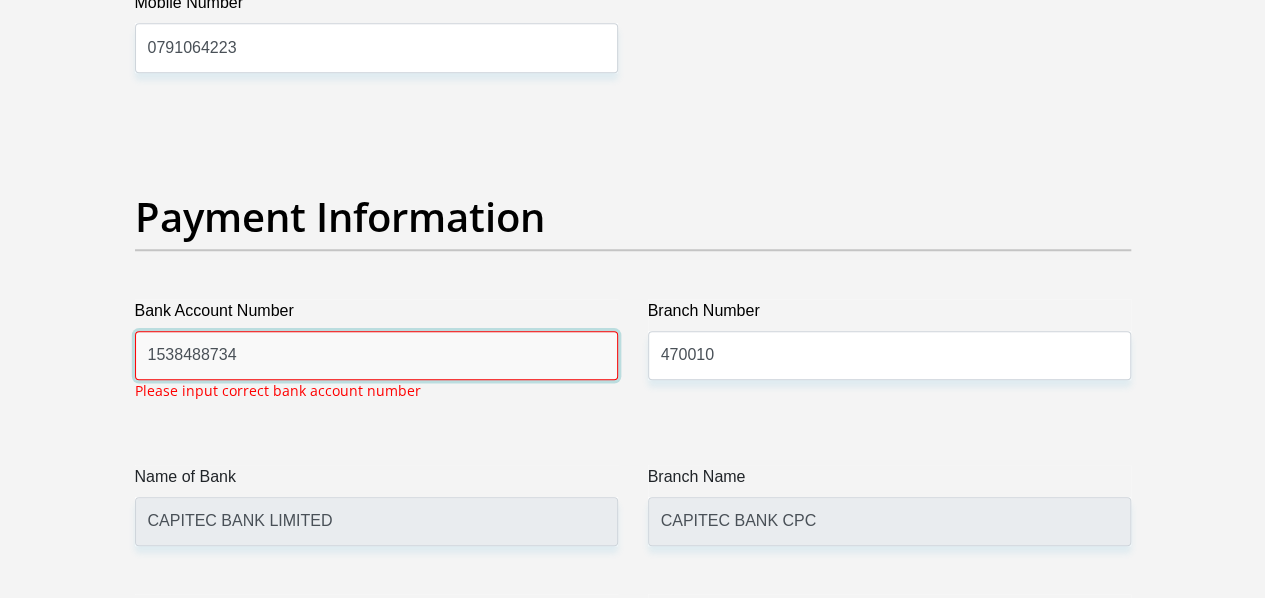type on "1538488734" 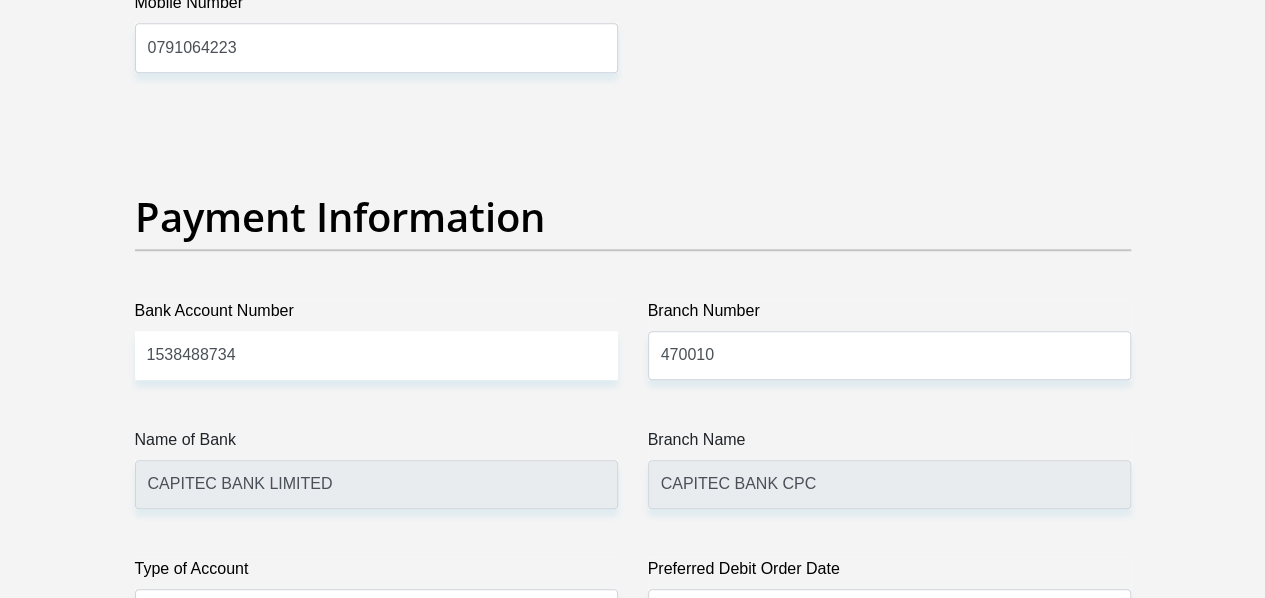 click on "Title
Mr
Ms
Mrs
Dr
Other
First Name
Bernard
Surname
Taylor
ID Number
8612165083084
Please input valid ID number
Race
Black
Coloured
Indian
White
Other
Contact Number
0761369924
Please input valid contact number
Nationality
South Africa
Afghanistan
Aland Islands  Albania  Algeria" at bounding box center [633, -891] 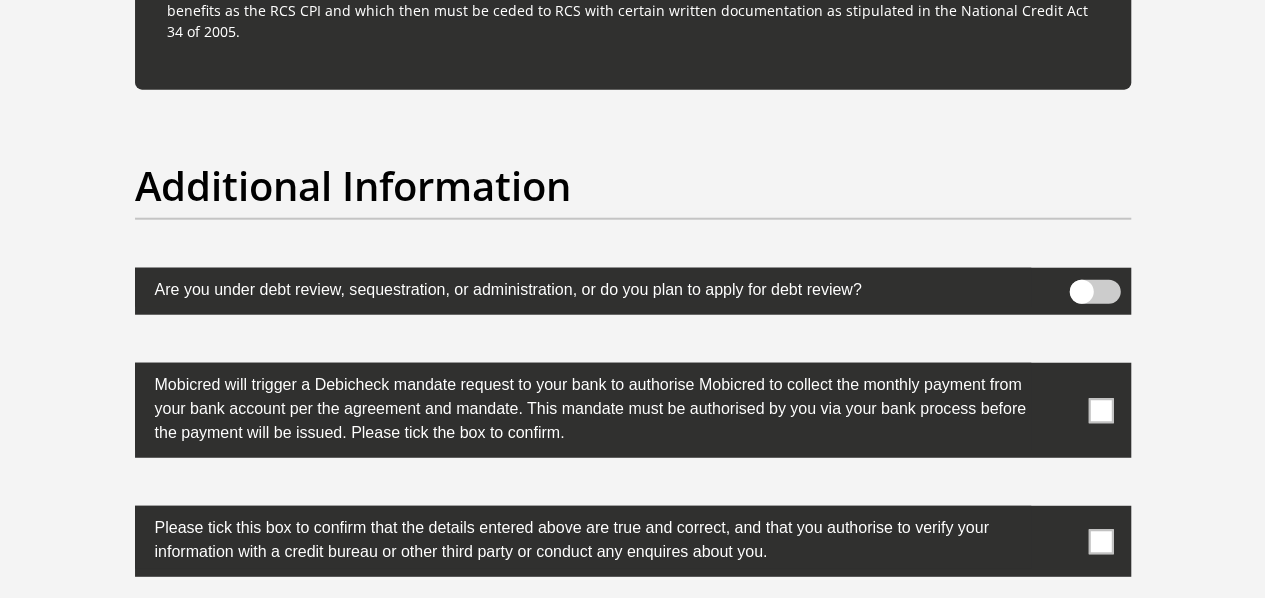 scroll, scrollTop: 6232, scrollLeft: 0, axis: vertical 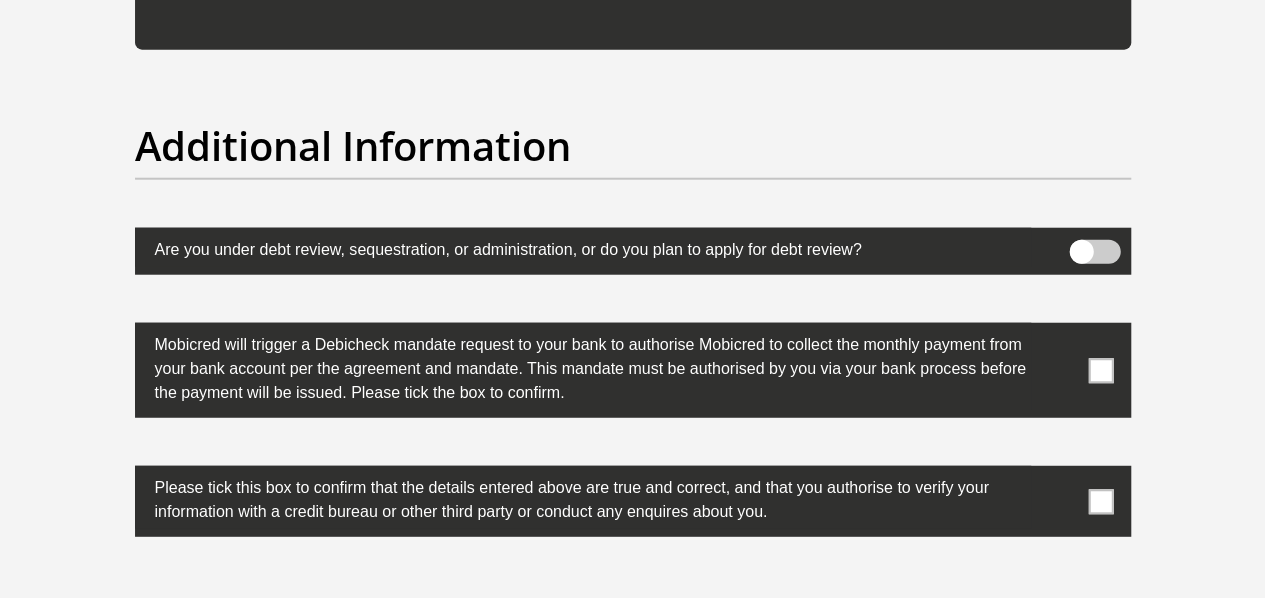 click at bounding box center (1100, 370) 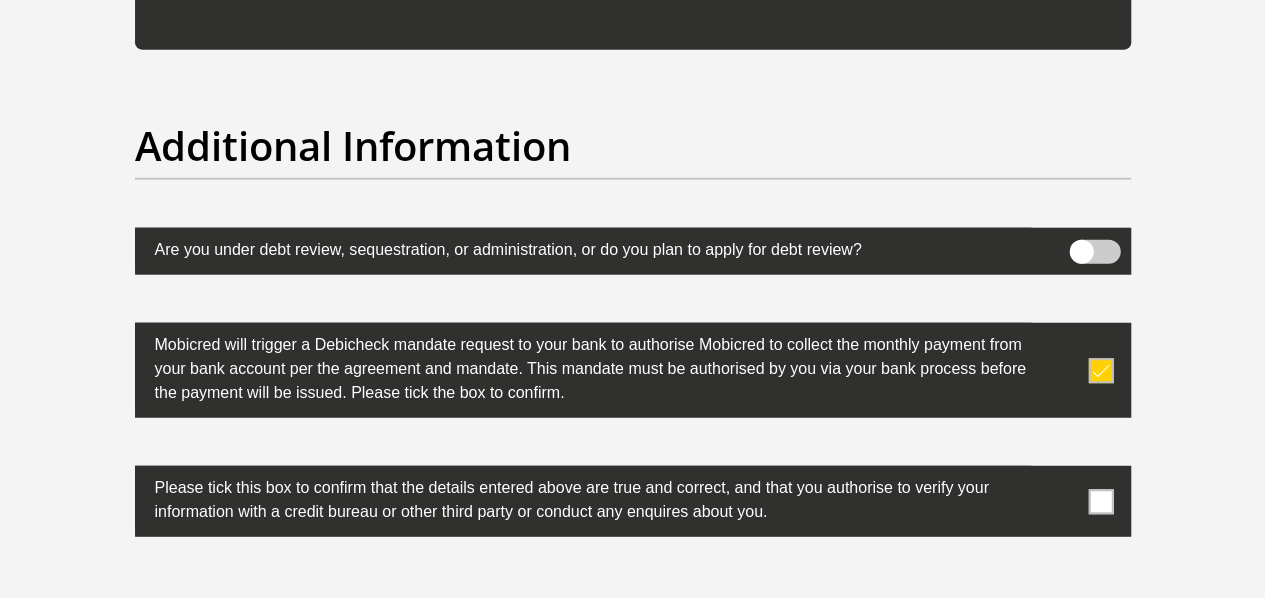 click at bounding box center [1100, 501] 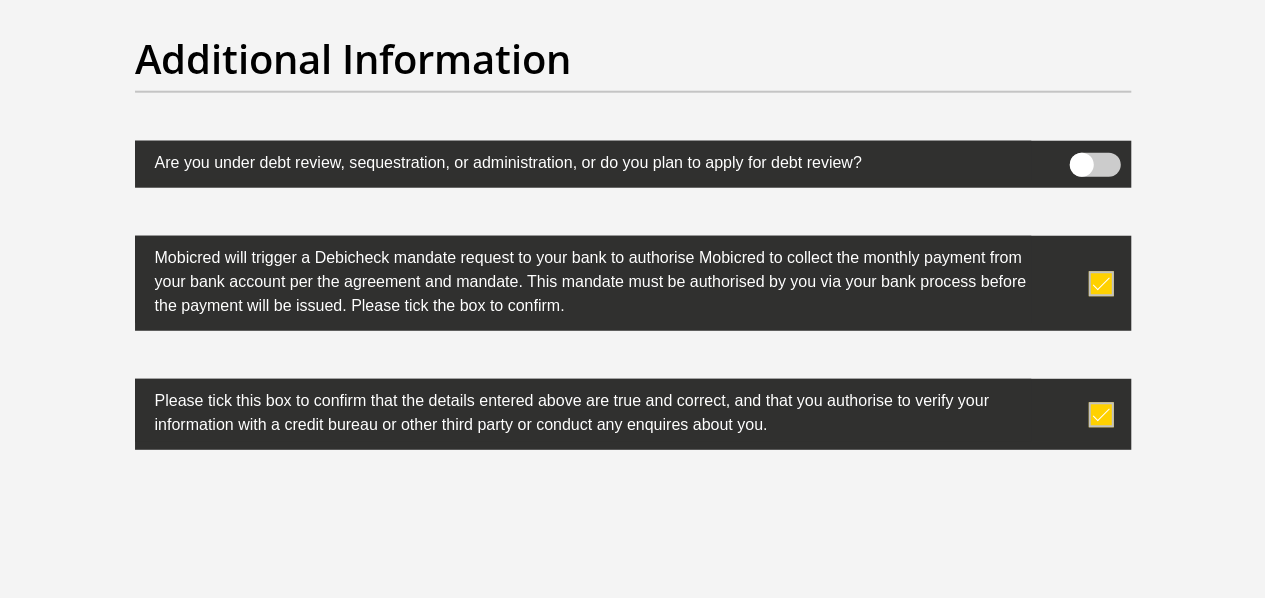 scroll, scrollTop: 6432, scrollLeft: 0, axis: vertical 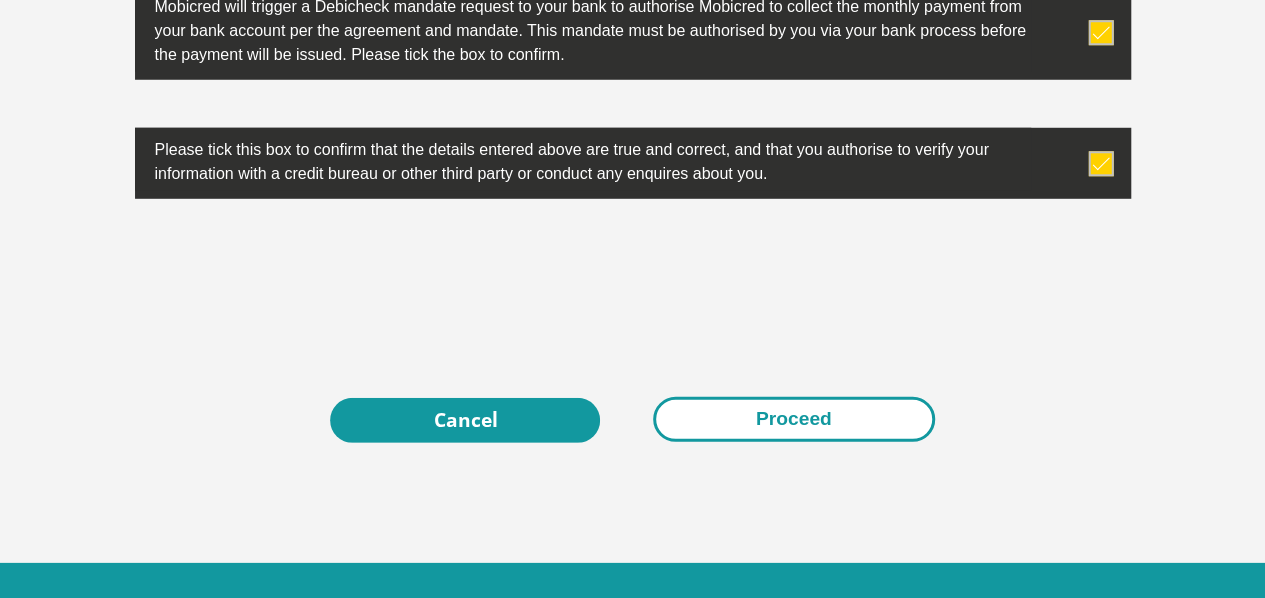 click on "Proceed" at bounding box center (794, 419) 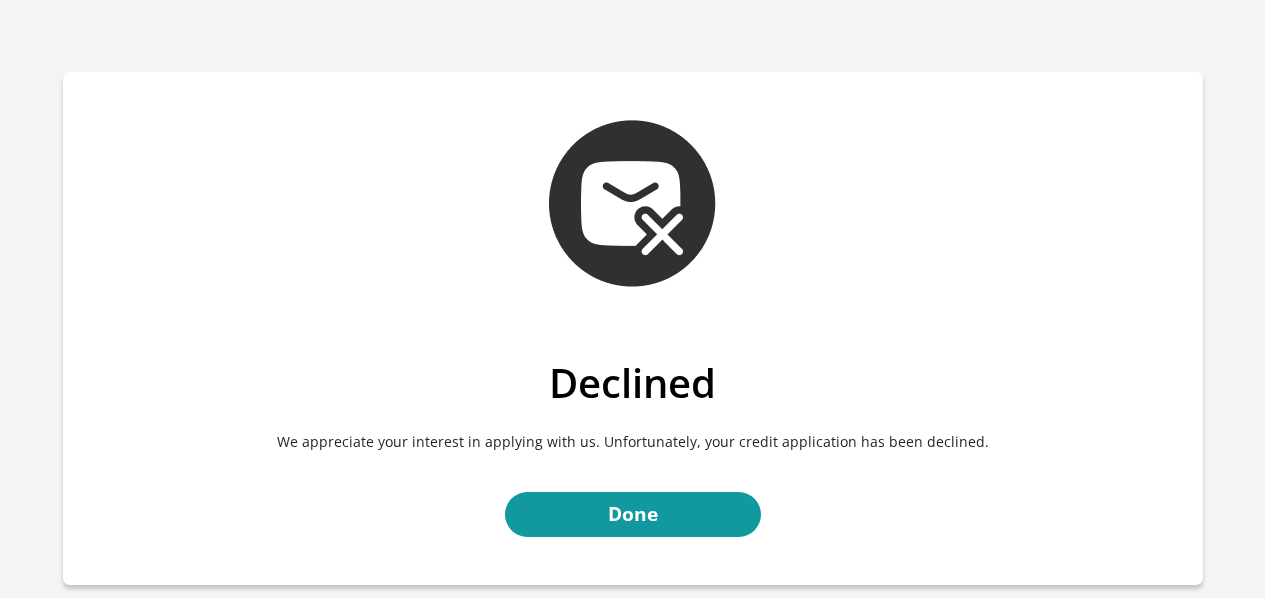 scroll, scrollTop: 0, scrollLeft: 0, axis: both 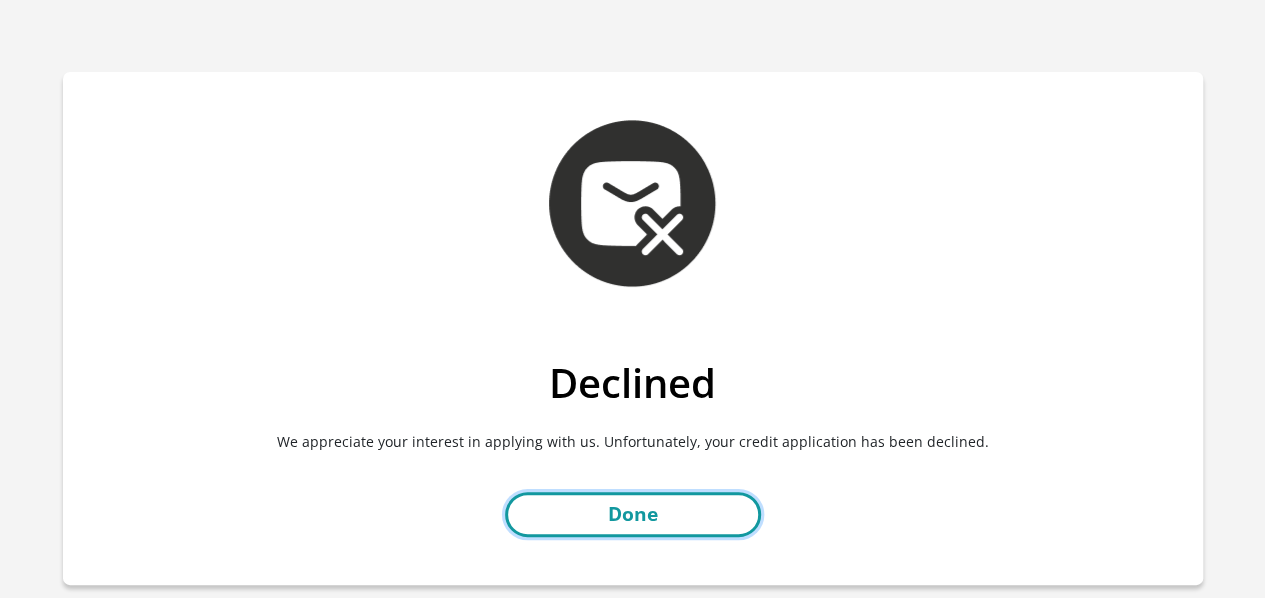 click on "Done" at bounding box center (633, 514) 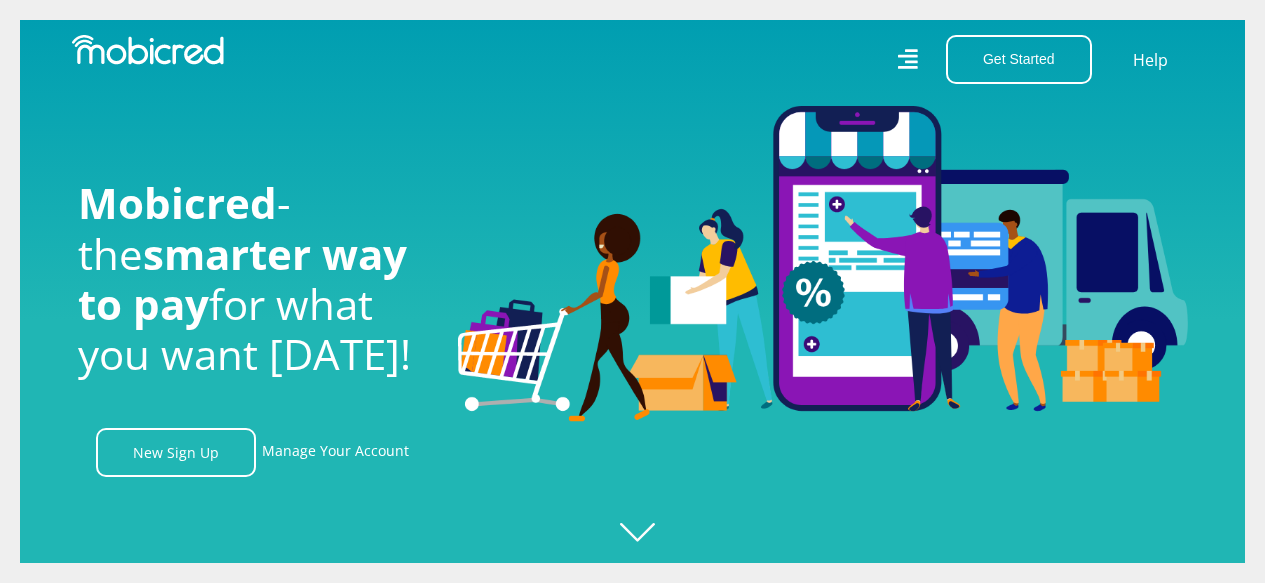 scroll, scrollTop: 0, scrollLeft: 0, axis: both 